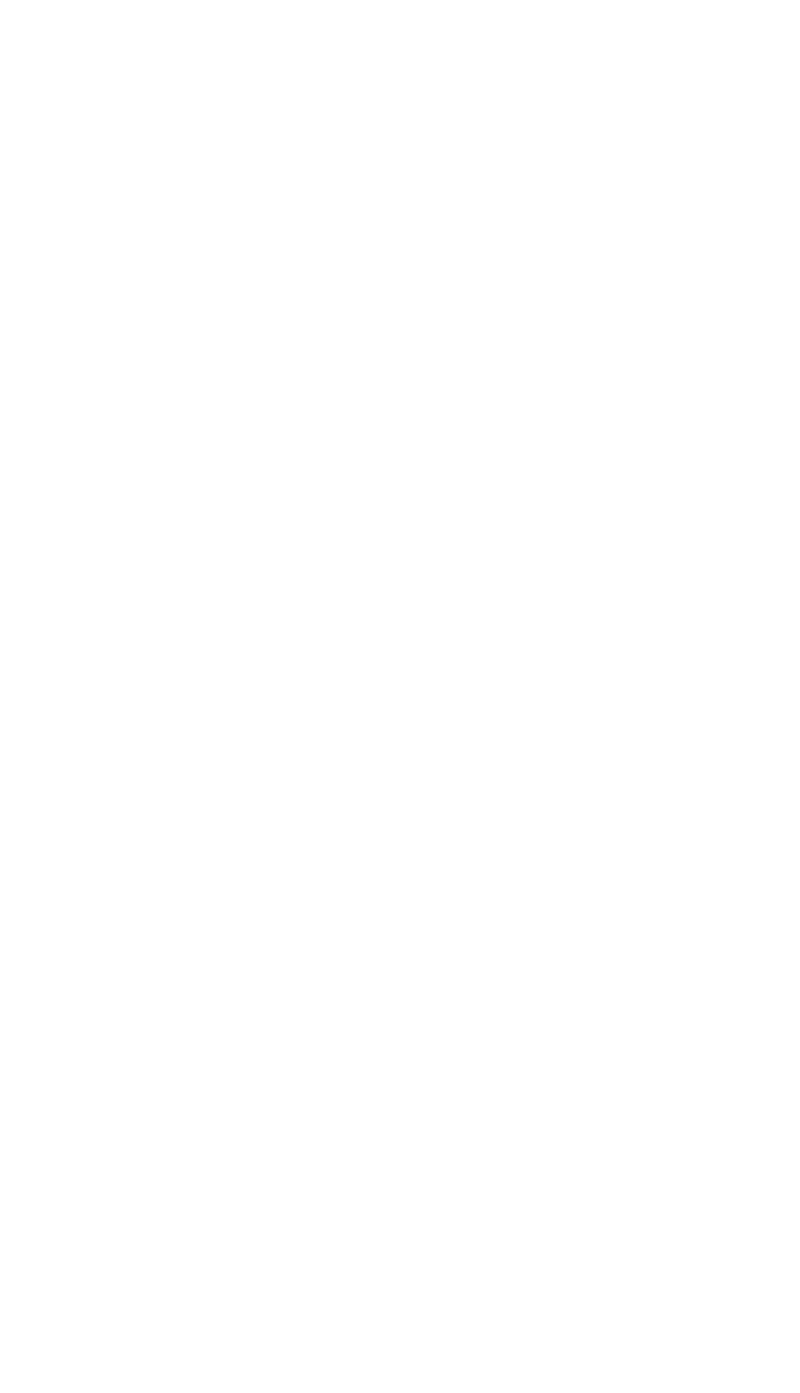 scroll, scrollTop: 0, scrollLeft: 0, axis: both 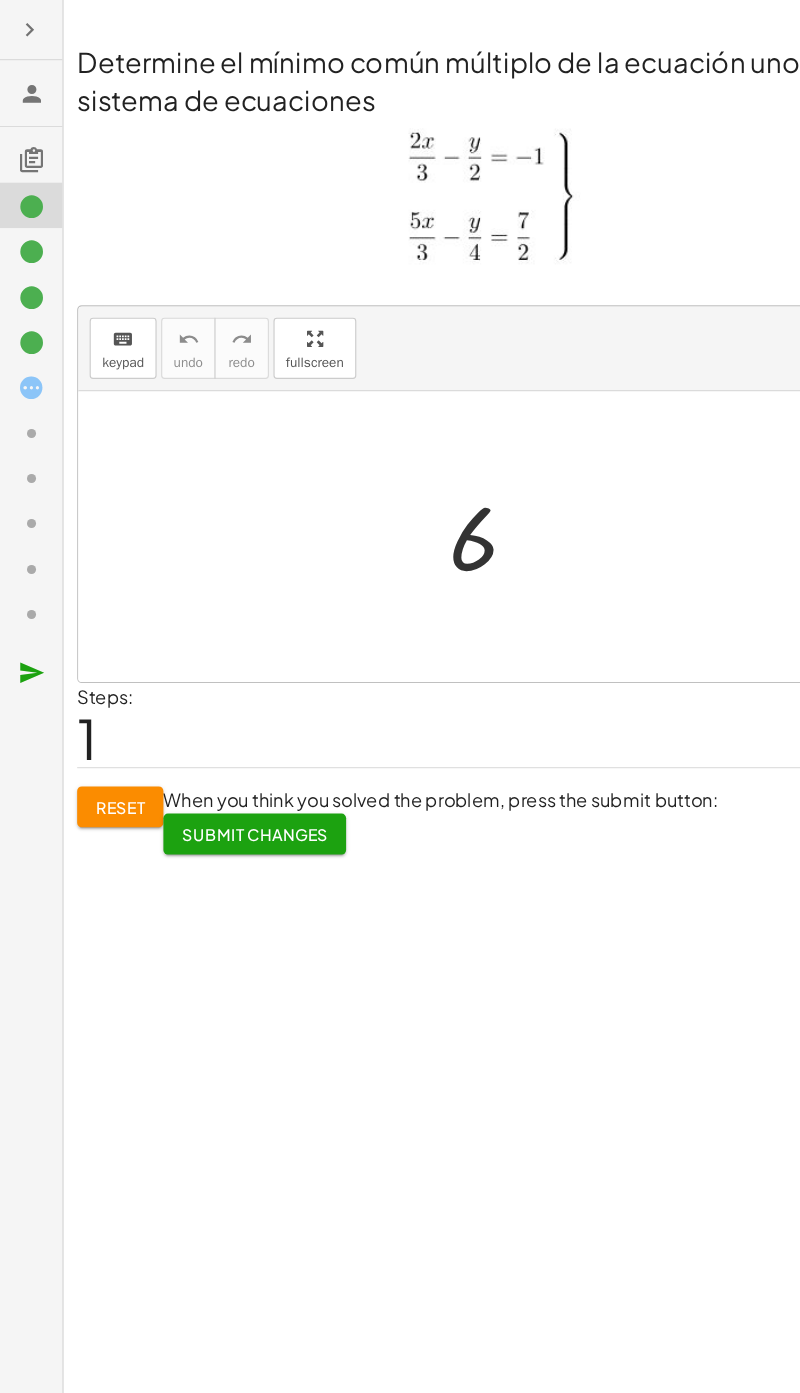 click 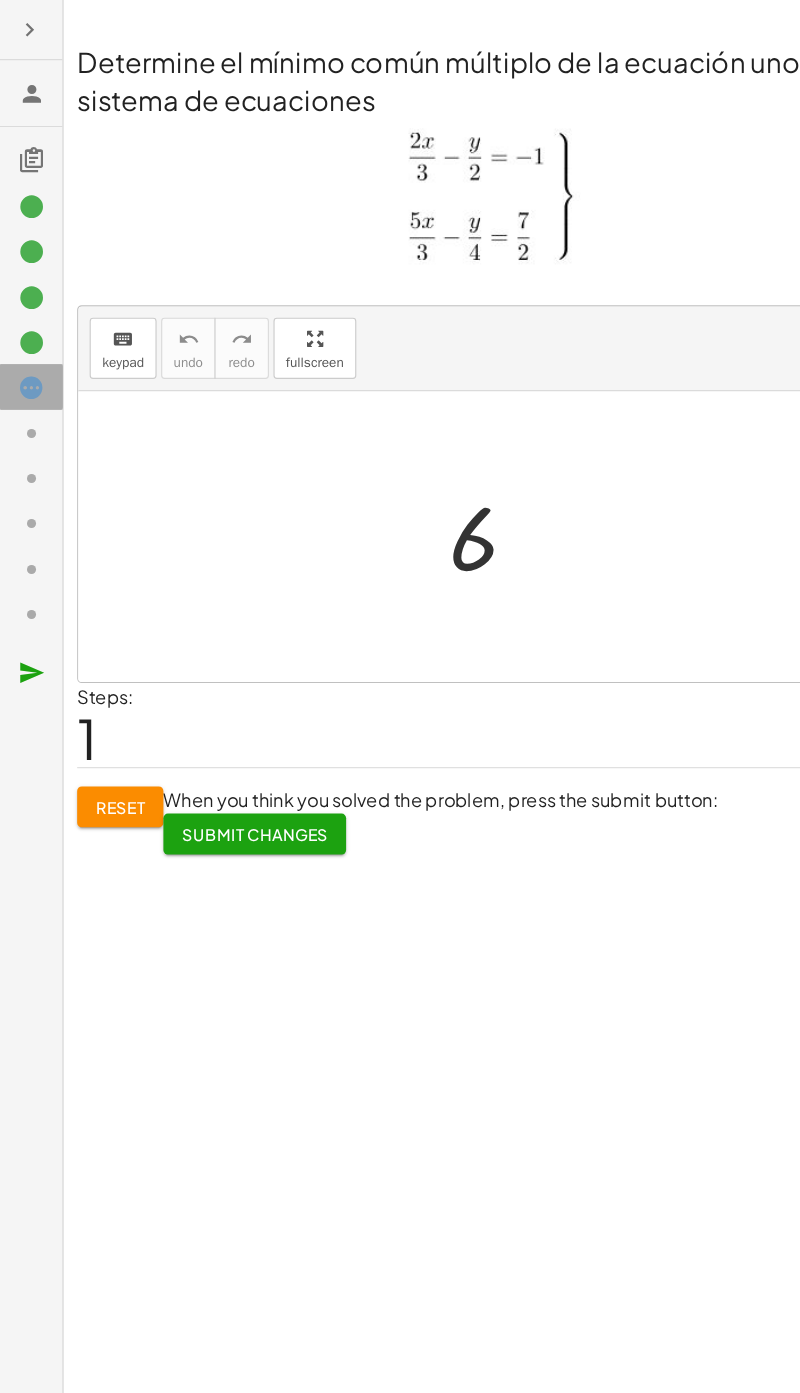 click 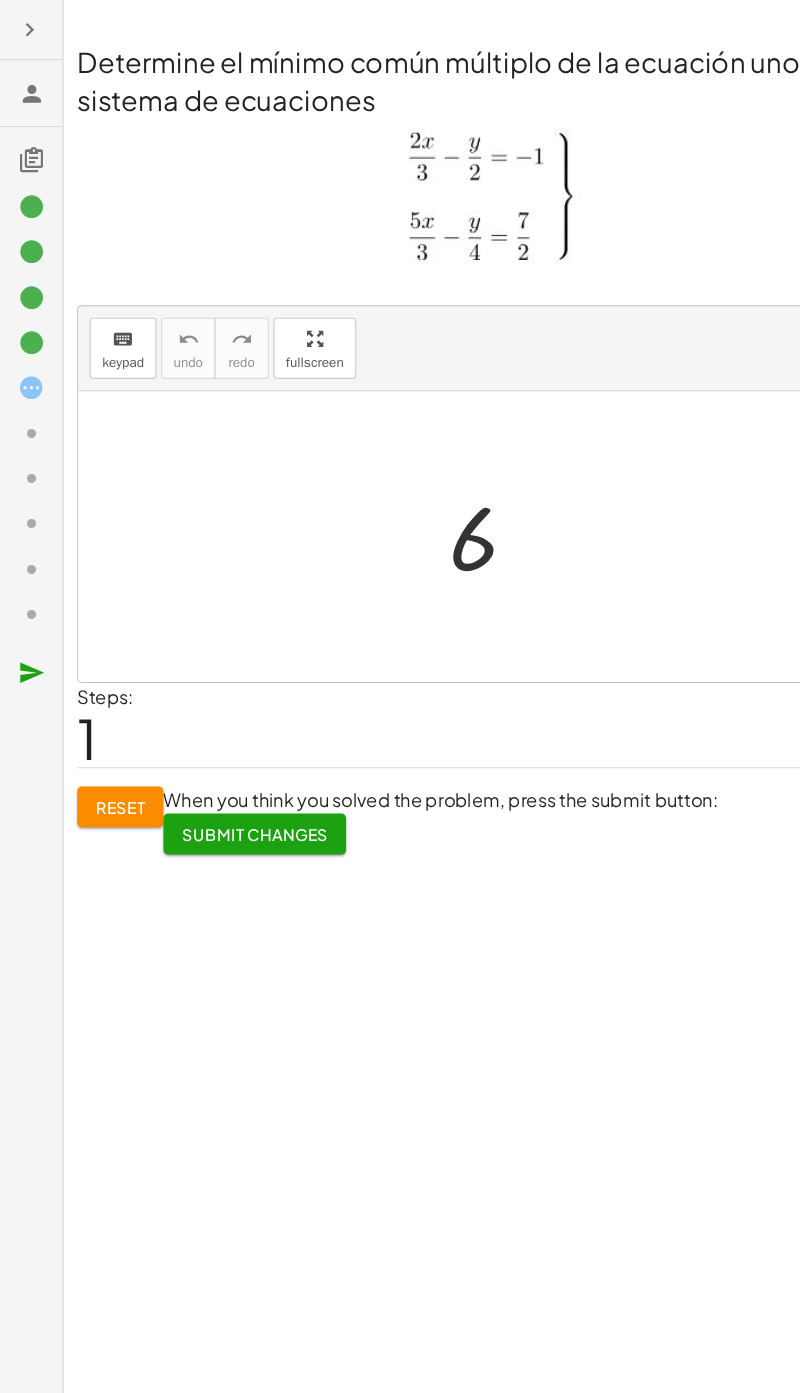 click 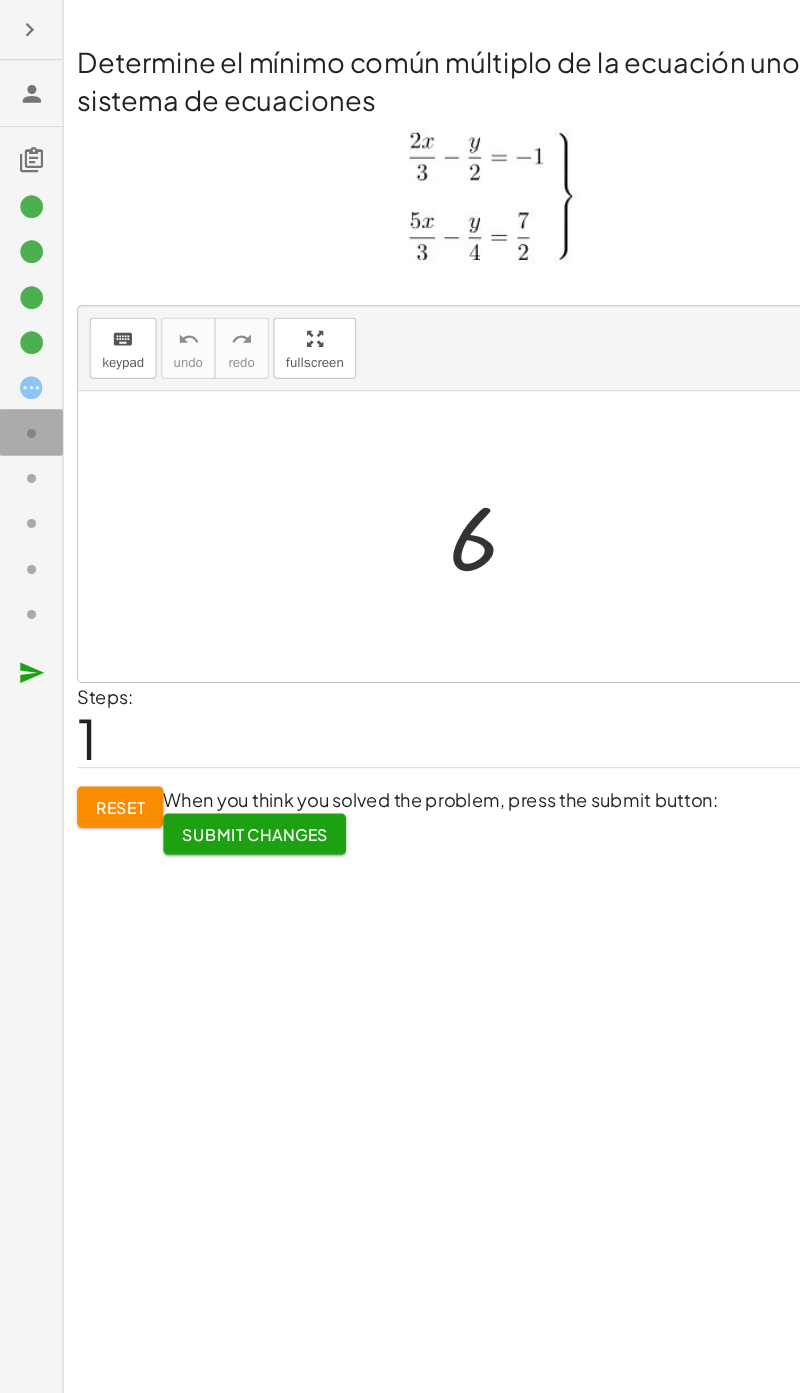click 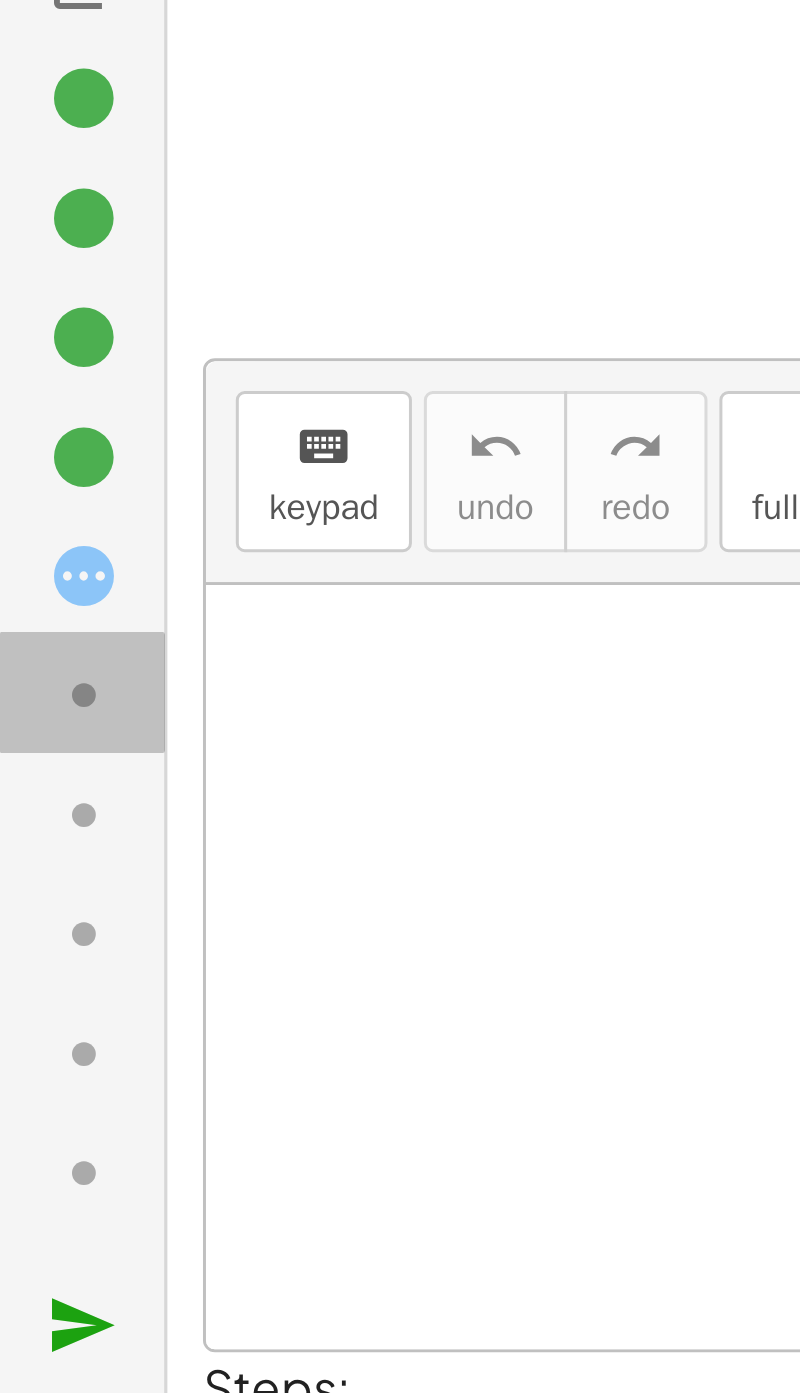 click 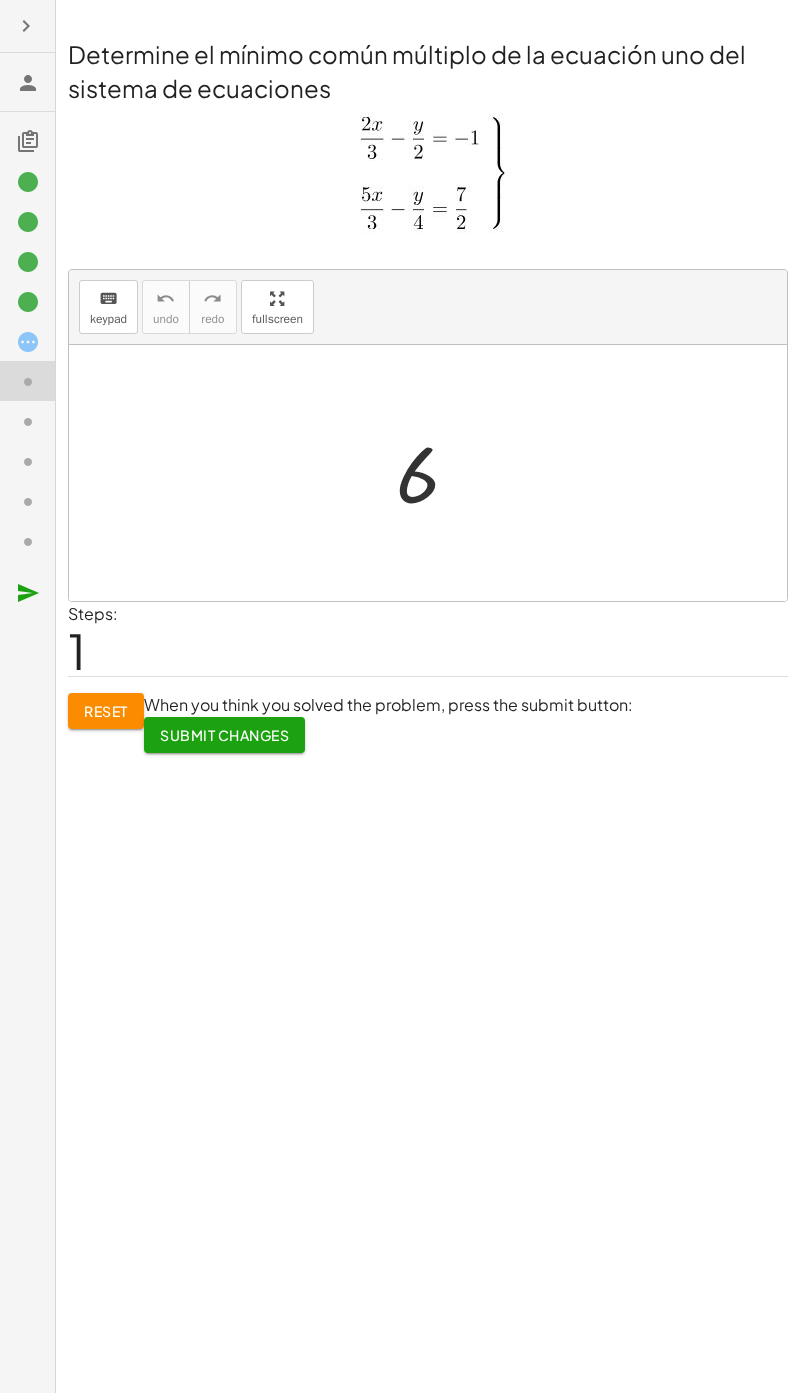 click 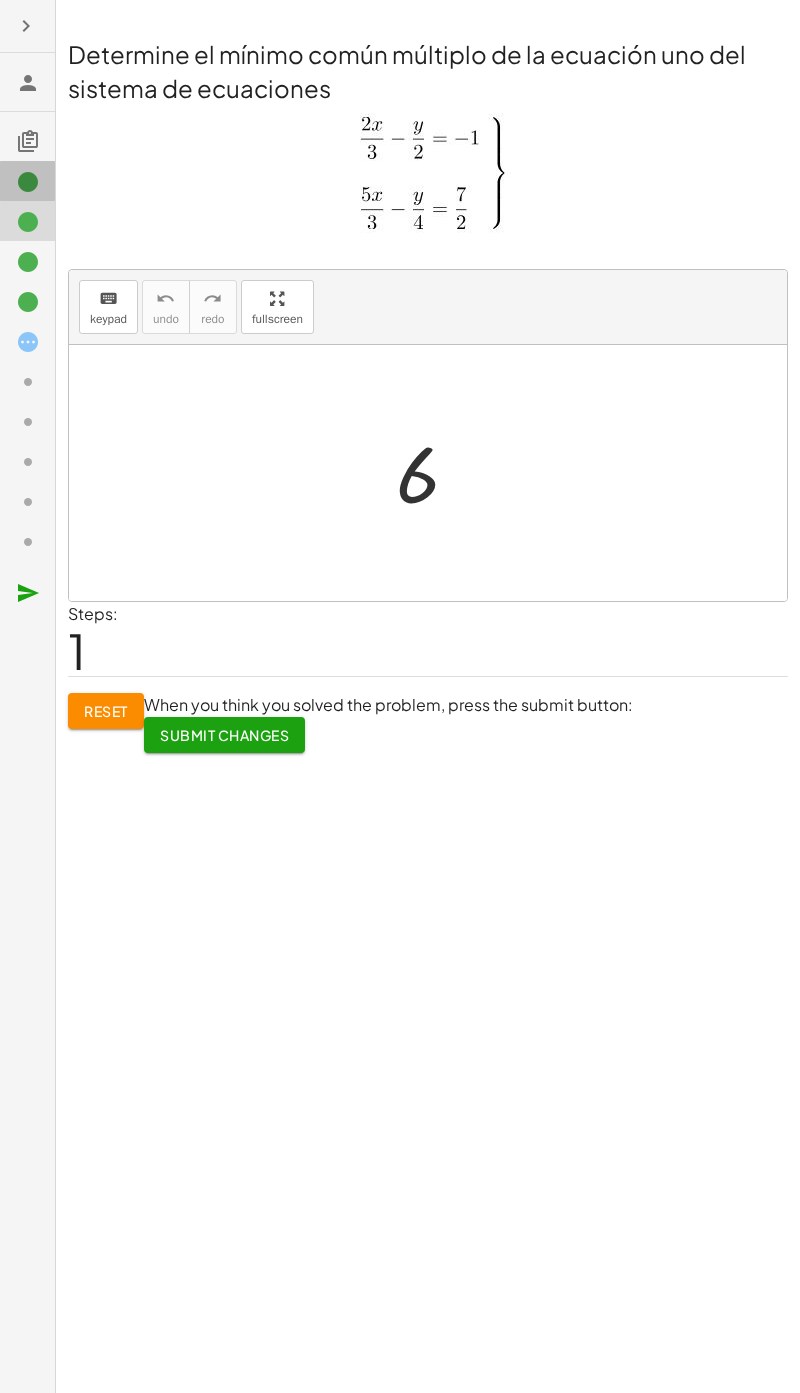 click 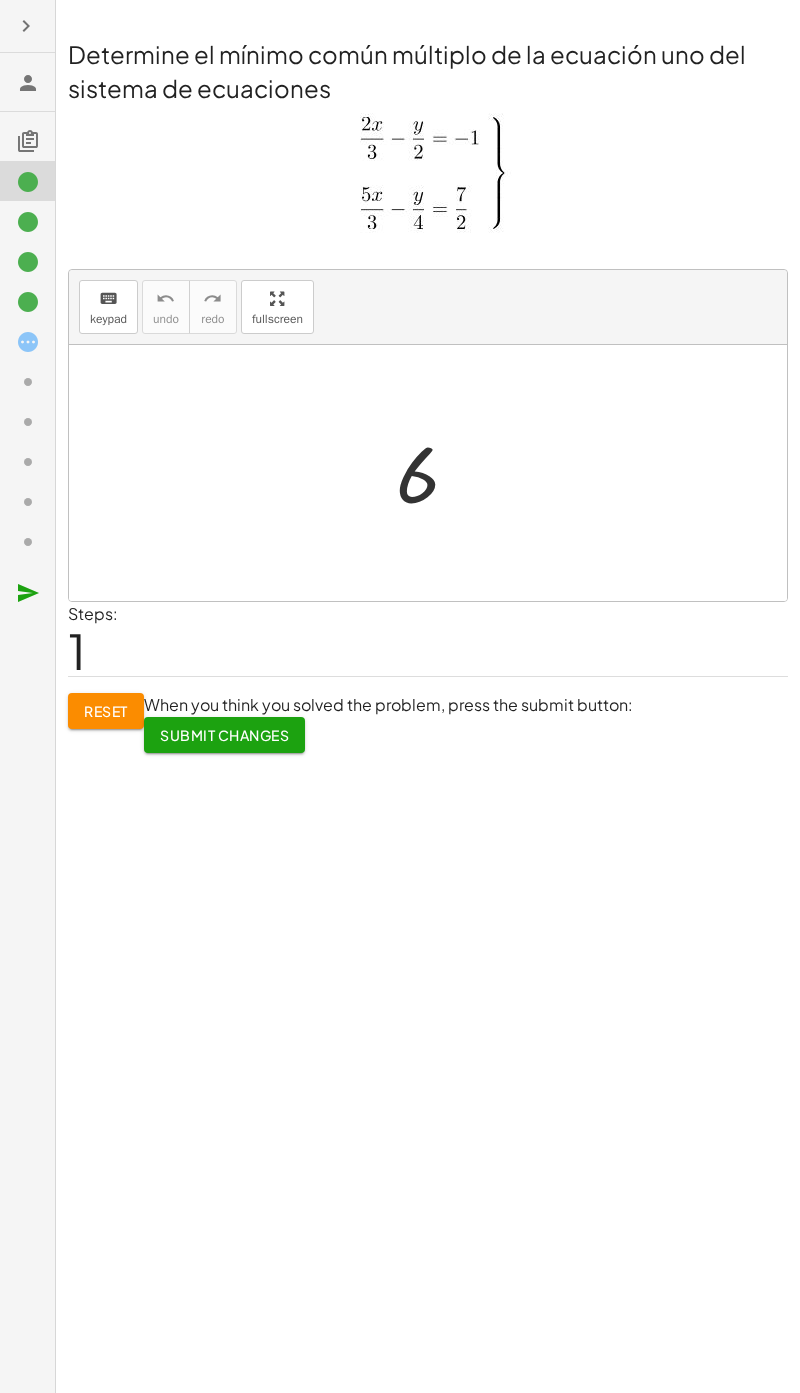 click 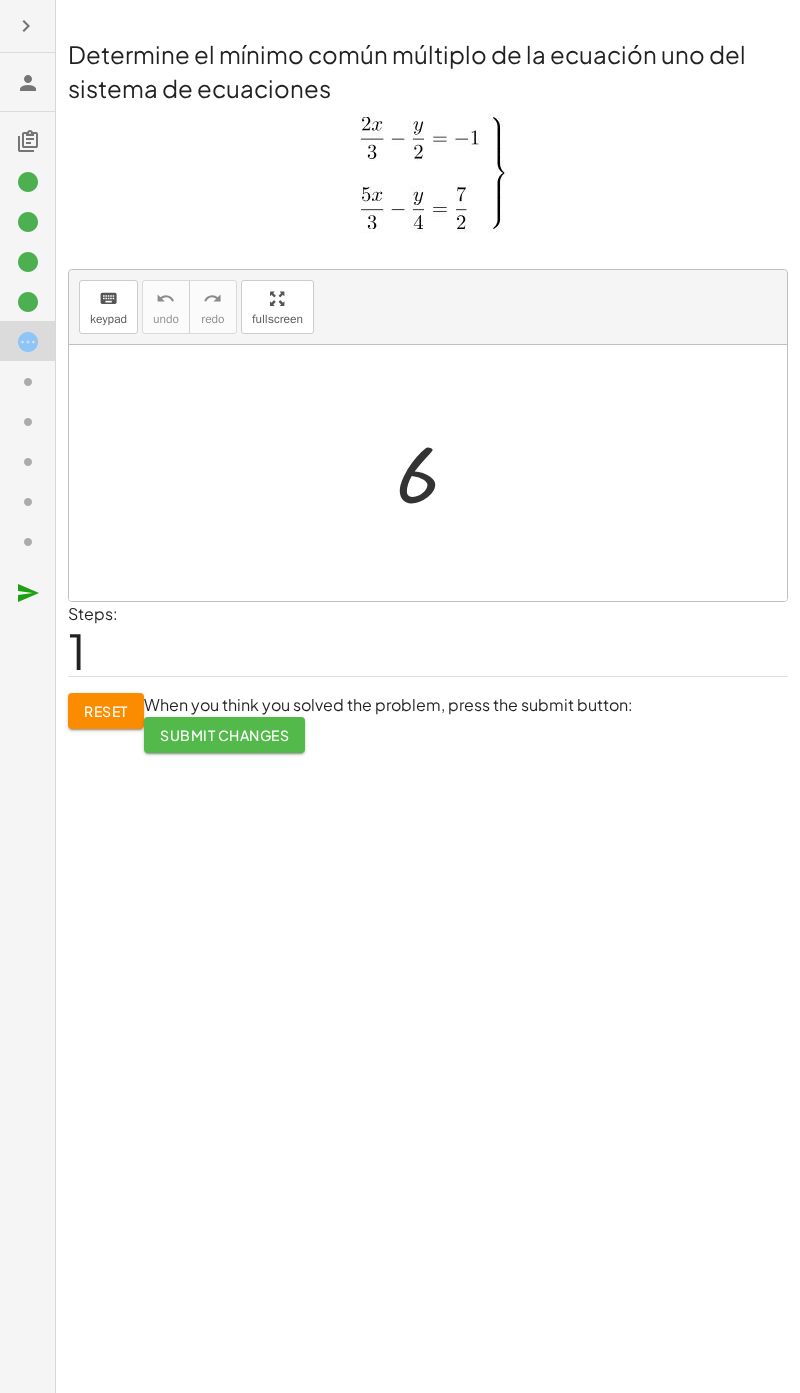 click on "Submit Changes" at bounding box center (224, 735) 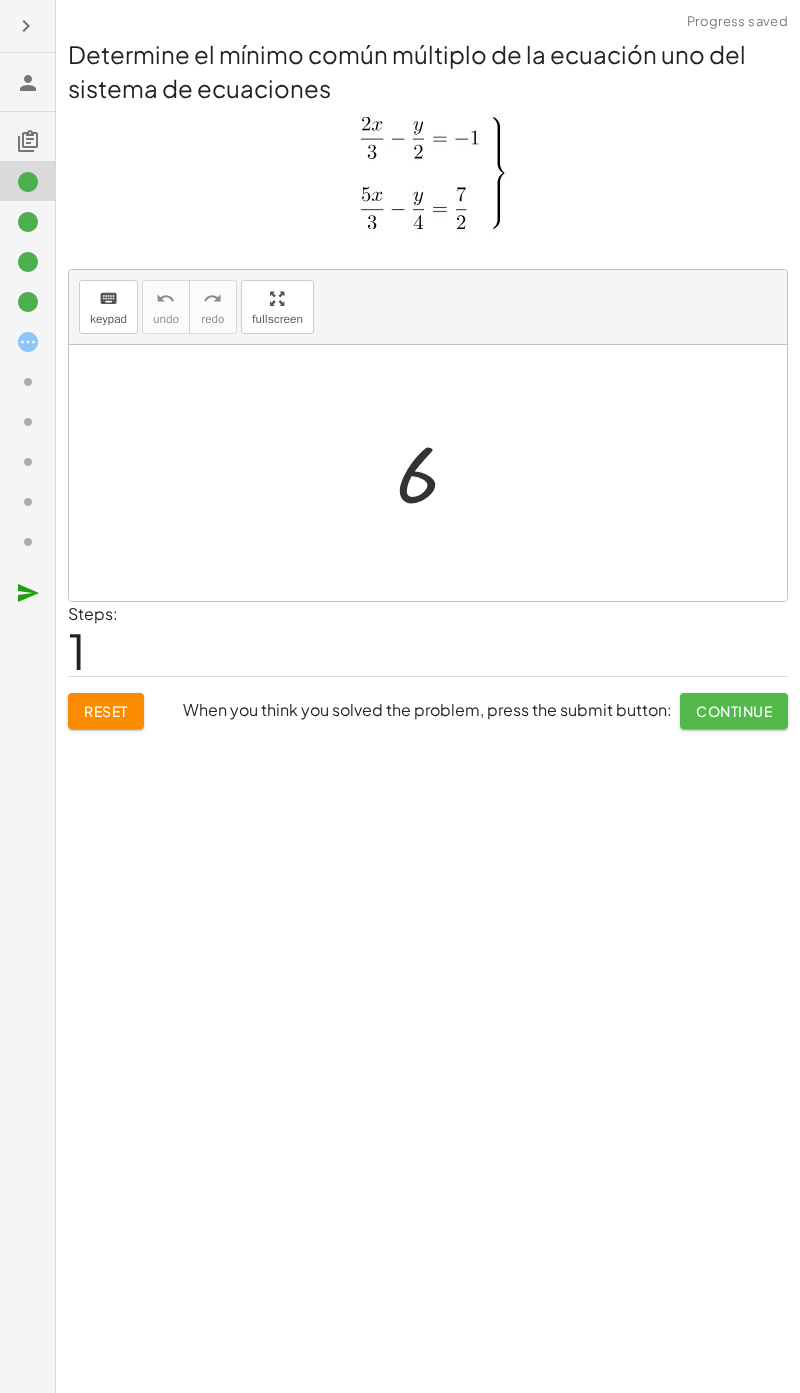 click on "Continue" 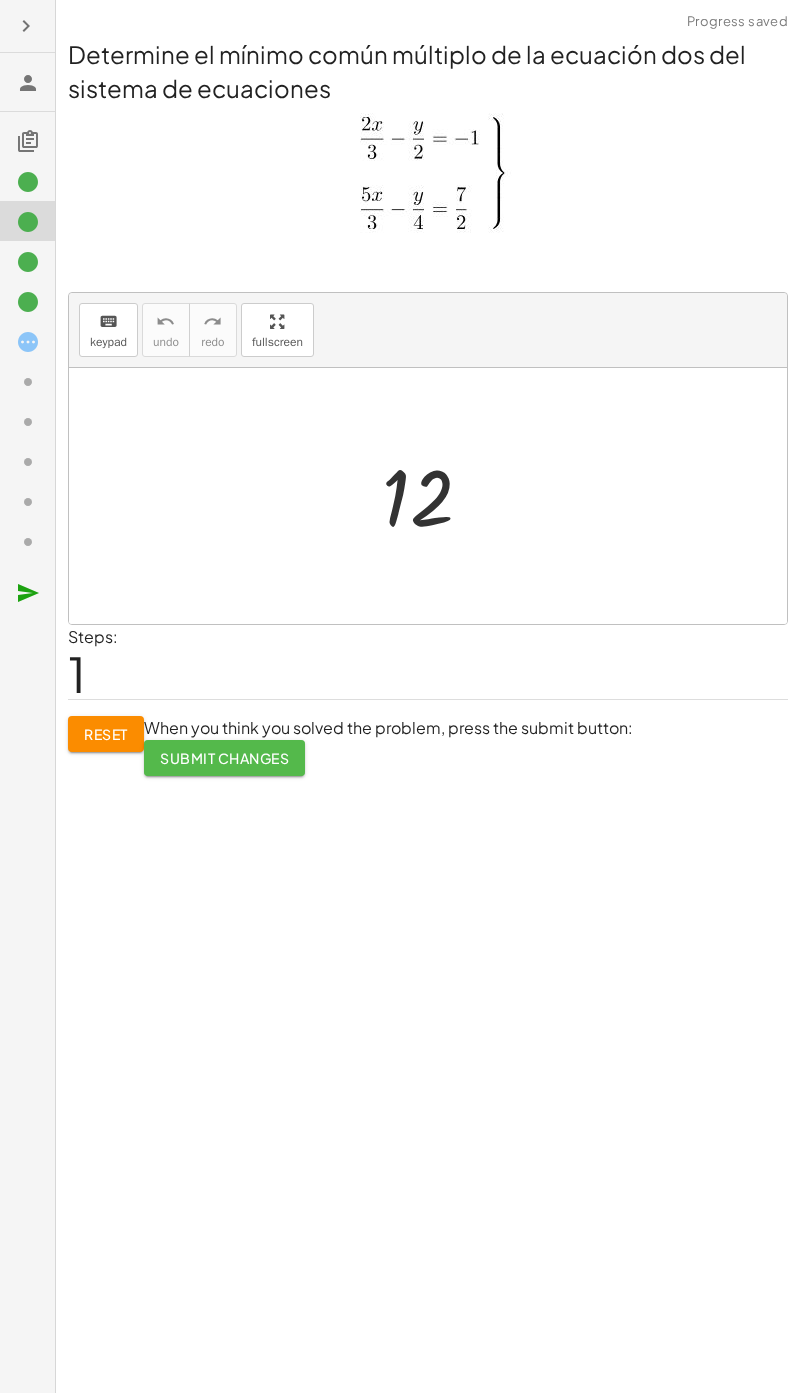 click on "Submit Changes" at bounding box center [224, 758] 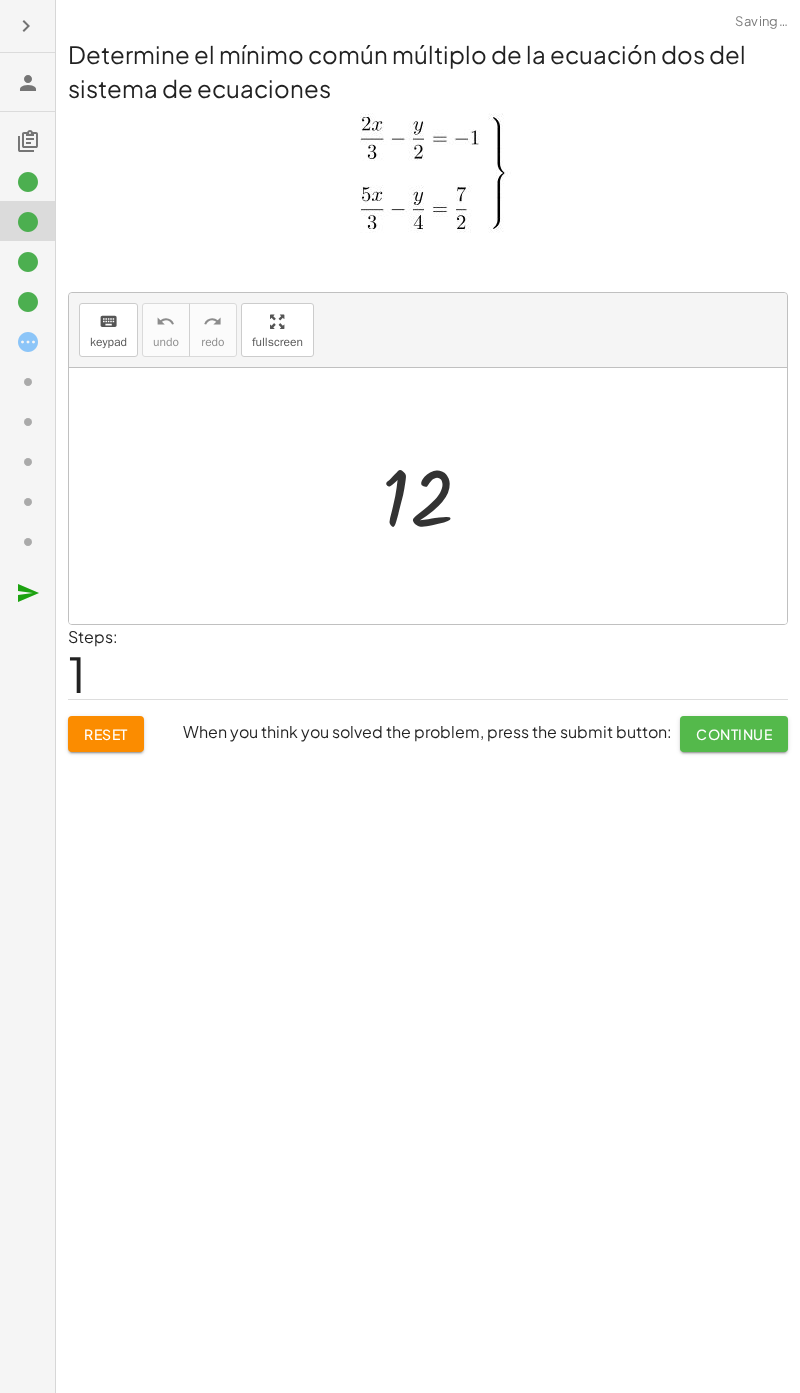 click on "Continue" at bounding box center [734, 734] 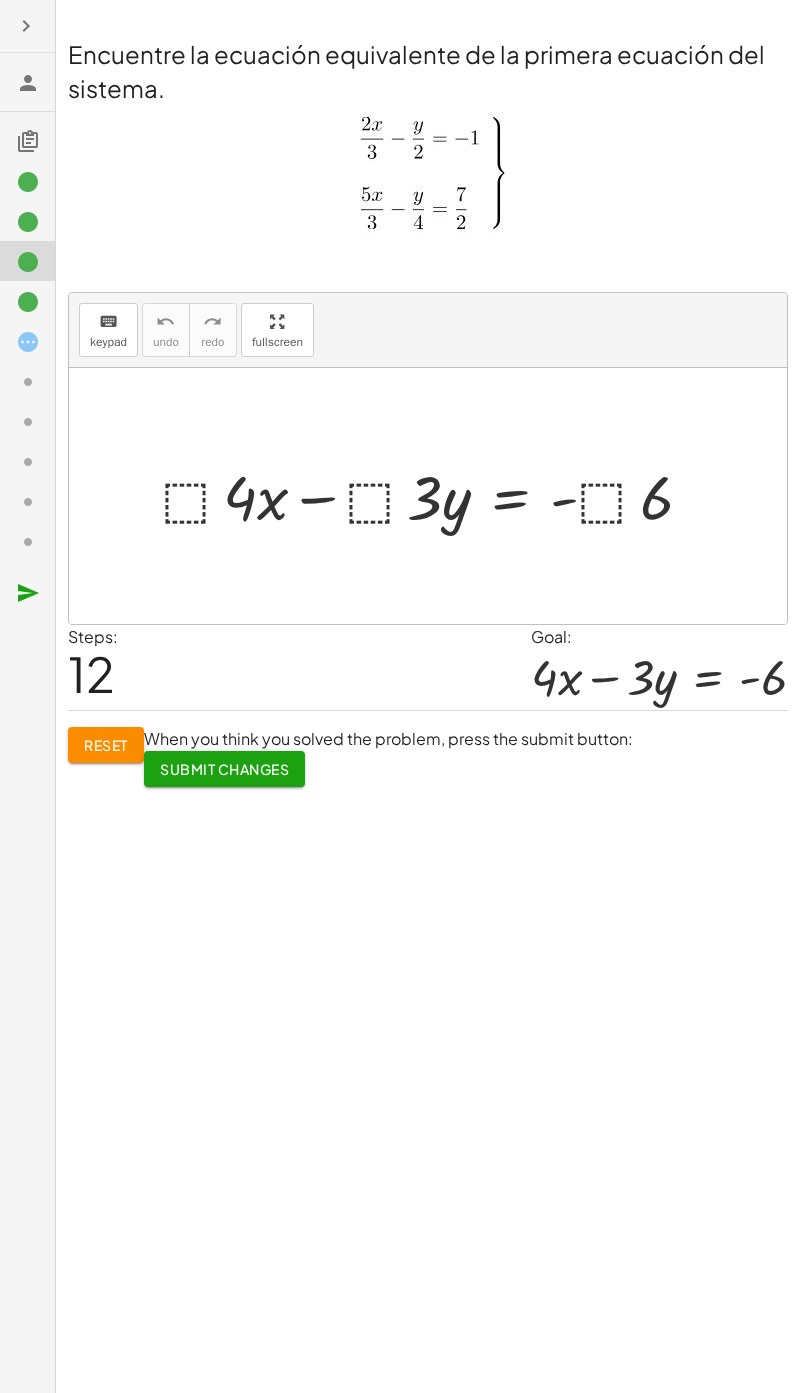 click 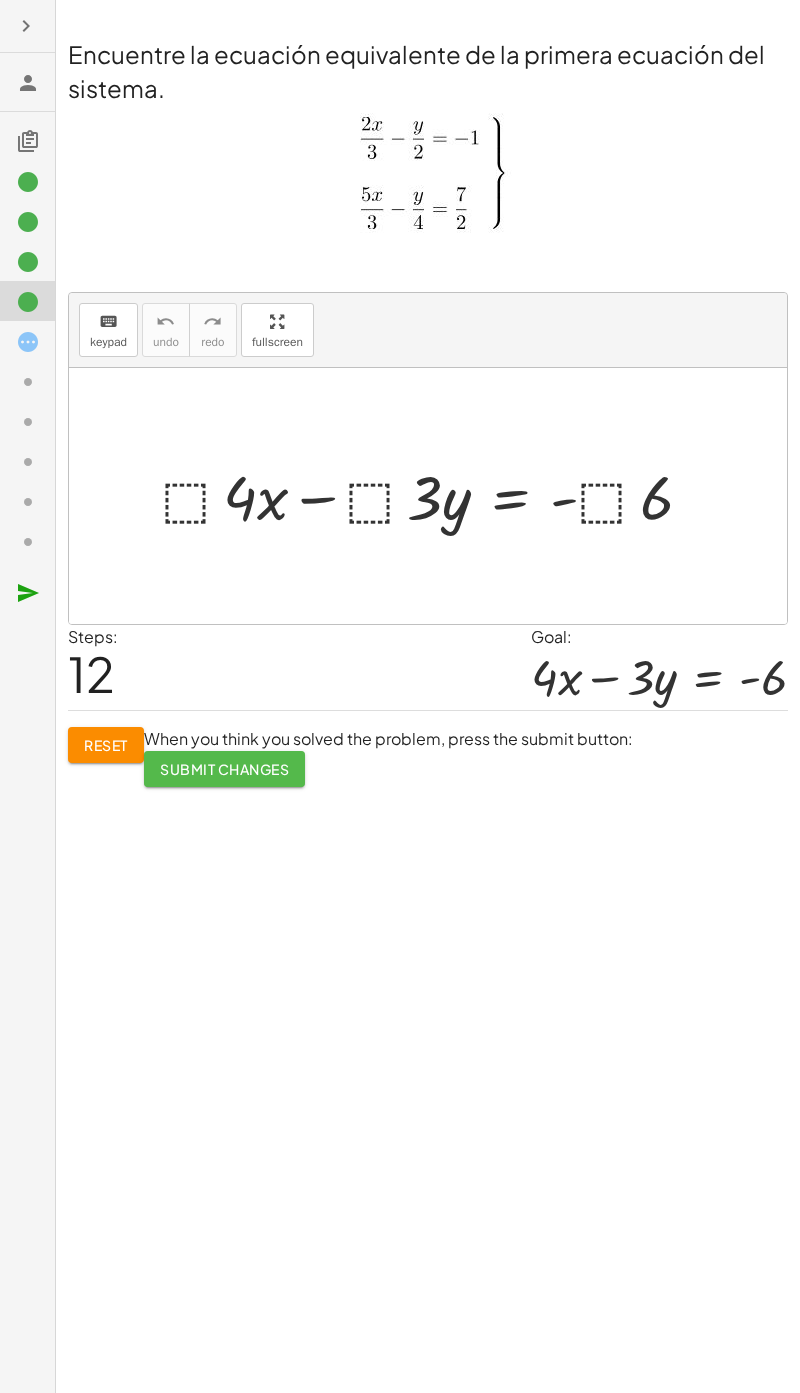 click on "Submit Changes" at bounding box center [224, 769] 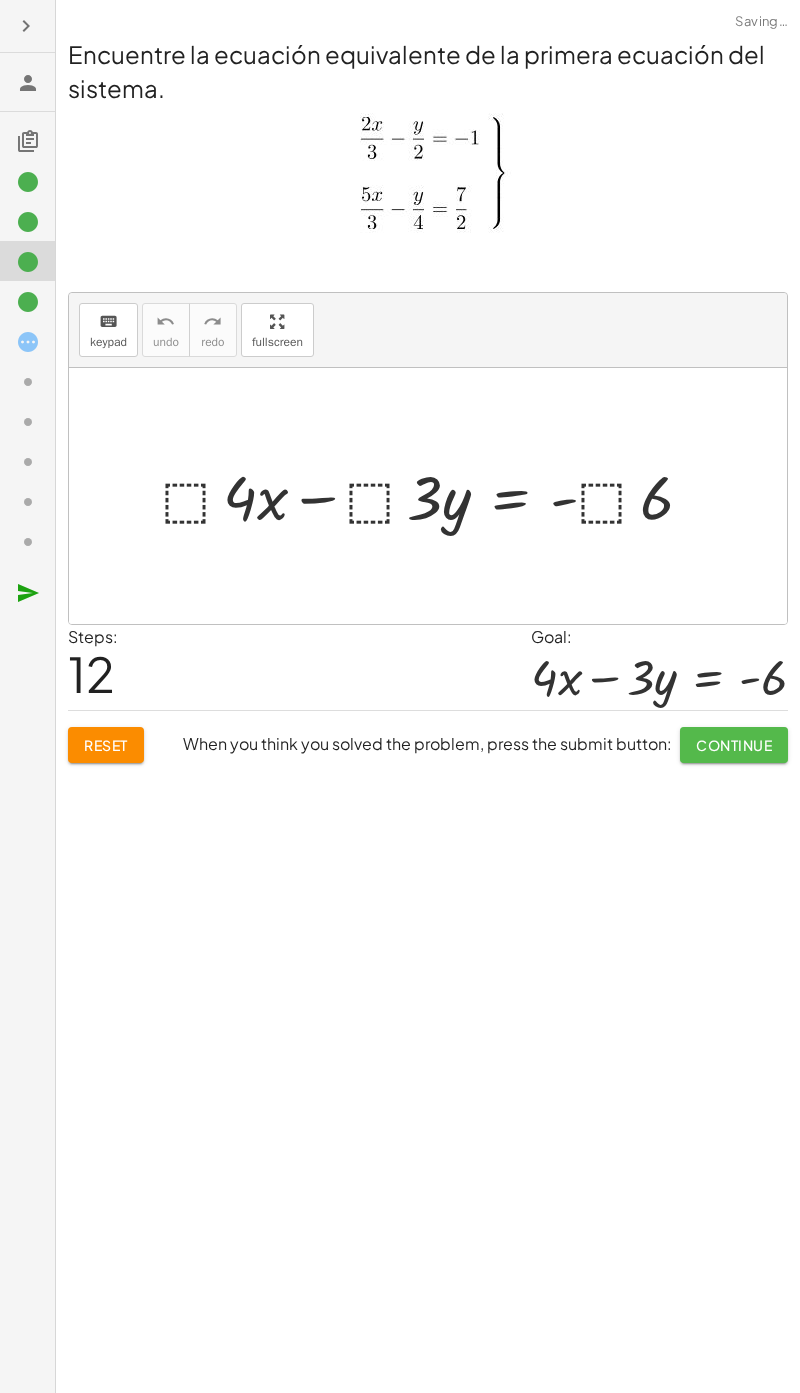 click on "Continue" at bounding box center (734, 745) 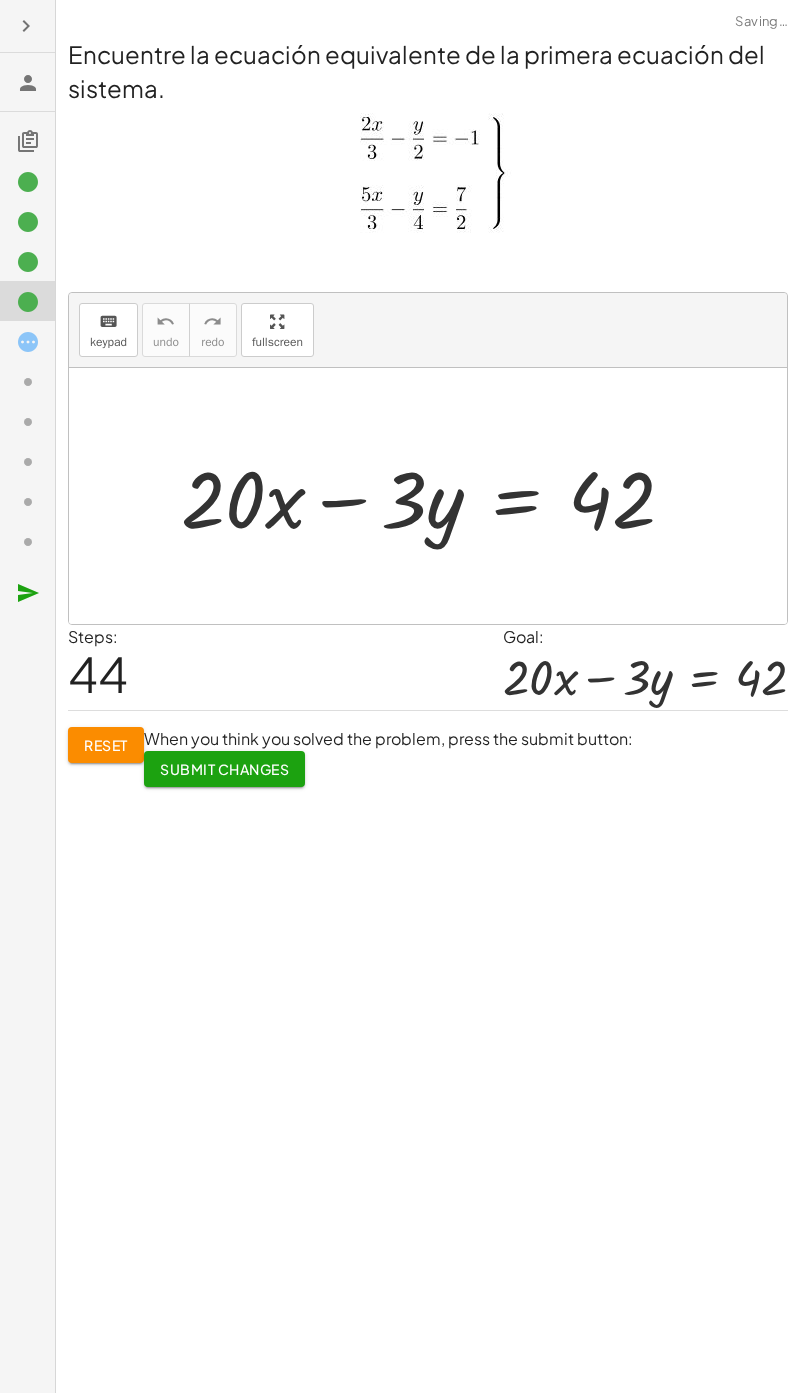 click on "When you think you solved the problem, press the submit button: Submit Changes" 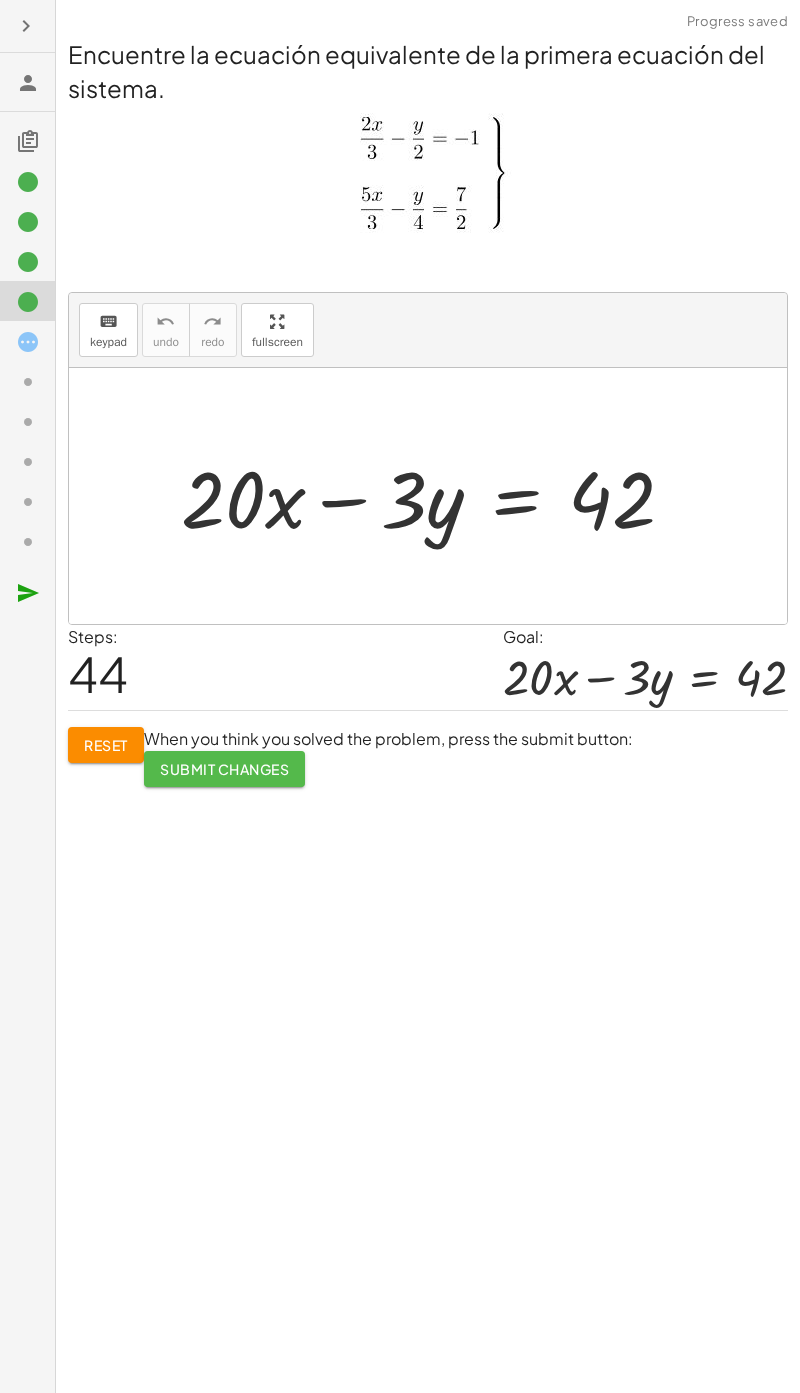 click on "Submit Changes" at bounding box center (224, 769) 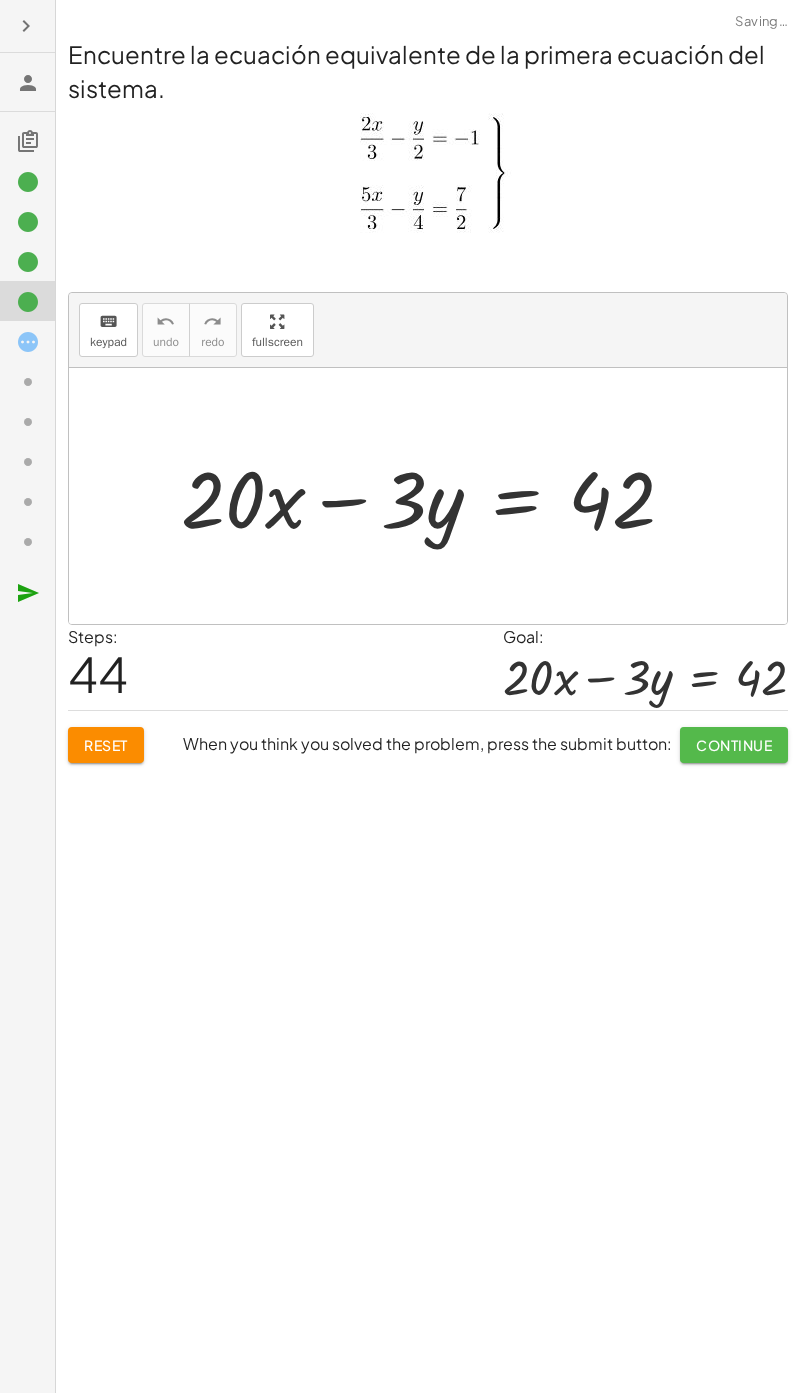 click on "Continue" at bounding box center [734, 745] 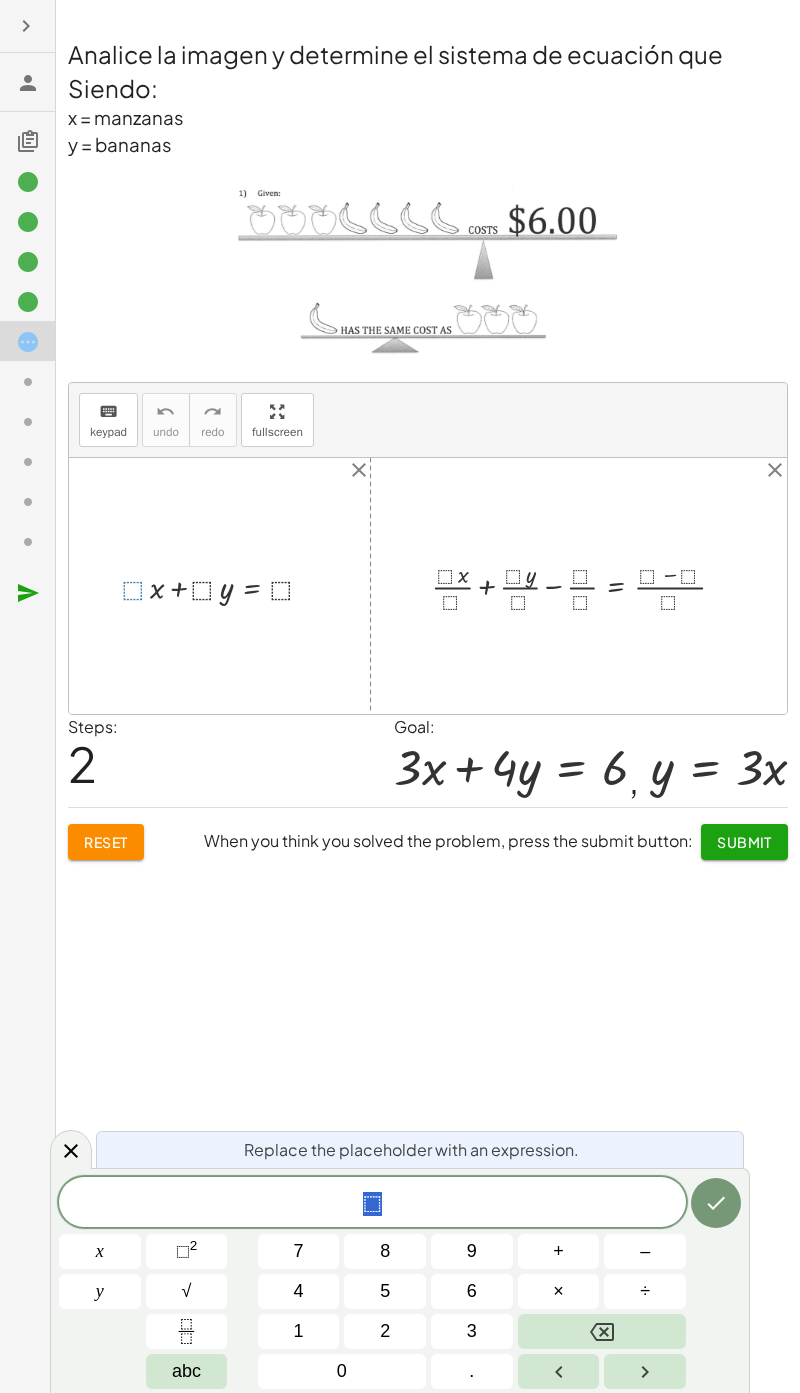 click on "3" at bounding box center (472, 1331) 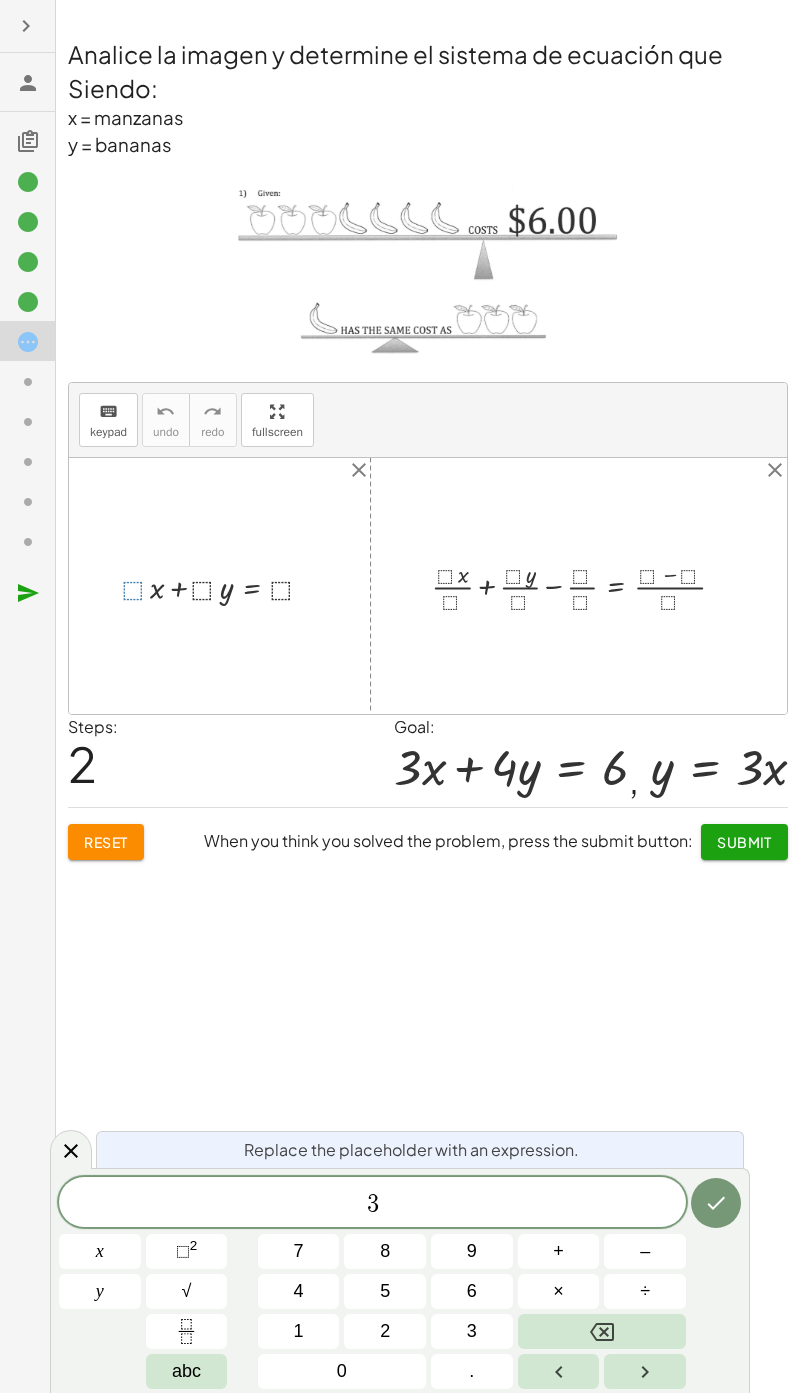click at bounding box center [716, 1203] 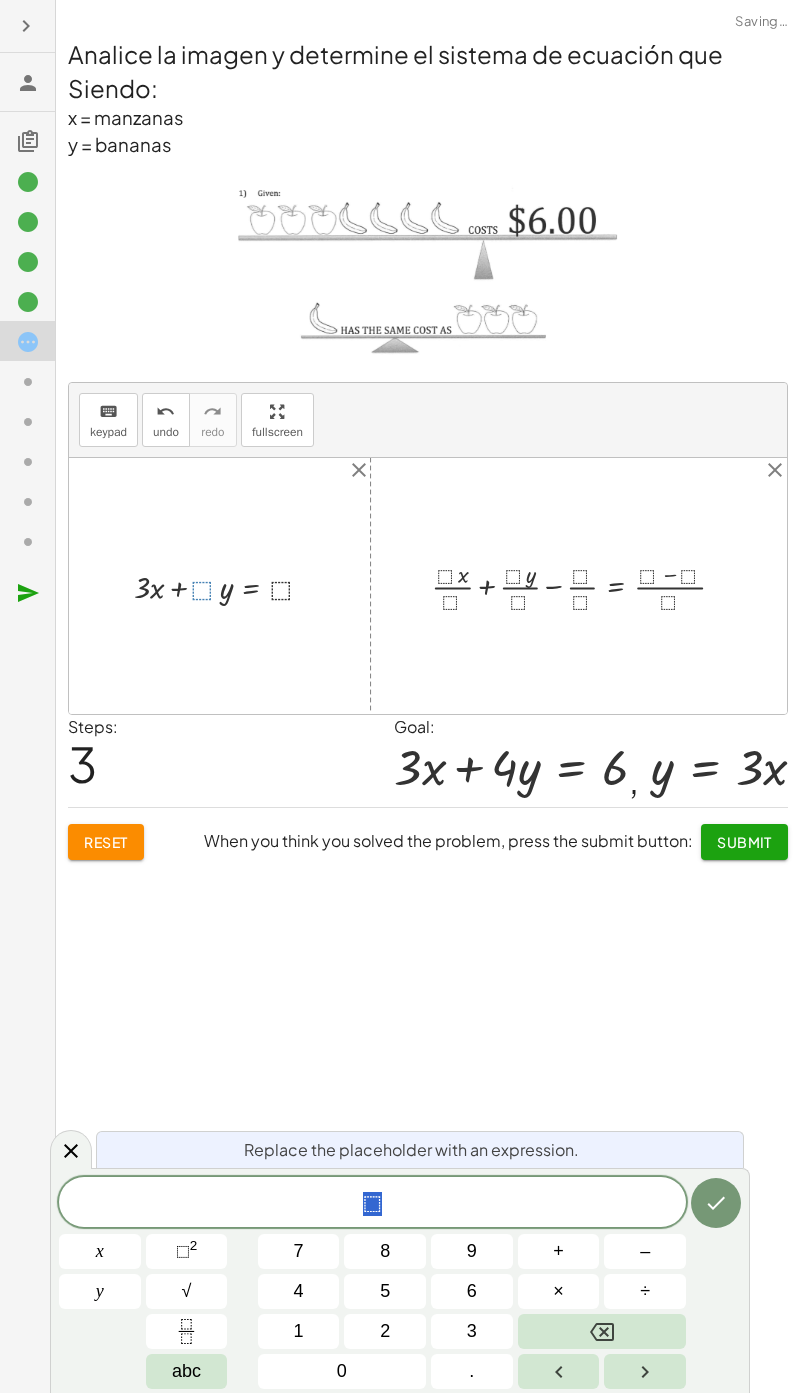 click on "4" at bounding box center [299, 1291] 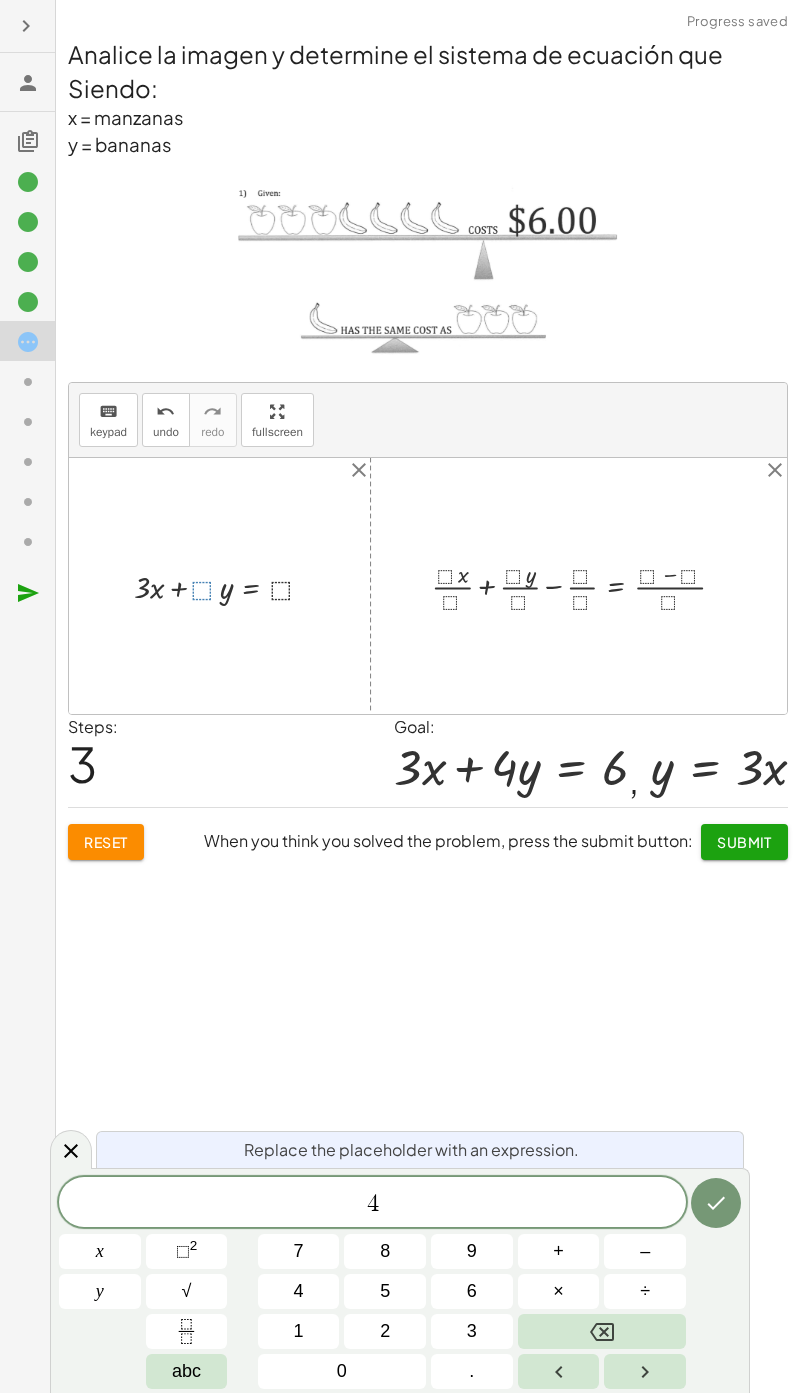 click at bounding box center [716, 1203] 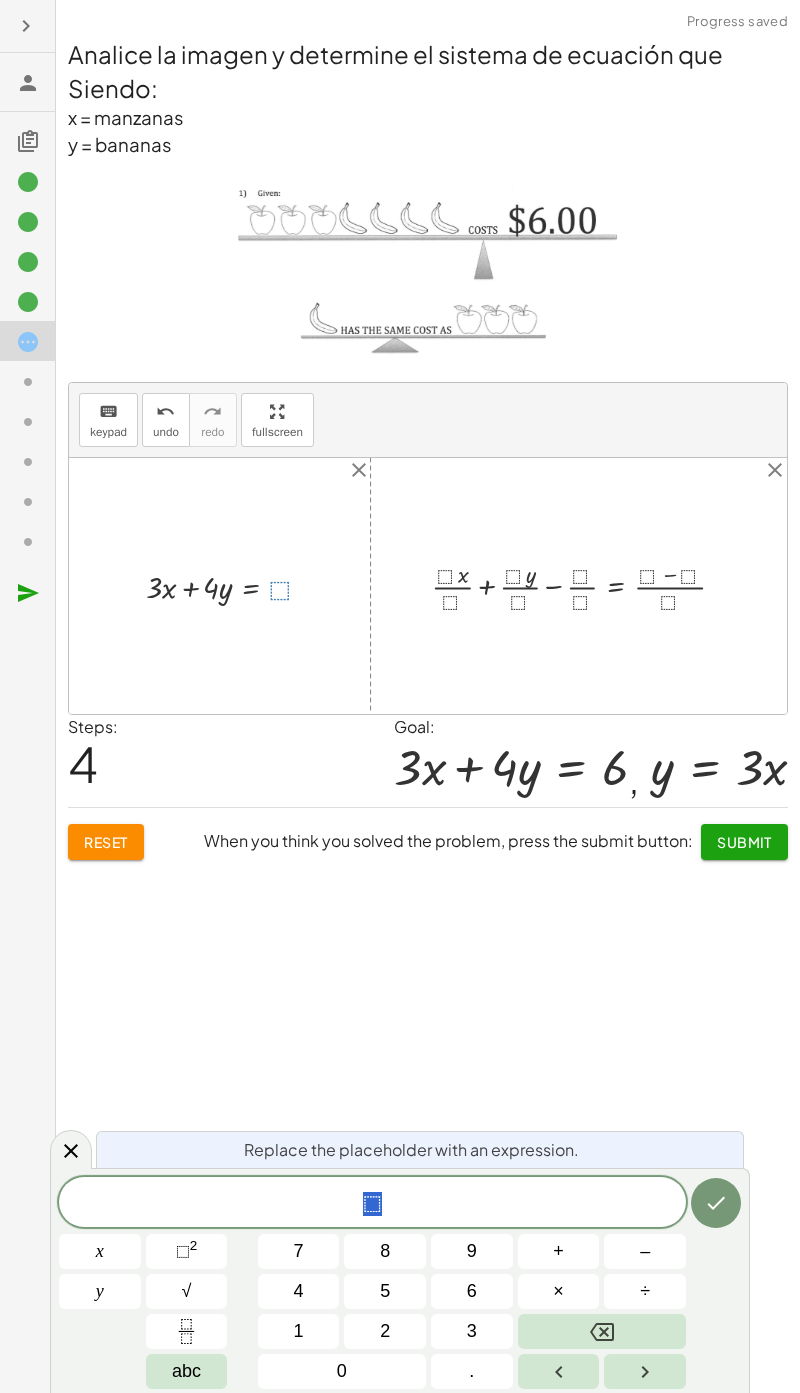 click on "6" at bounding box center (472, 1291) 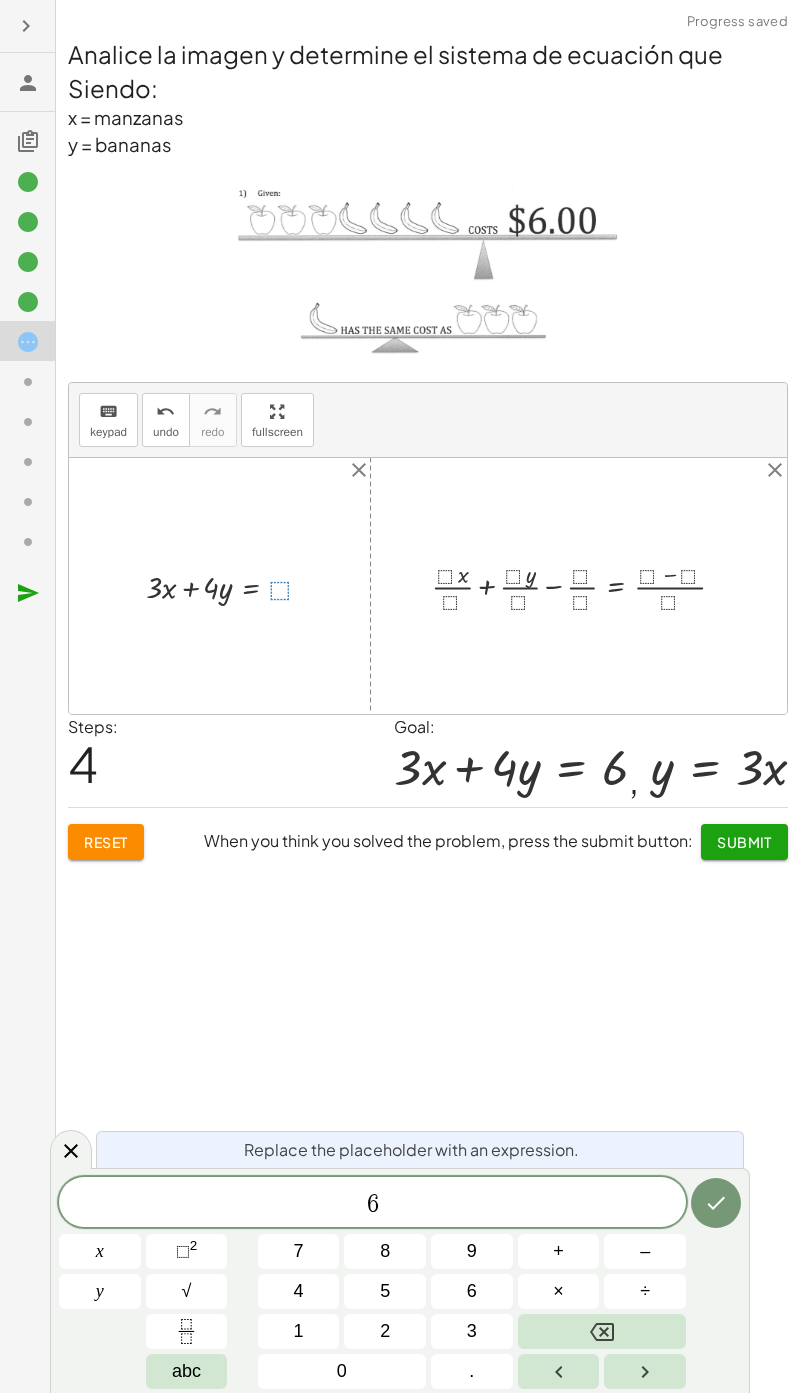 click at bounding box center [716, 1203] 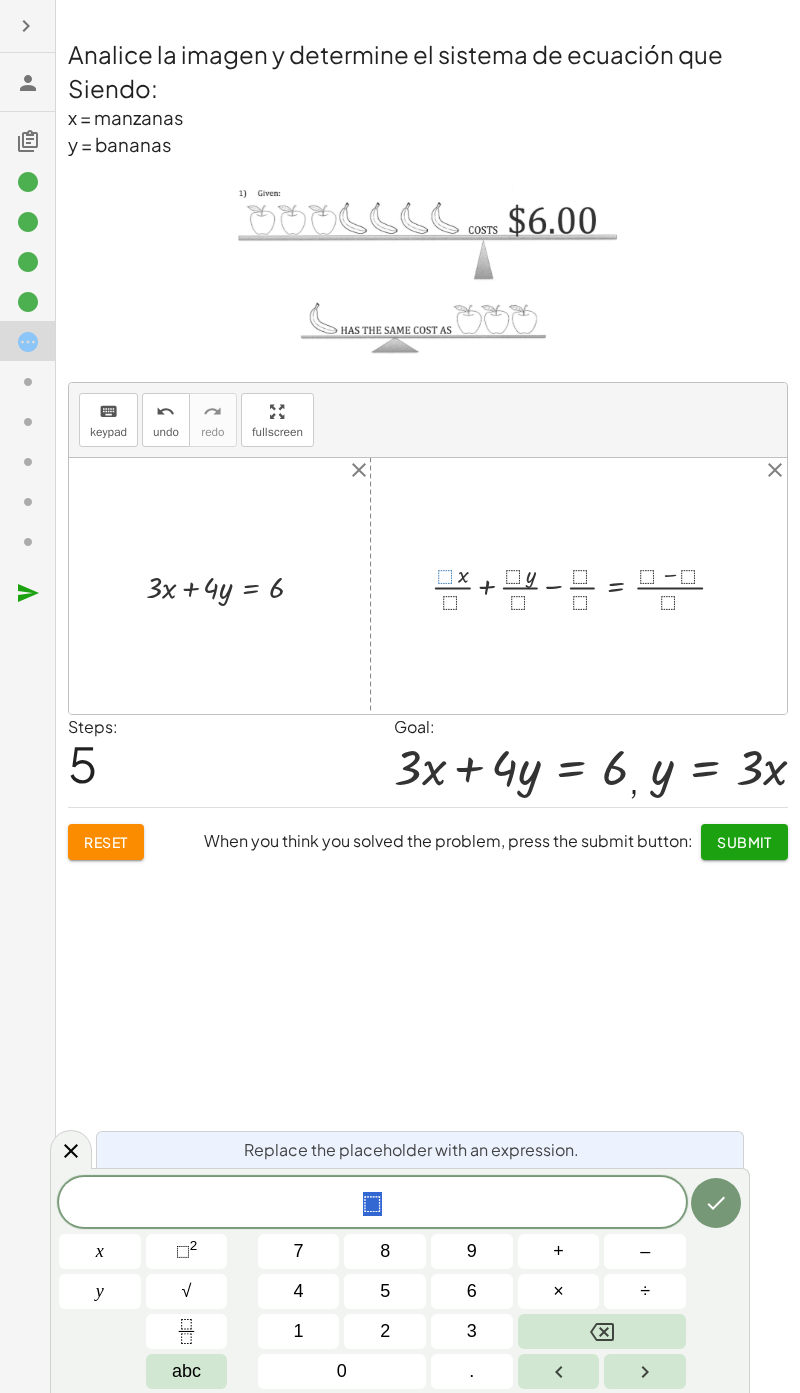 click on "3" at bounding box center (472, 1331) 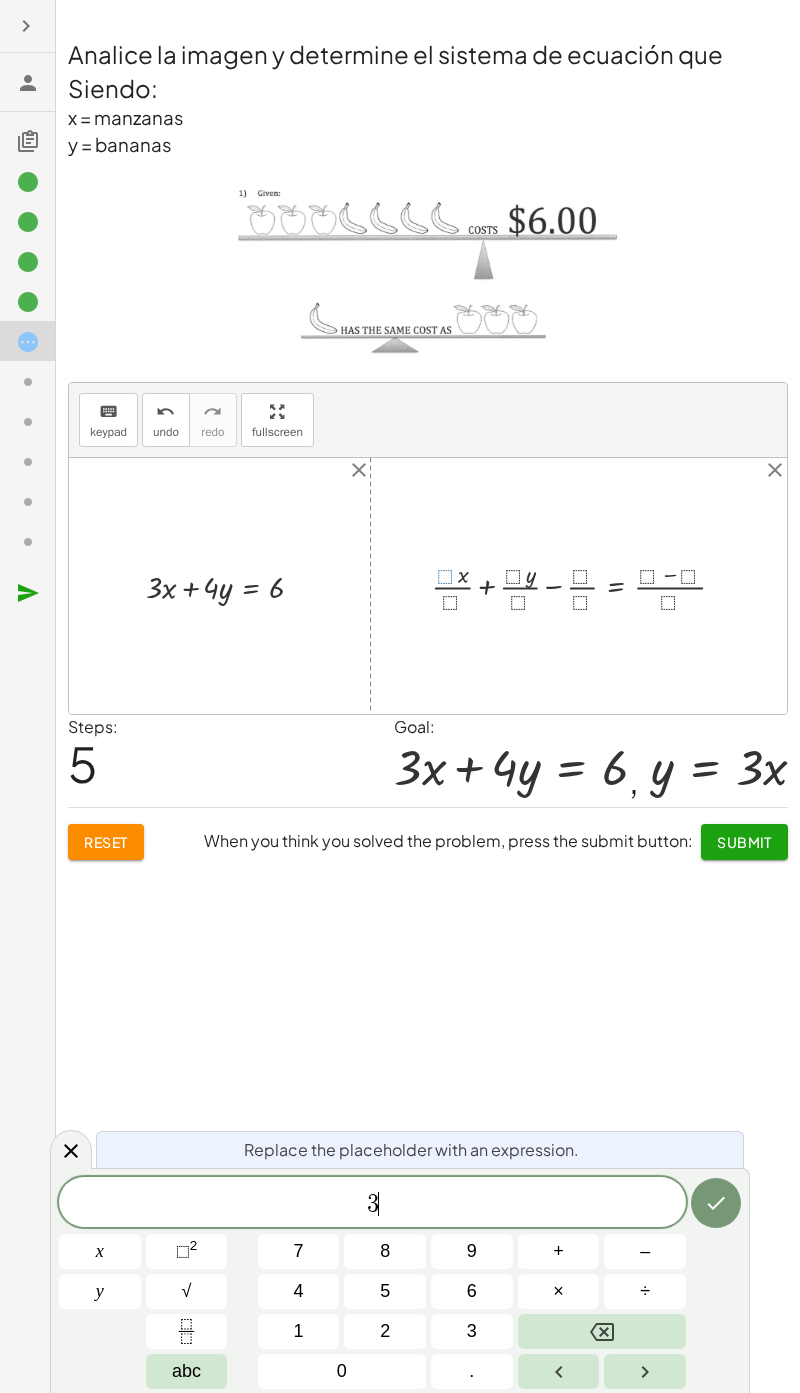 click at bounding box center (716, 1203) 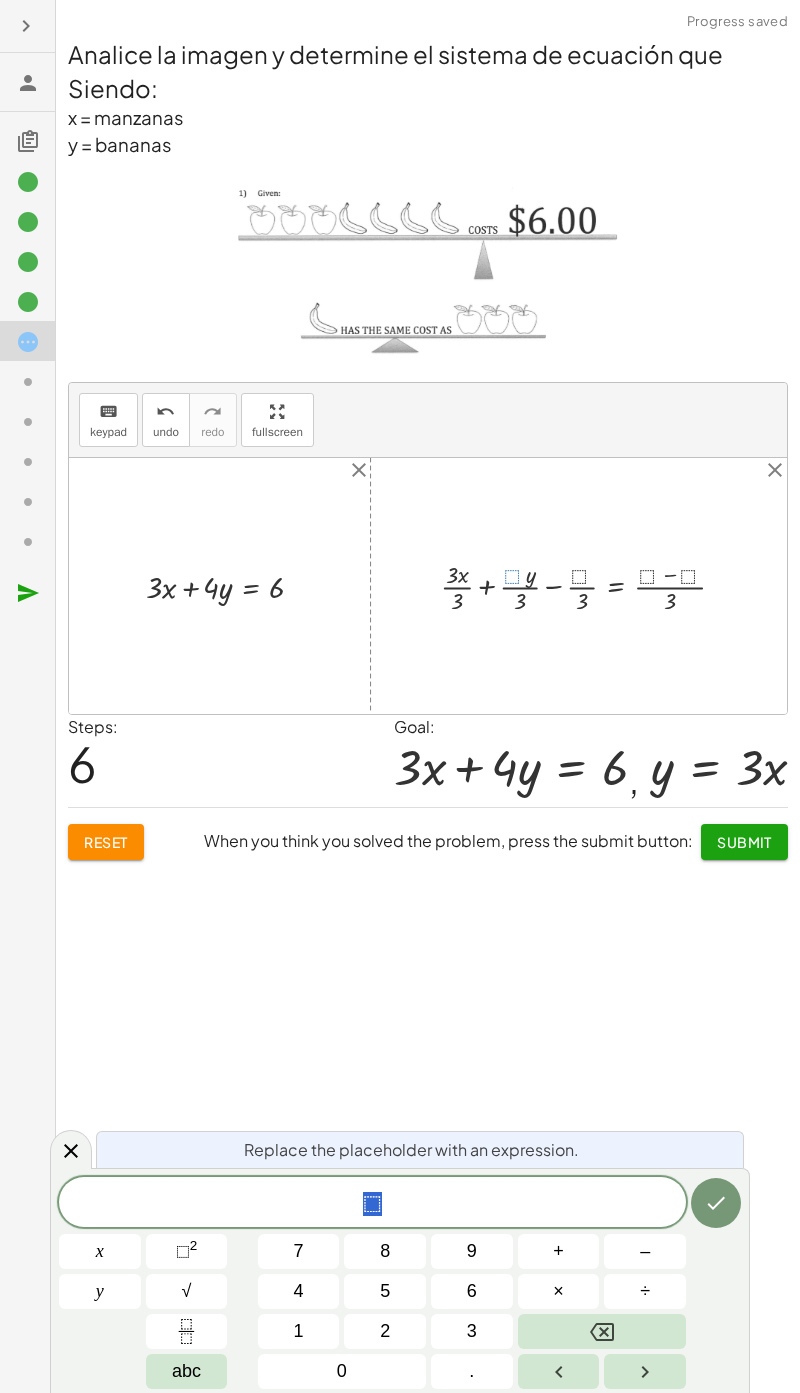 click on "4" at bounding box center (299, 1291) 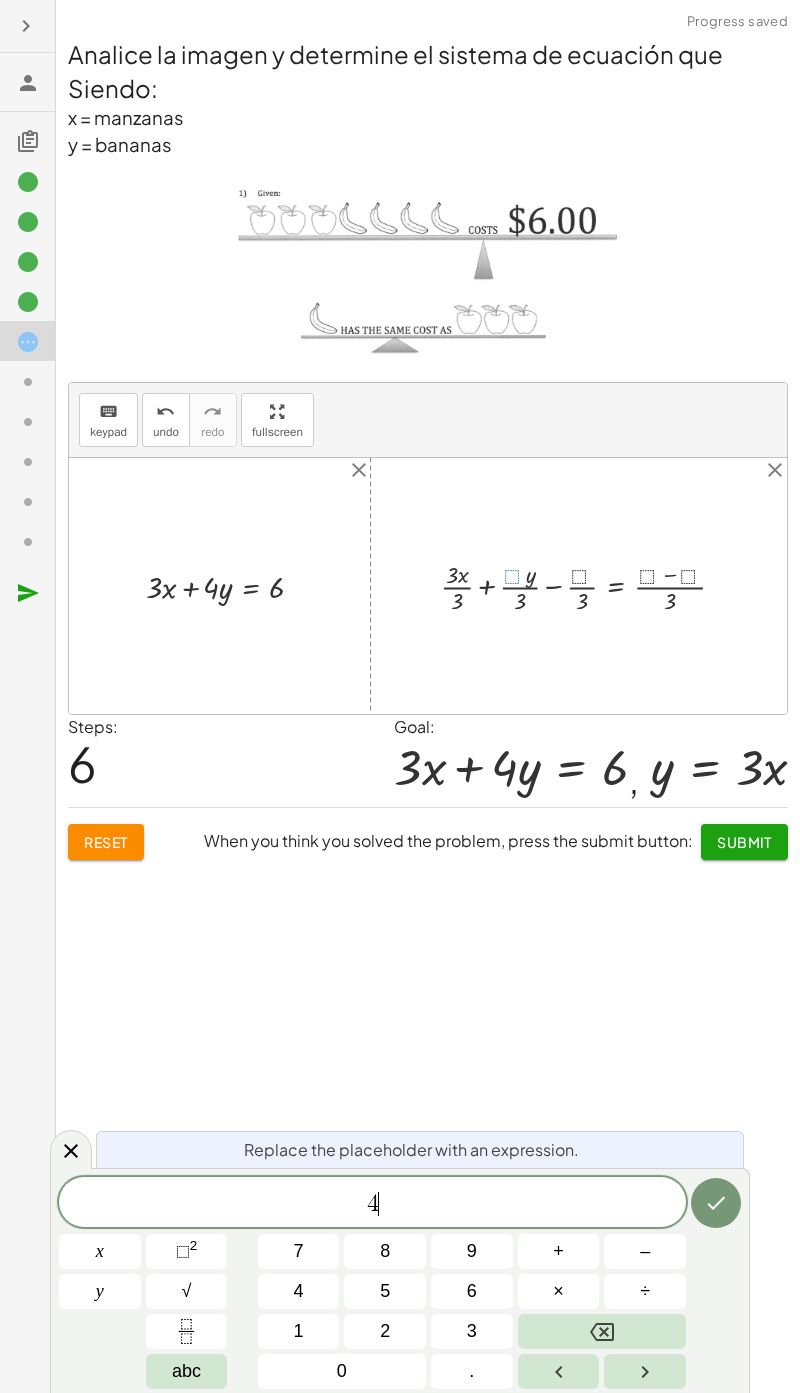 click 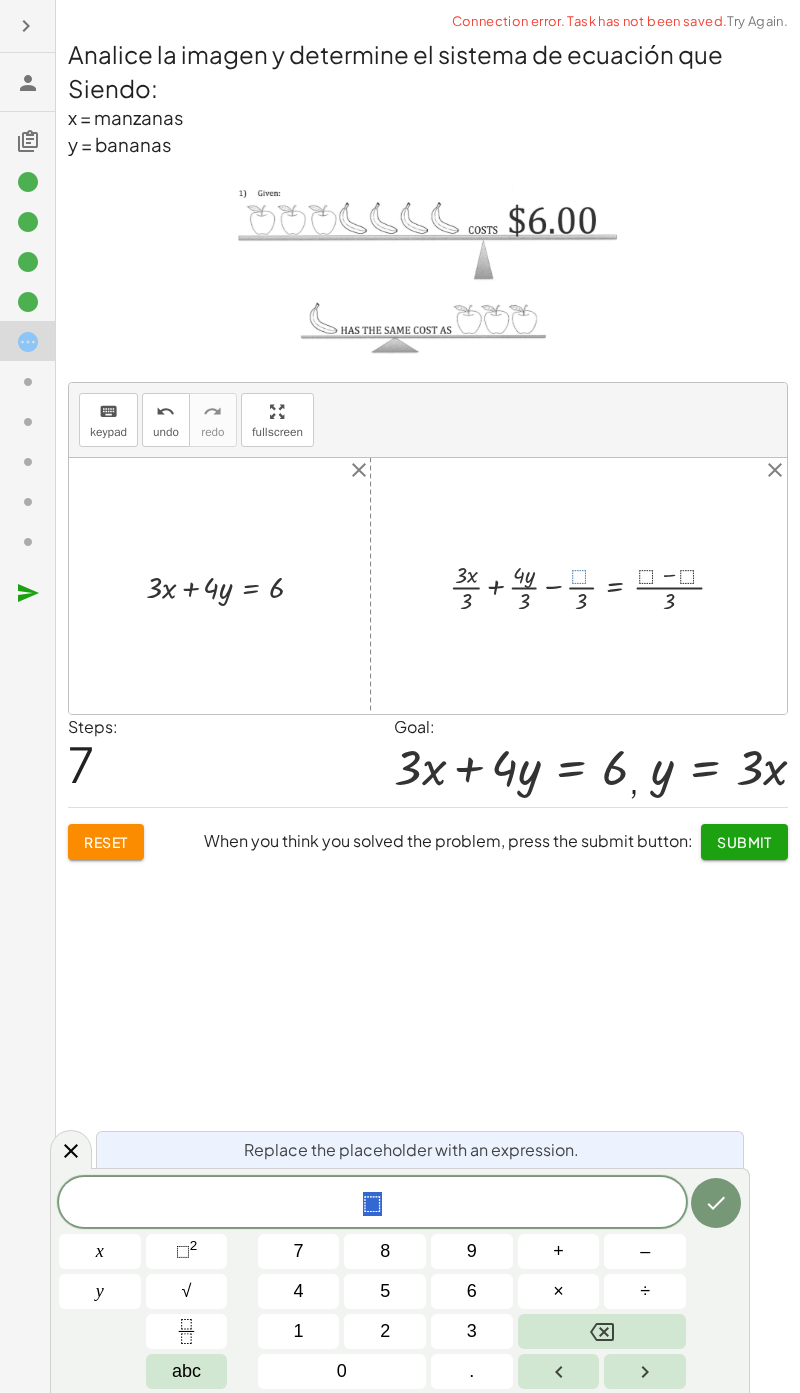 click on "6" at bounding box center (472, 1291) 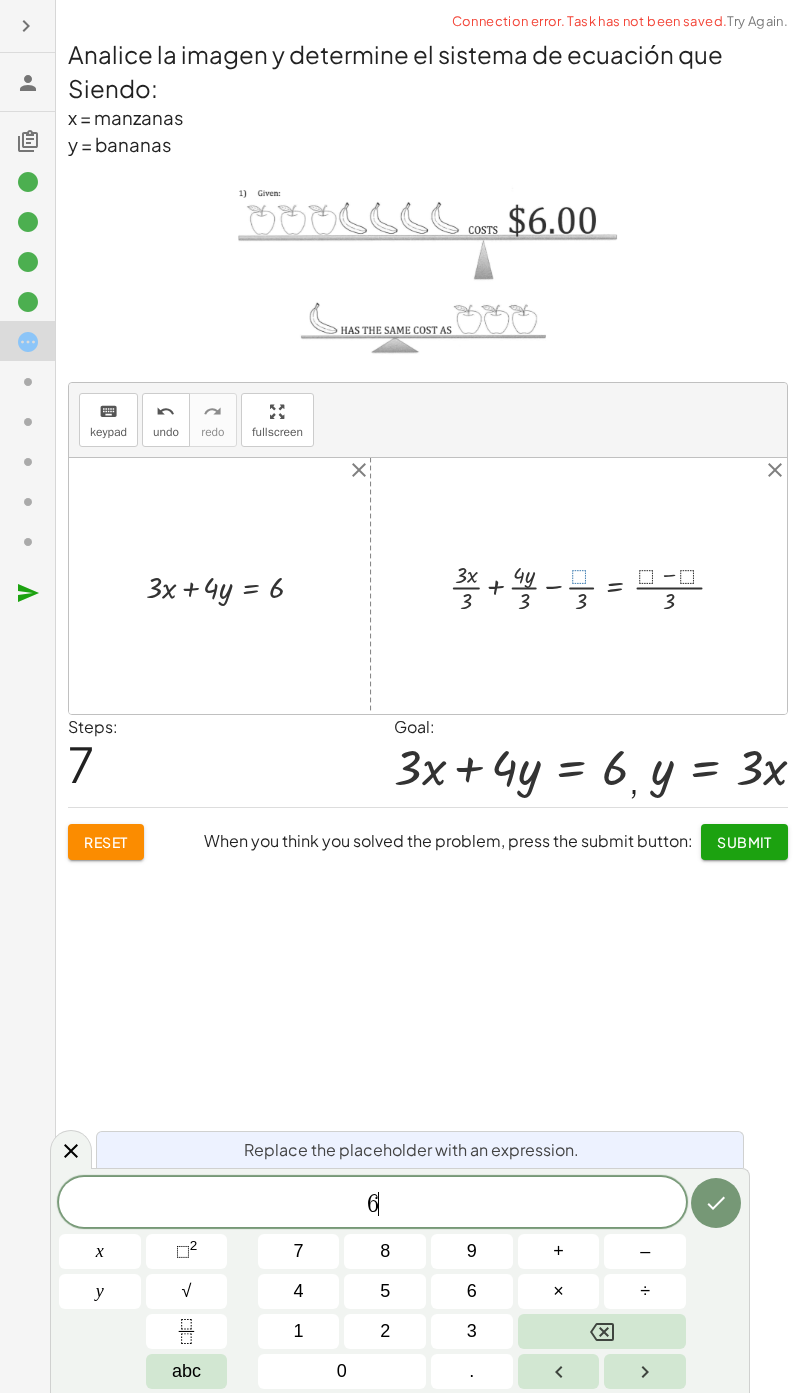 click 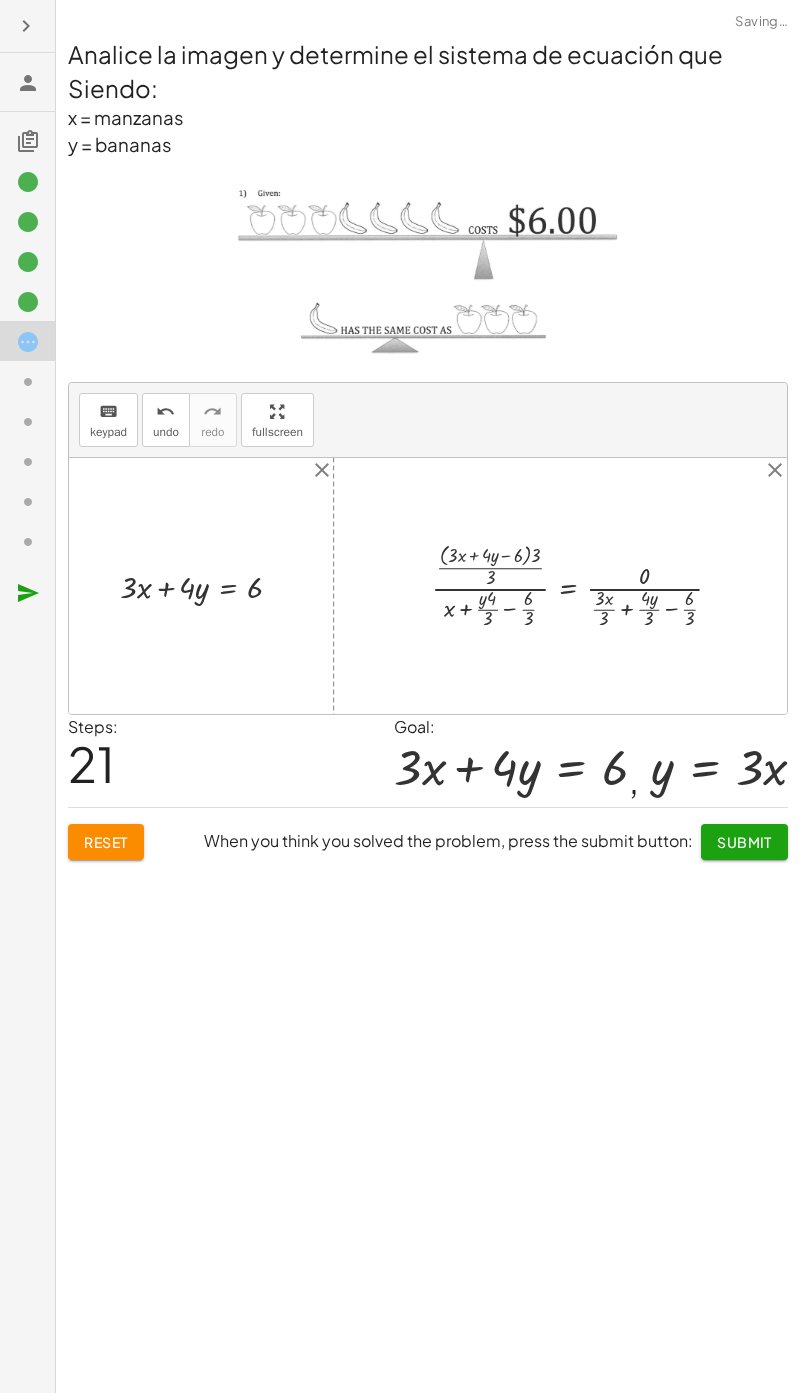 click at bounding box center [428, 586] 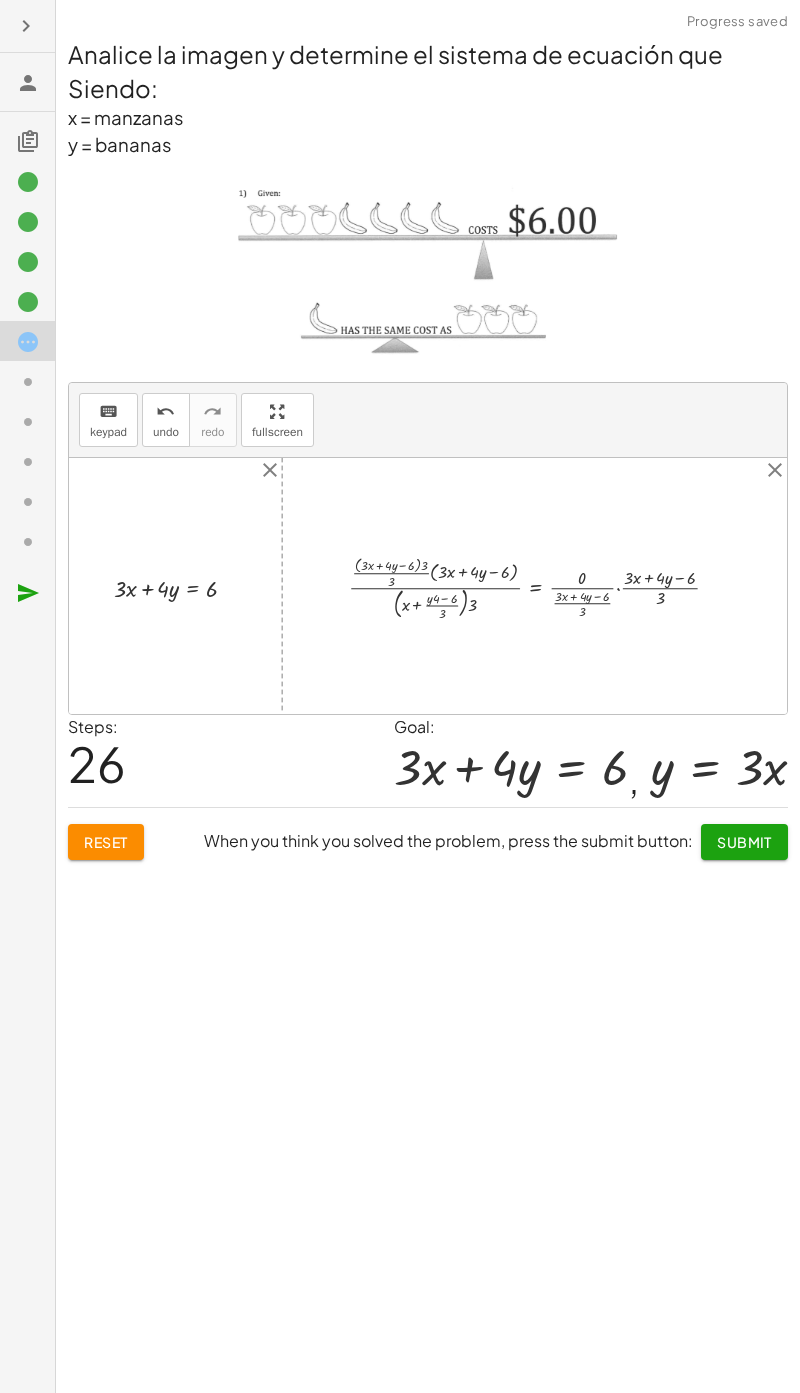 click at bounding box center [428, 586] 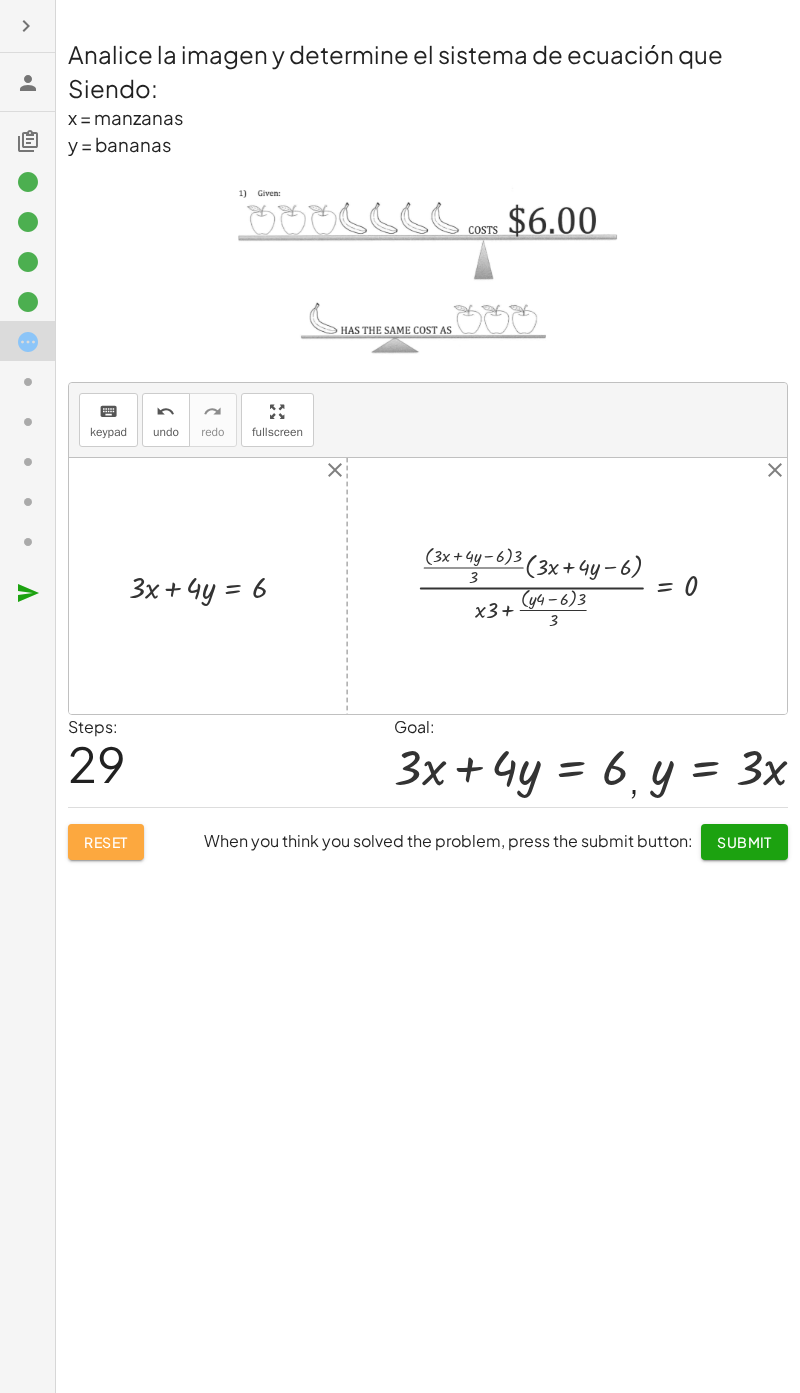 click on "Reset" at bounding box center [106, 842] 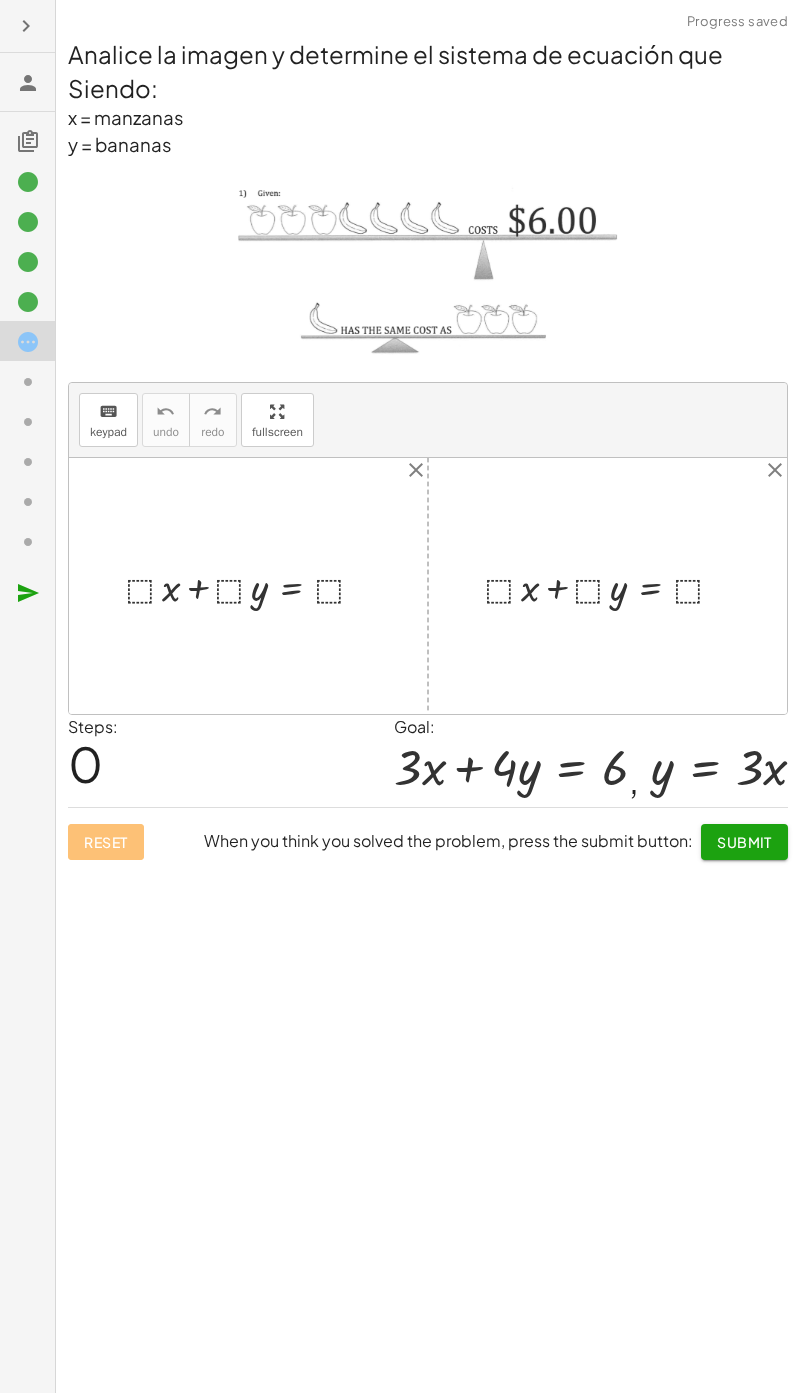 click on "Reset  When you think you solved the problem, press the submit button: Submit" at bounding box center [428, 833] 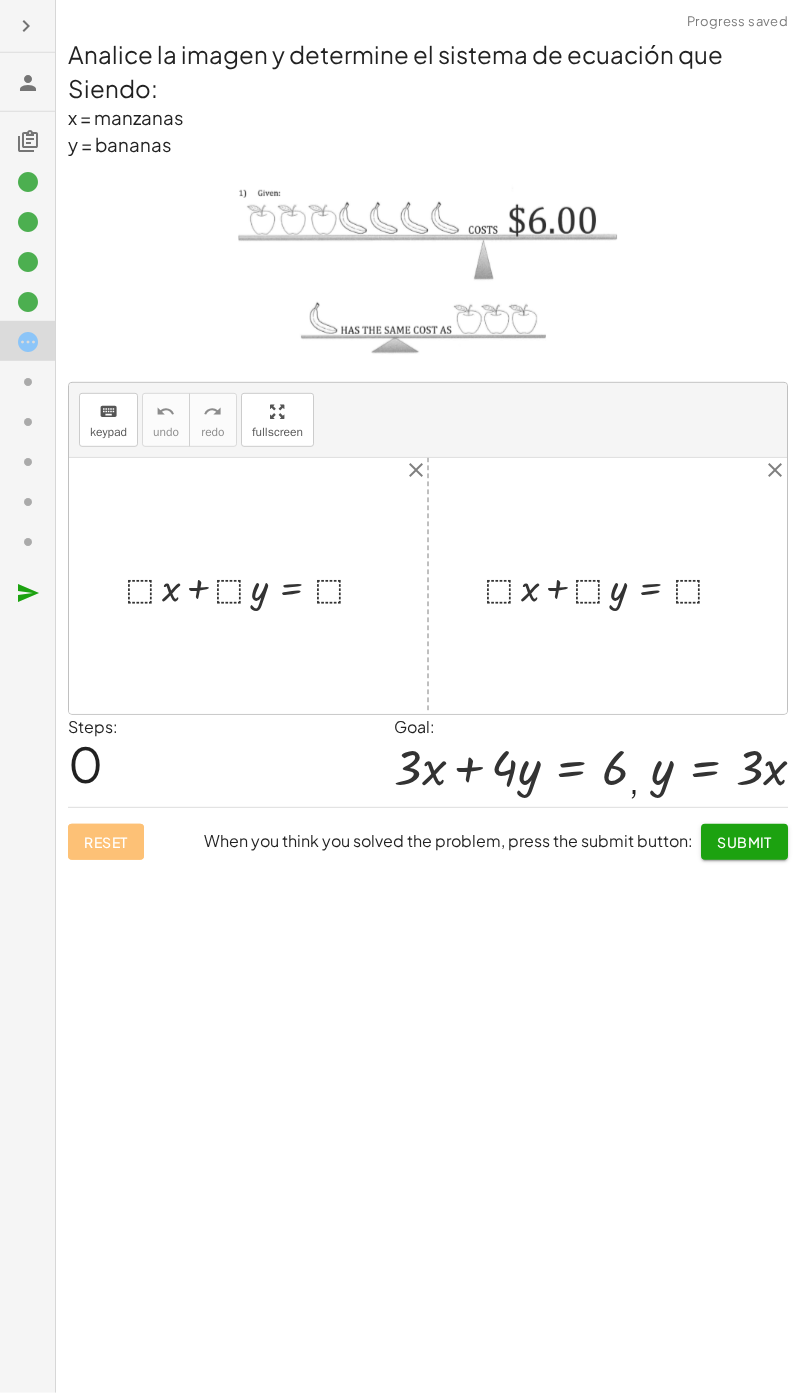 click on "Determine el mínimo común múltiplo de la ecuación uno del sistema de ecuaciones keyboard keypad undo undo redo redo fullscreen ⬚ 6 × Steps:  1 Reset  When you think you solved the problem, press the submit button:  Continue  Determine el mínimo común múltiplo de la ecuación dos del sistema de ecuaciones keyboard keypad undo undo redo redo fullscreen ⬚ 12 × Steps:  1 Reset  When you think you solved the problem, press the submit button:  Continue  Encuentre la ecuación equivalente de la primera ecuación del sistema. keyboard keypad undo undo redo redo fullscreen + · ⬚ · · 2 · x · 3 − · ⬚ · · y · 2 = · ⬚ · - 1 + · 2 · ⬚ · · x · 3 − · ⬚ · · y · 2 = · ⬚ · - 1 + · 2 · ⬚ · · x · 3 · 3 − · ⬚ · · y · 2 · 3 = · ⬚ · 3 · - 1 + · 2 · ⬚ · · x · 3 · 3 − · ⬚ · · y · 2 · 3 = · ⬚ · - 3 + · 2 · ⬚ · · x · 3 · 3 · 2 − · ⬚ · · y · 2 · 2 · 3 = · ⬚ · 2 · - 3 + · 2 · ⬚ · · x · 3 · 3 · 2 − · ⬚ · y" 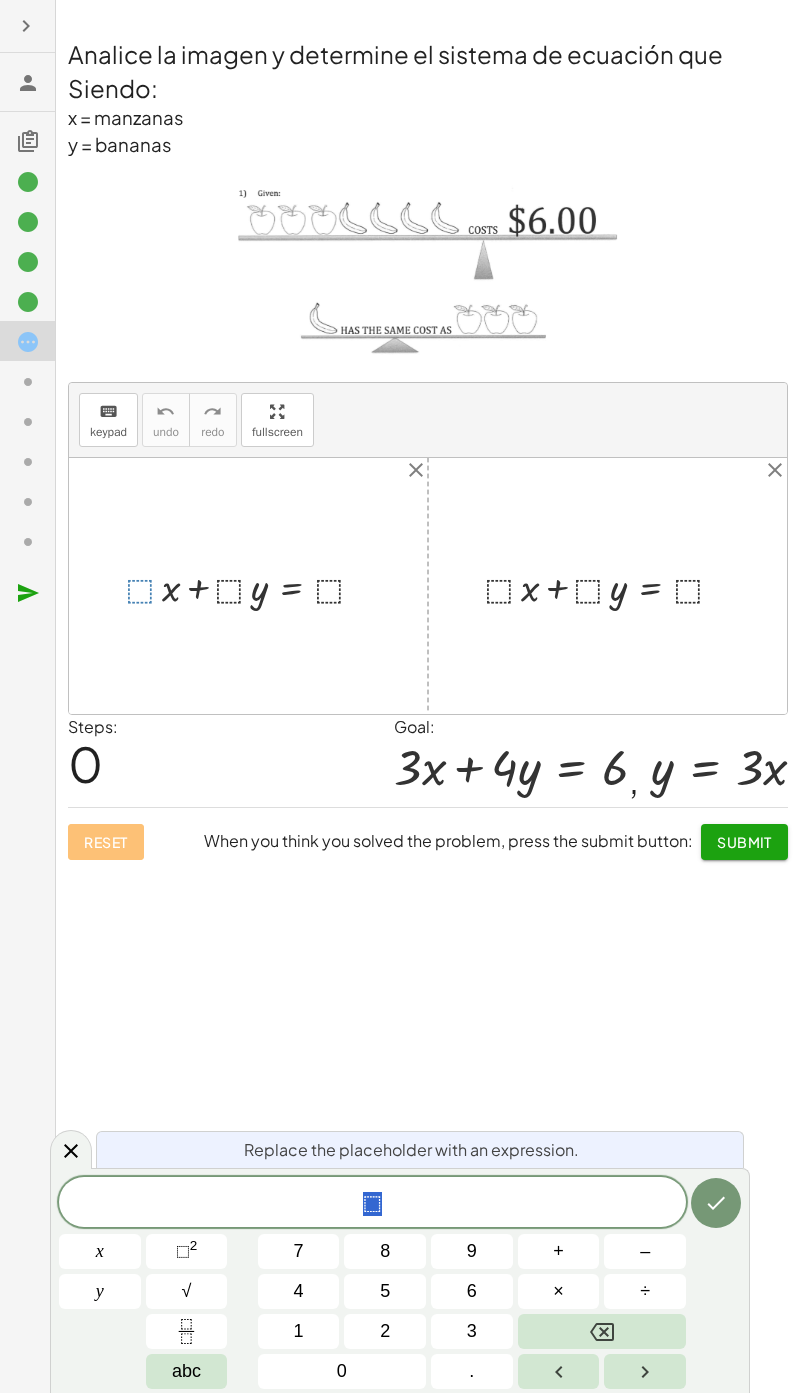 click on "3" at bounding box center [472, 1331] 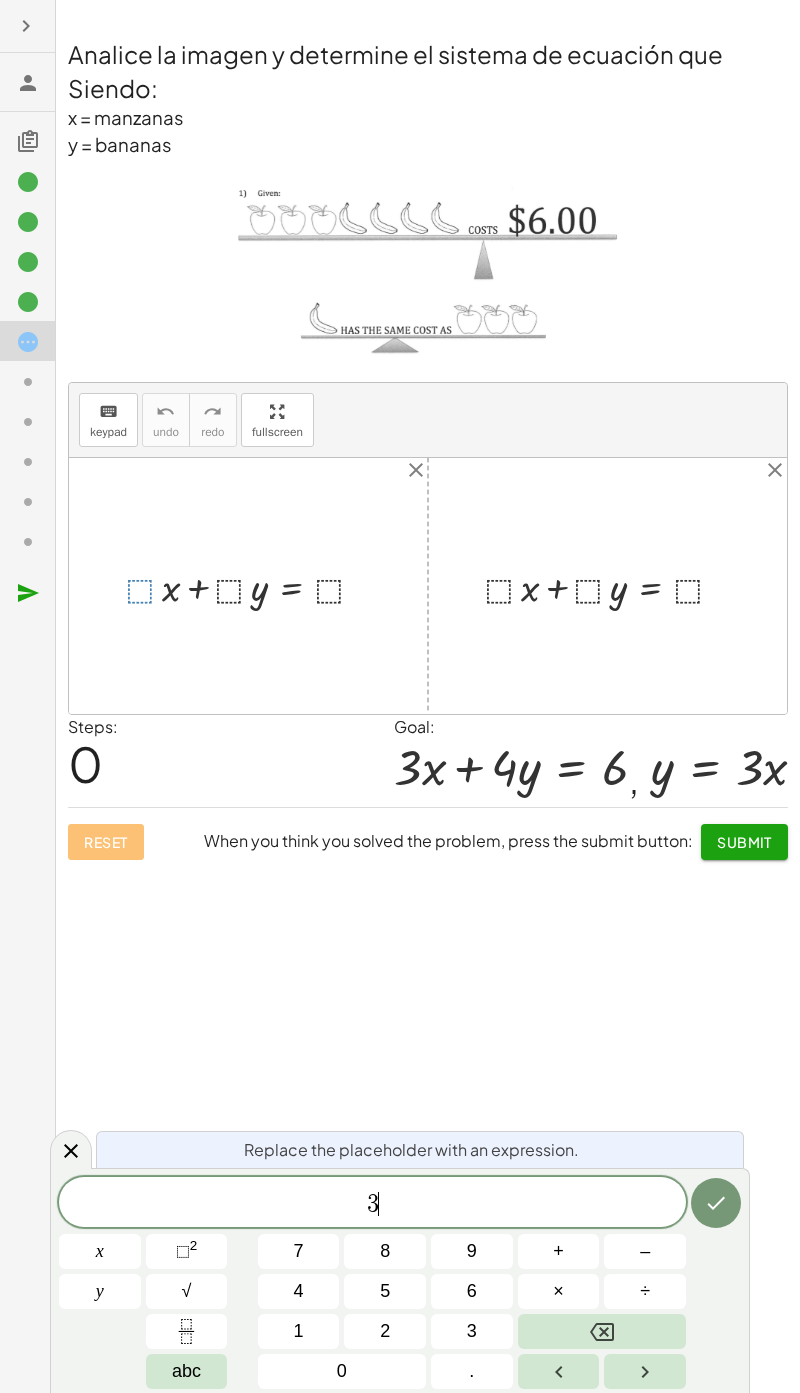 click at bounding box center [716, 1203] 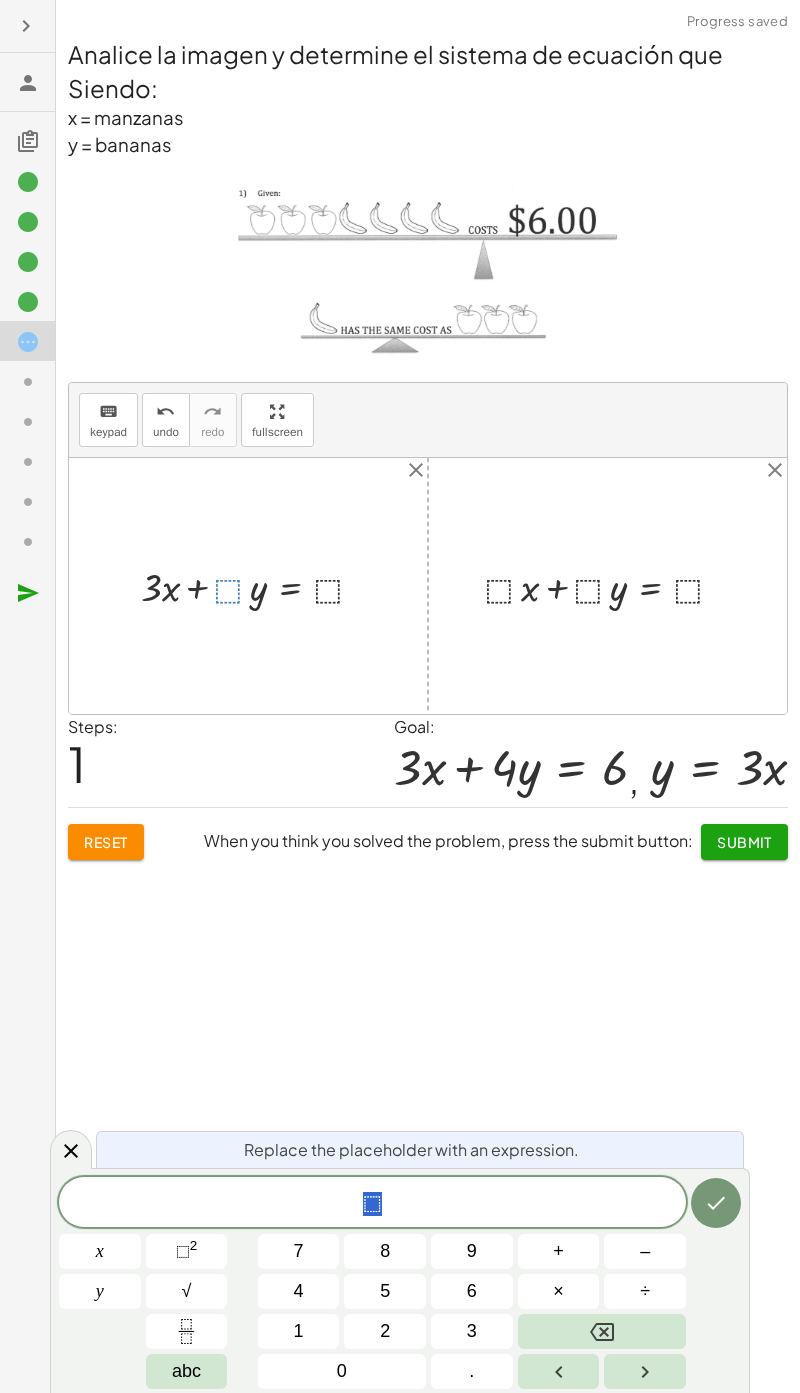 click on "4" at bounding box center (299, 1291) 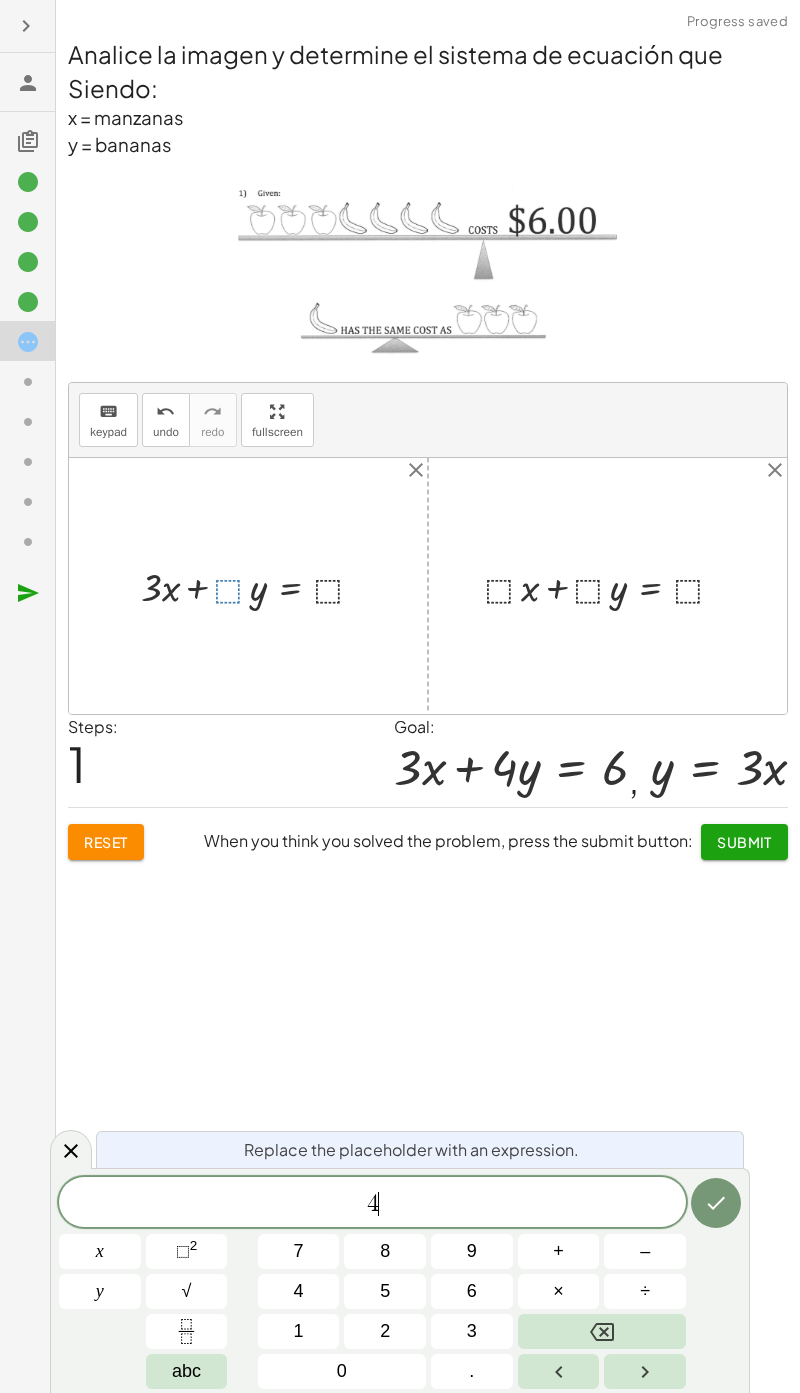 click on "4 ​" at bounding box center [372, 1204] 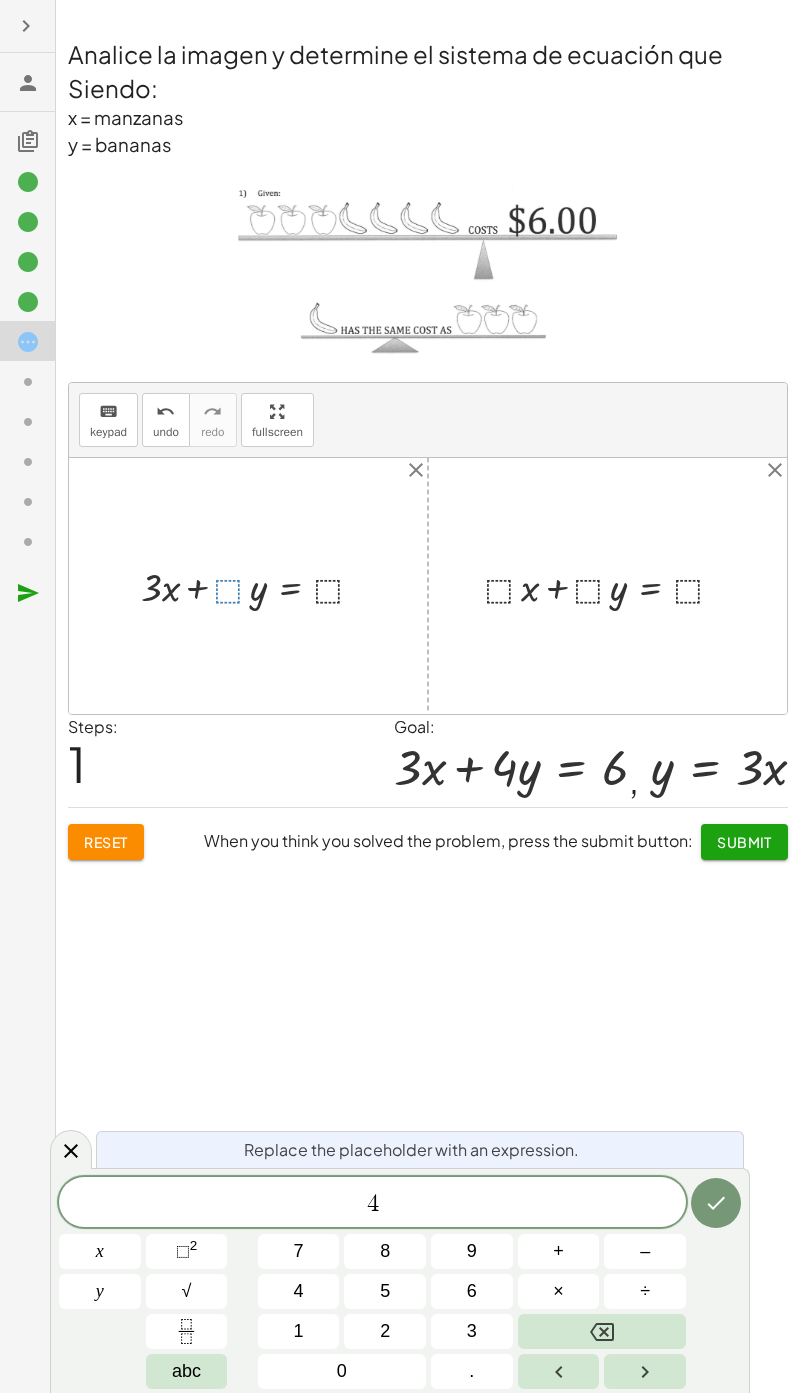 click at bounding box center [716, 1203] 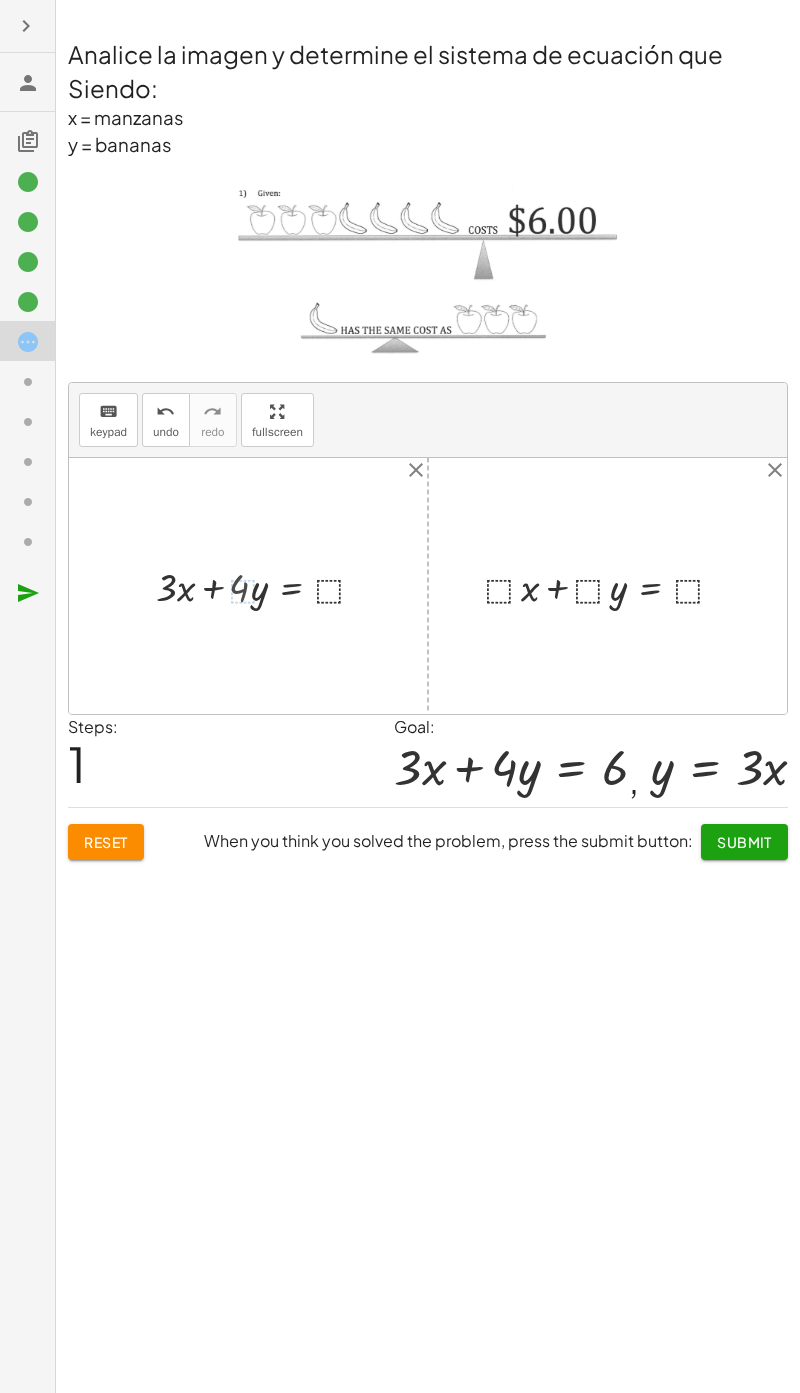 click on "Determine el mínimo común múltiplo de la ecuación uno del sistema de ecuaciones keyboard keypad undo undo redo redo fullscreen ⬚ 6 × Steps:  1 Reset  When you think you solved the problem, press the submit button:  Continue  Determine el mínimo común múltiplo de la ecuación dos del sistema de ecuaciones keyboard keypad undo undo redo redo fullscreen ⬚ 12 × Steps:  1 Reset  When you think you solved the problem, press the submit button:  Continue  Encuentre la ecuación equivalente de la primera ecuación del sistema. keyboard keypad undo undo redo redo fullscreen + · ⬚ · · 2 · x · 3 − · ⬚ · · y · 2 = · ⬚ · - 1 + · 2 · ⬚ · · x · 3 − · ⬚ · · y · 2 = · ⬚ · - 1 + · 2 · ⬚ · · x · 3 · 3 − · ⬚ · · y · 2 · 3 = · ⬚ · 3 · - 1 + · 2 · ⬚ · · x · 3 · 3 − · ⬚ · · y · 2 · 3 = · ⬚ · - 3 + · 2 · ⬚ · · x · 3 · 3 · 2 − · ⬚ · · y · 2 · 2 · 3 = · ⬚ · 2 · - 3 + · 2 · ⬚ · · x · 3 · 3 · 2 − · ⬚ · y" 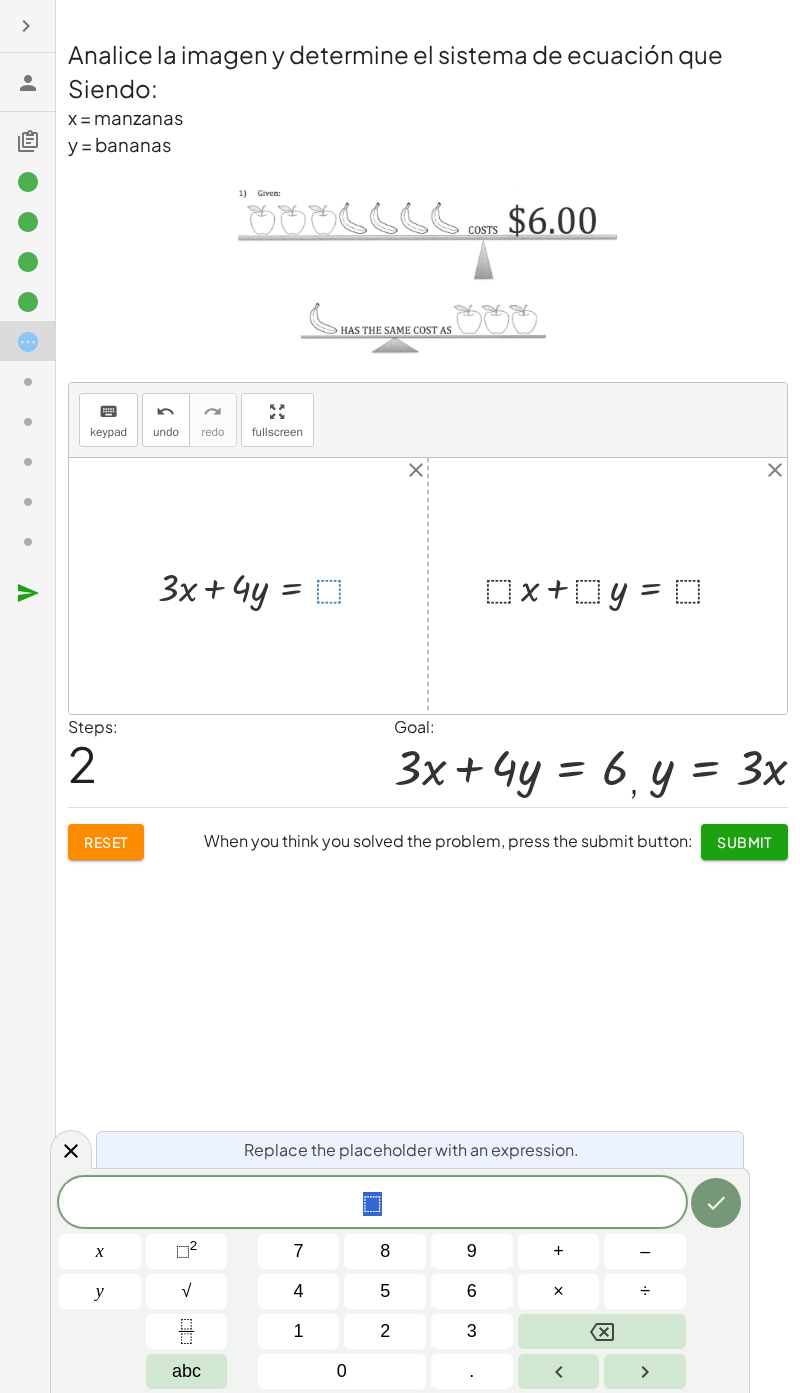 click on "6" at bounding box center [472, 1291] 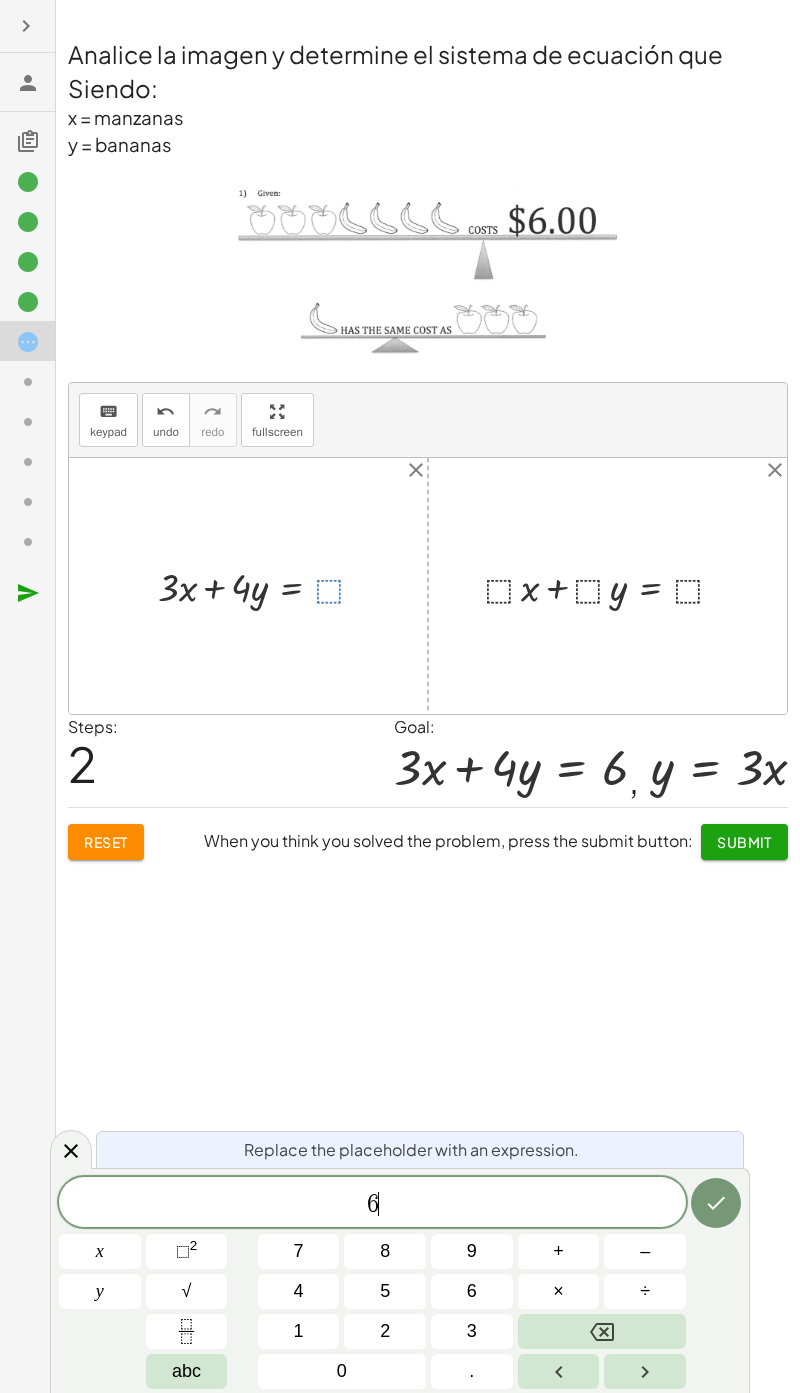 click at bounding box center (716, 1203) 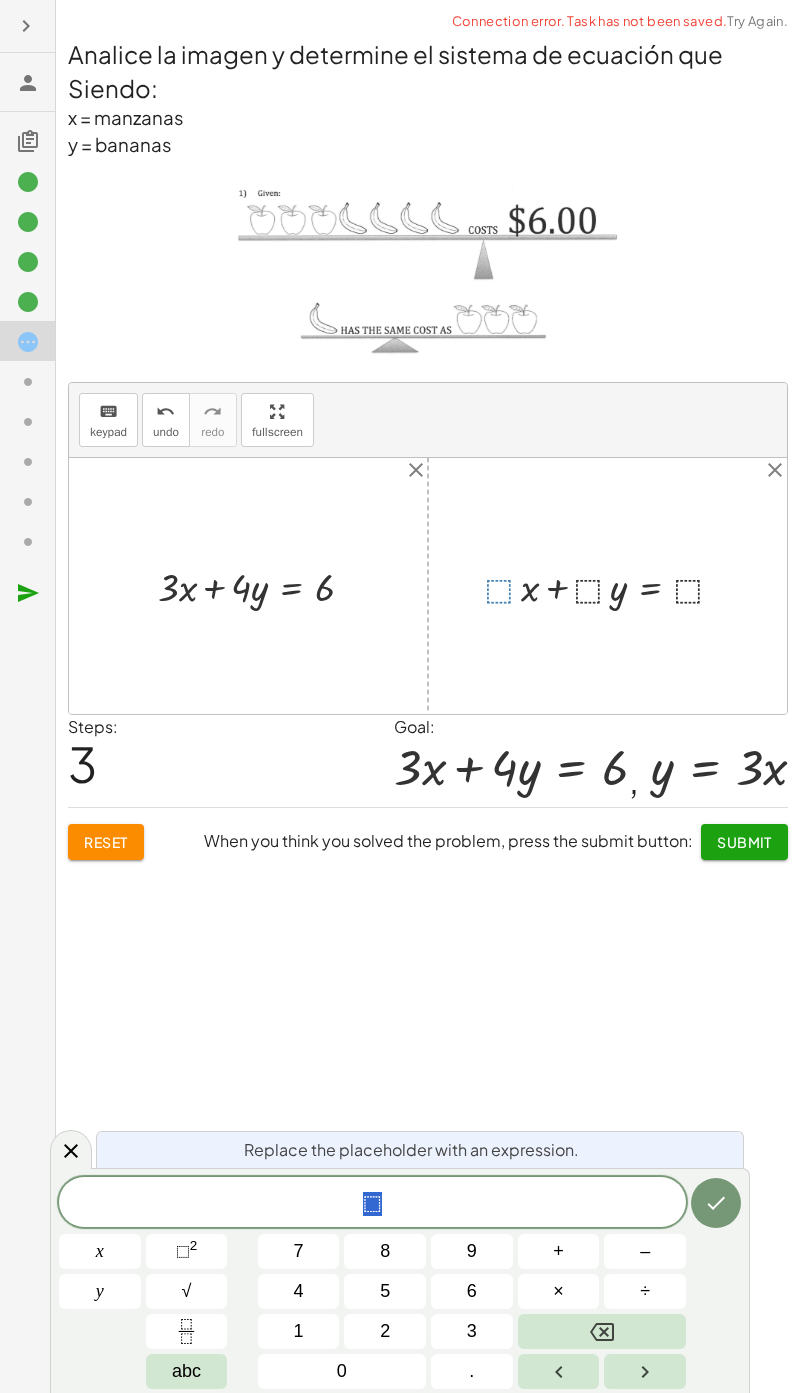 click on "3" at bounding box center [472, 1331] 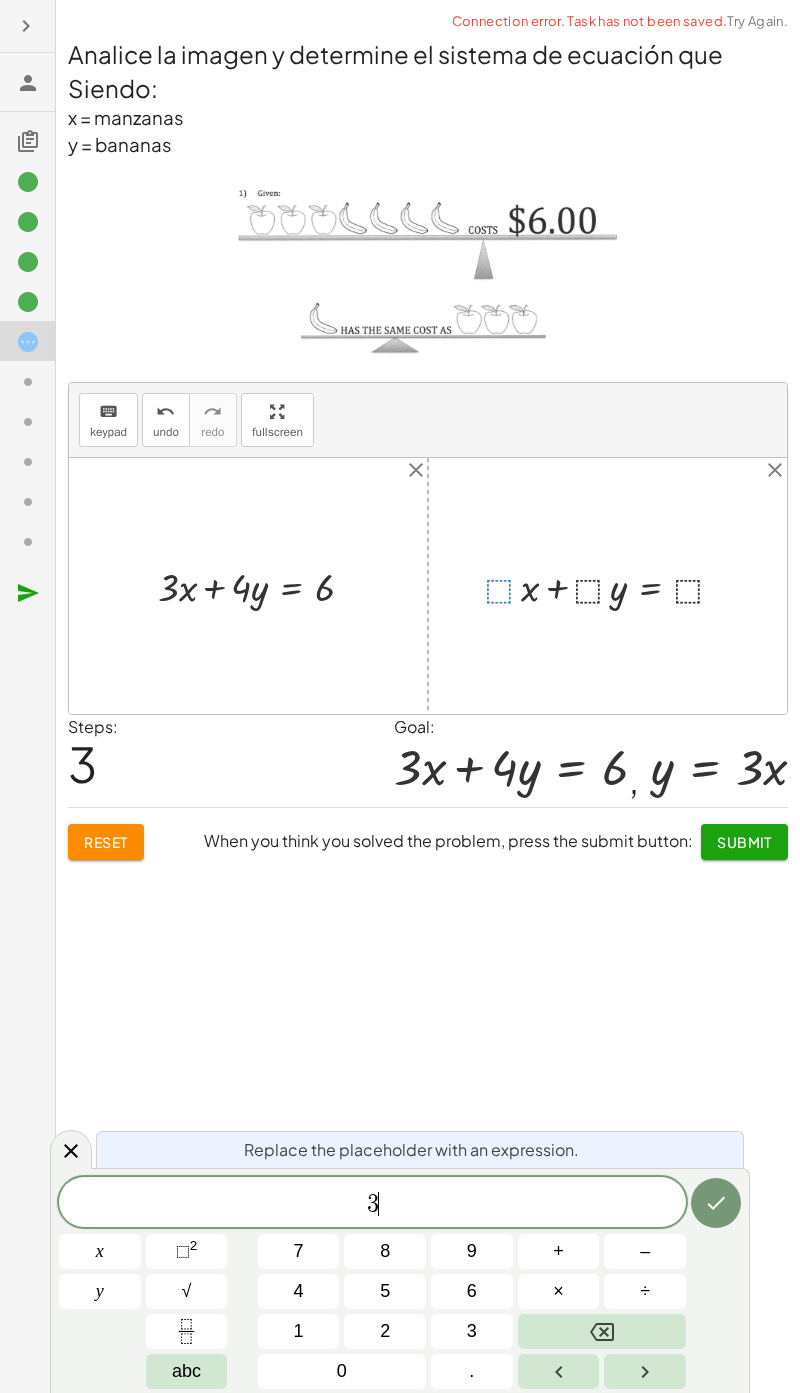 click at bounding box center [716, 1203] 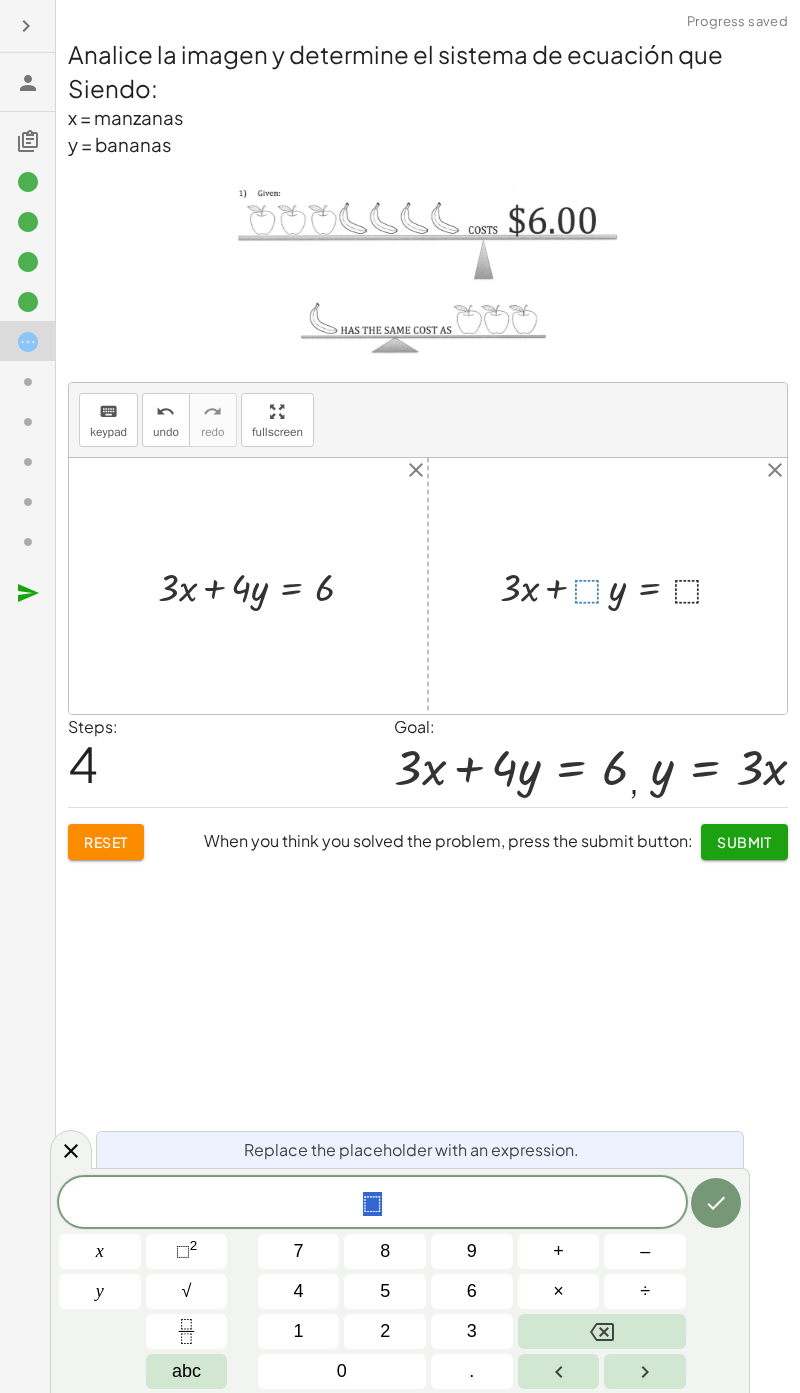 click on "4" at bounding box center [299, 1291] 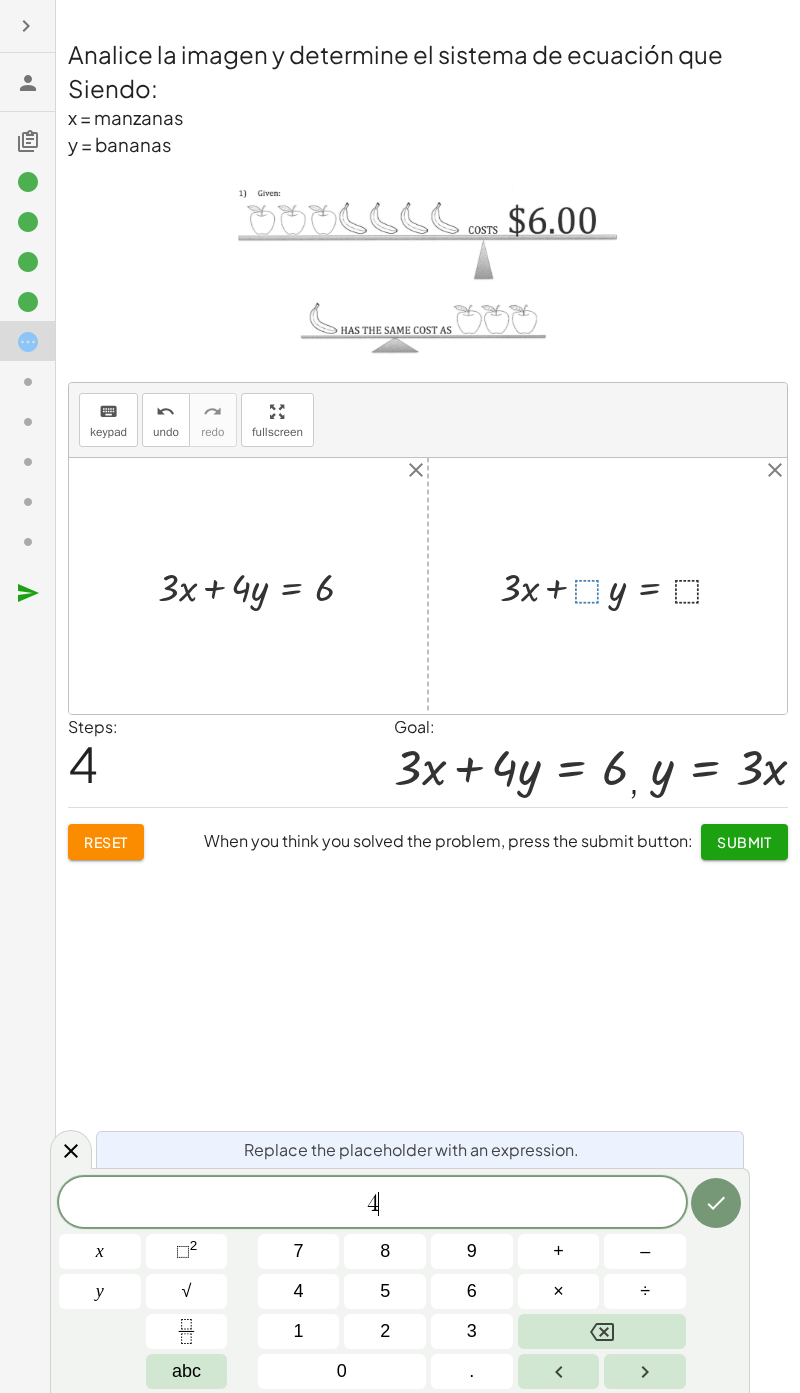 click at bounding box center (716, 1203) 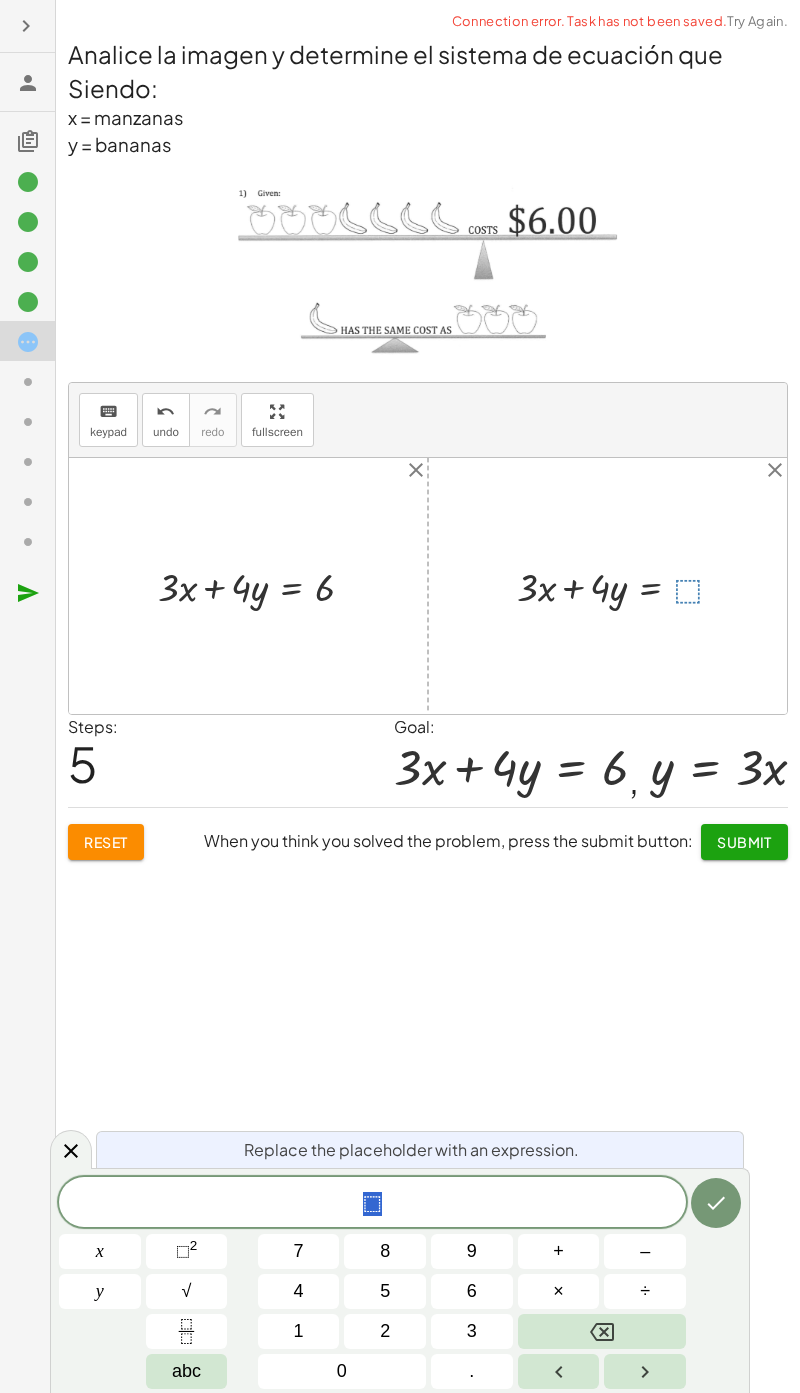 click on "6" at bounding box center [472, 1291] 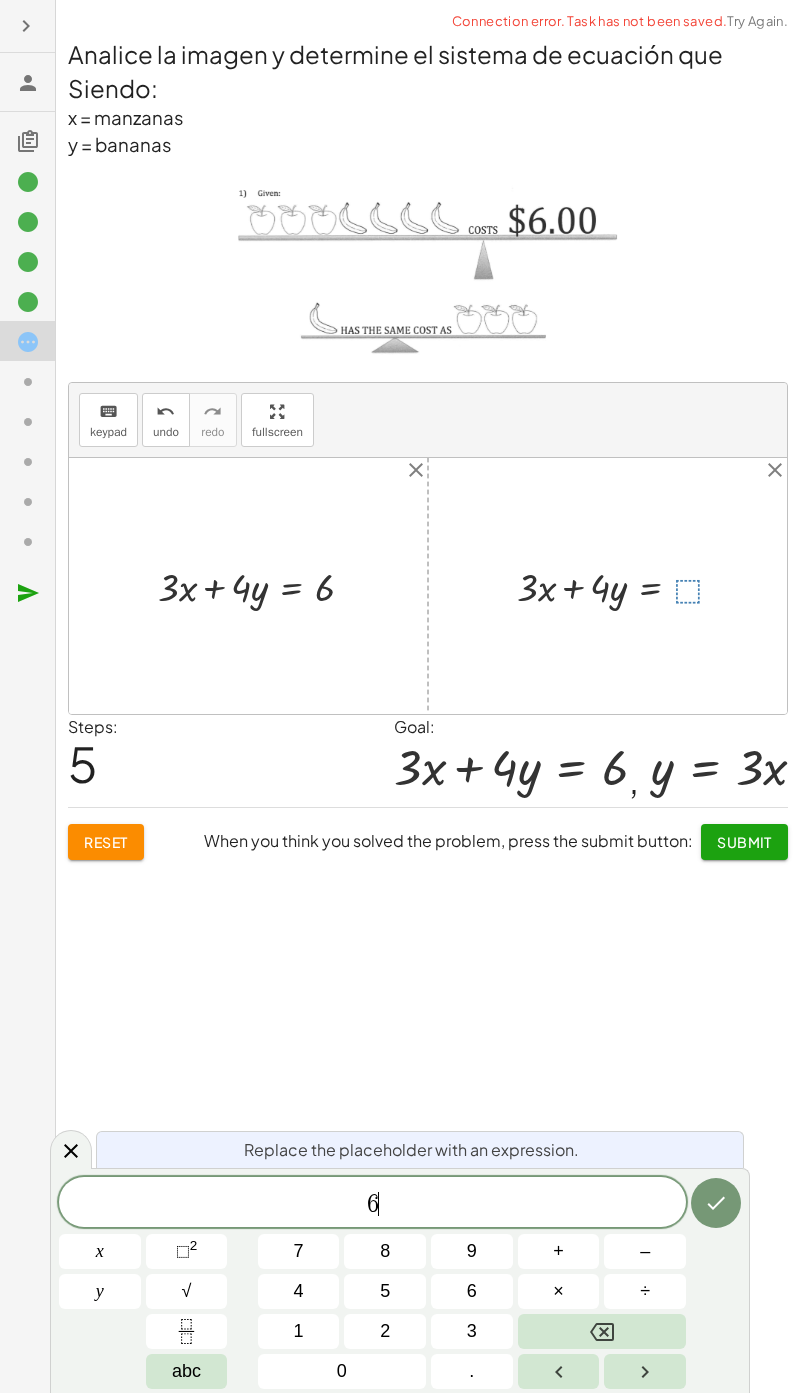 click at bounding box center (716, 1203) 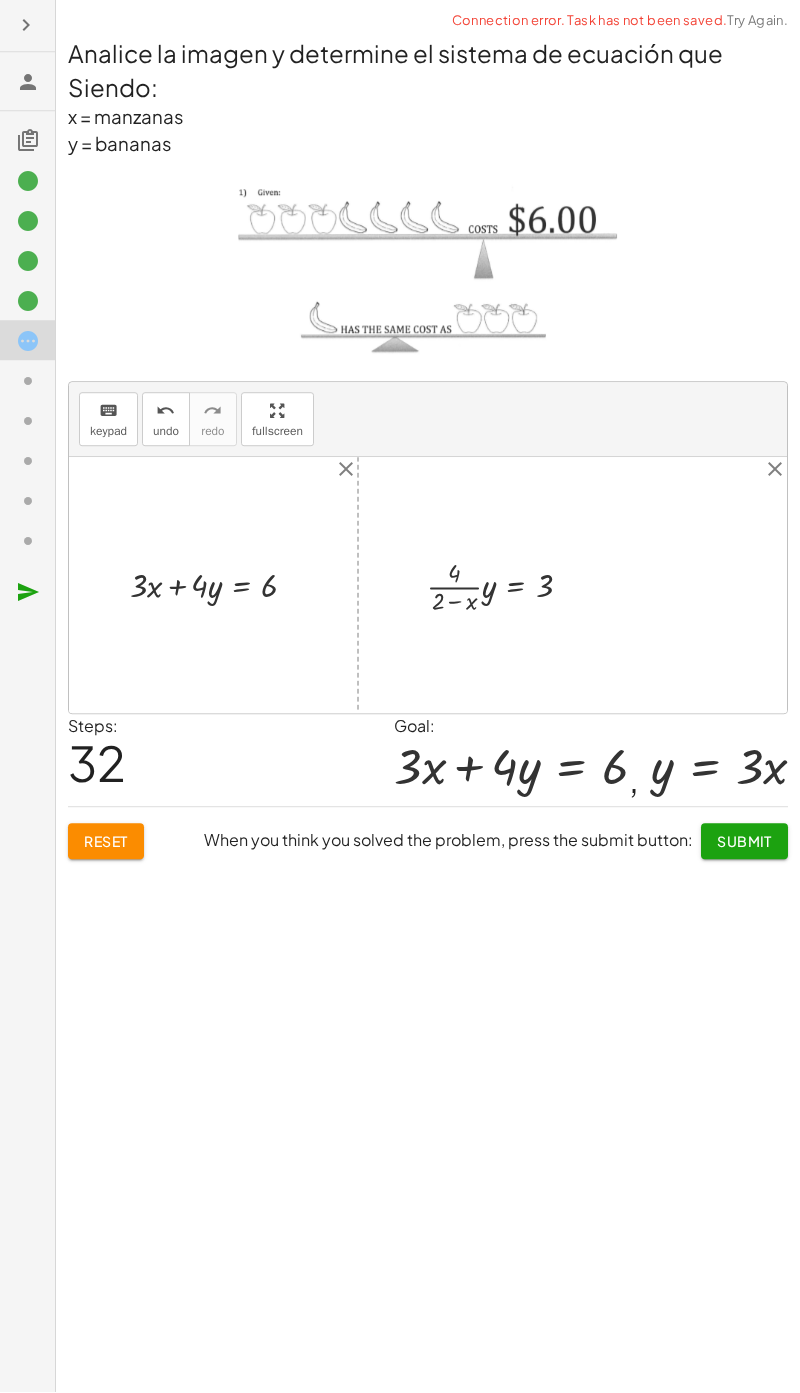 scroll, scrollTop: 14, scrollLeft: 0, axis: vertical 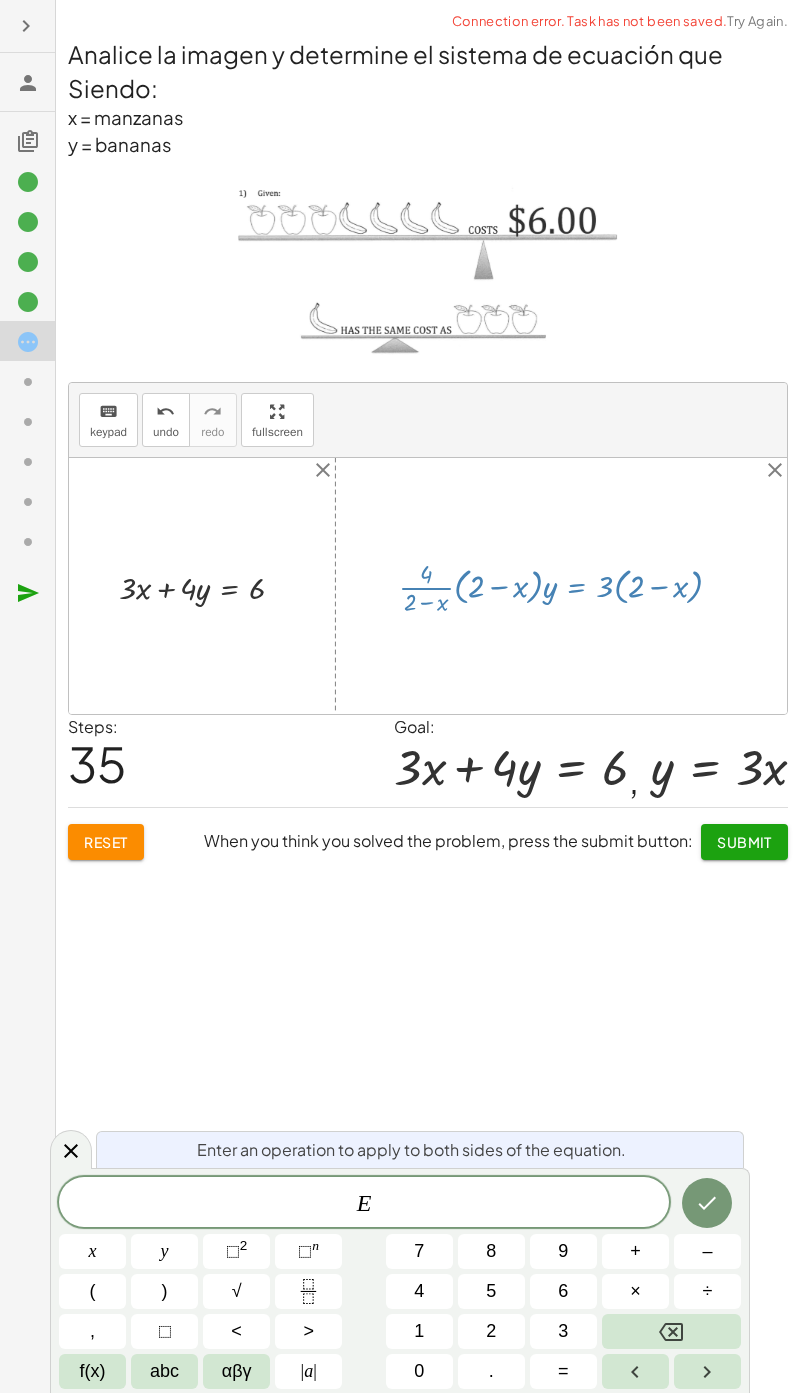 click on "abc" at bounding box center (164, 1371) 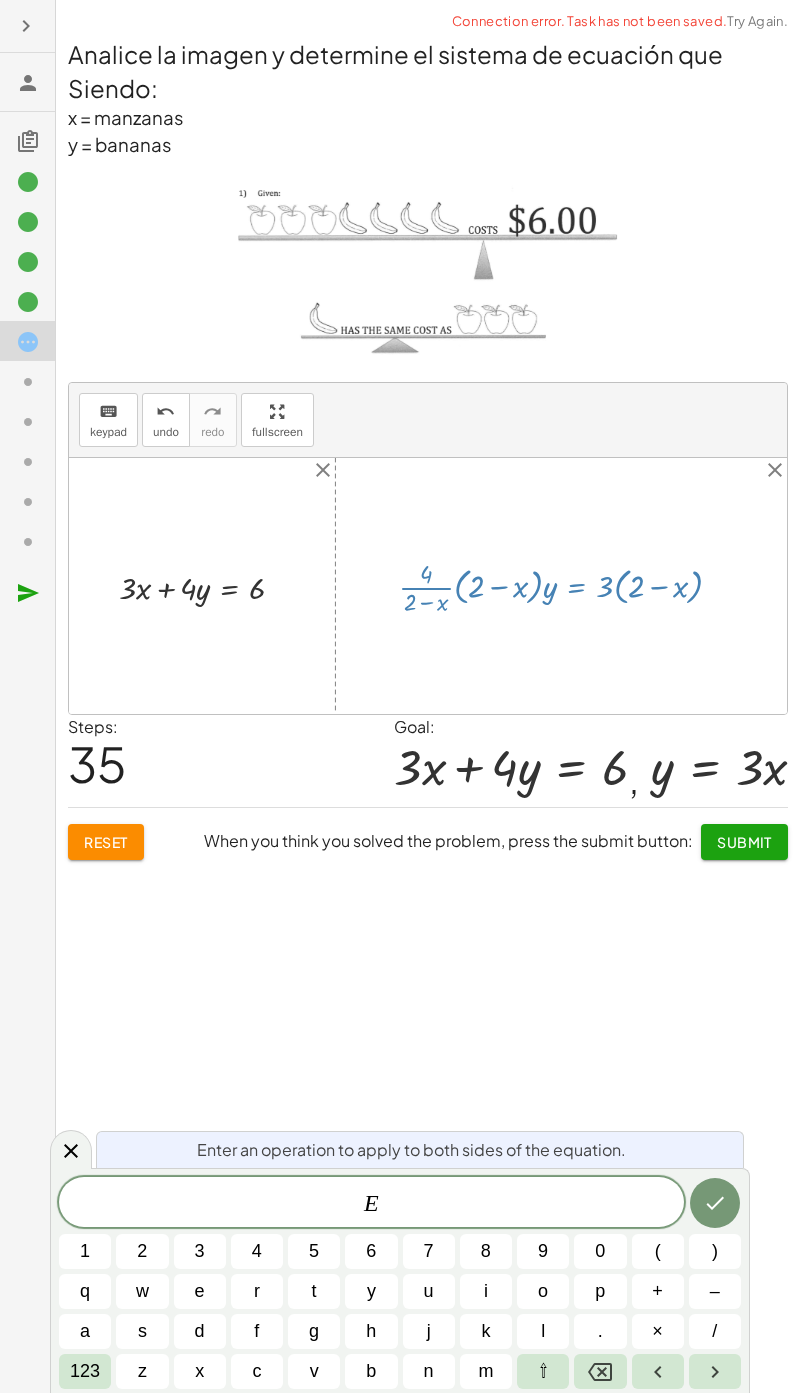 click on "y" at bounding box center [371, 1291] 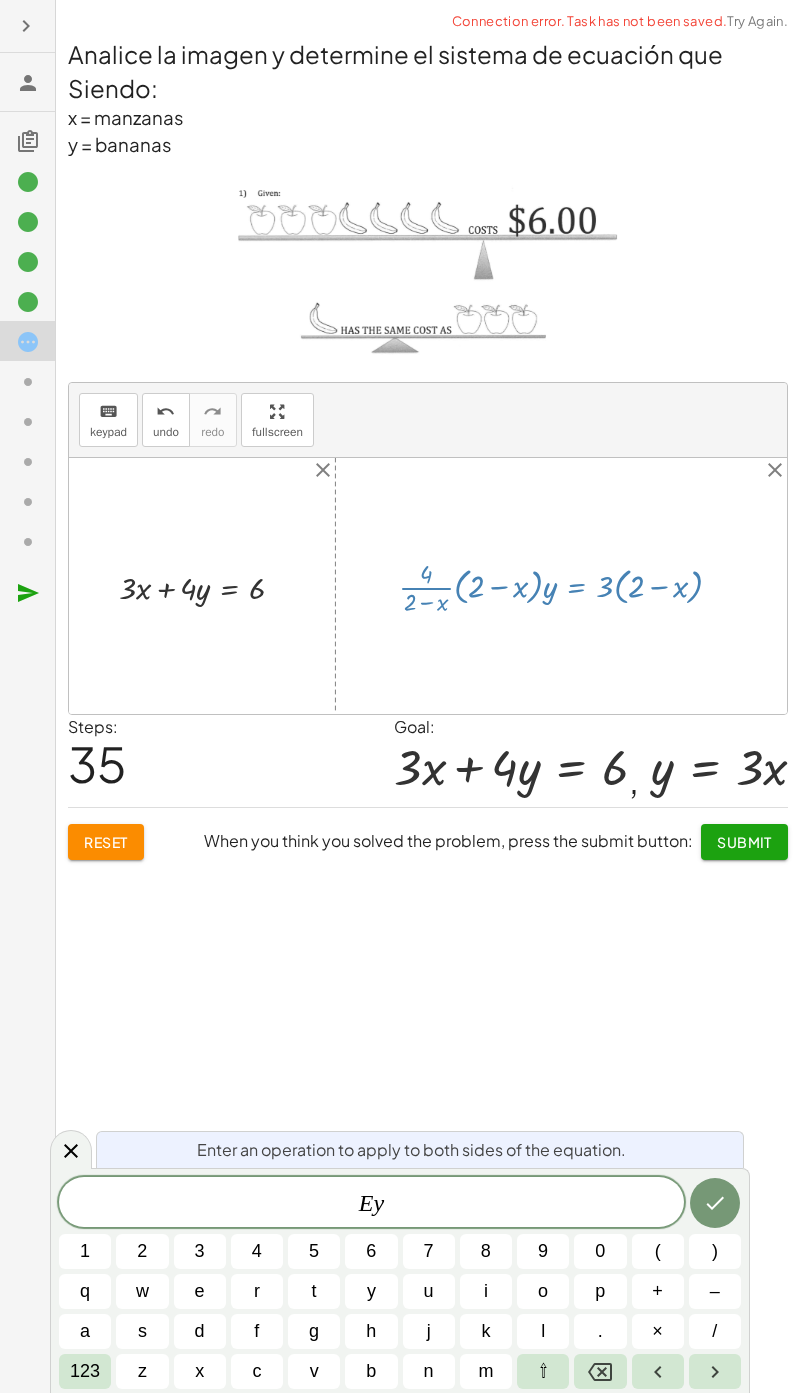 click 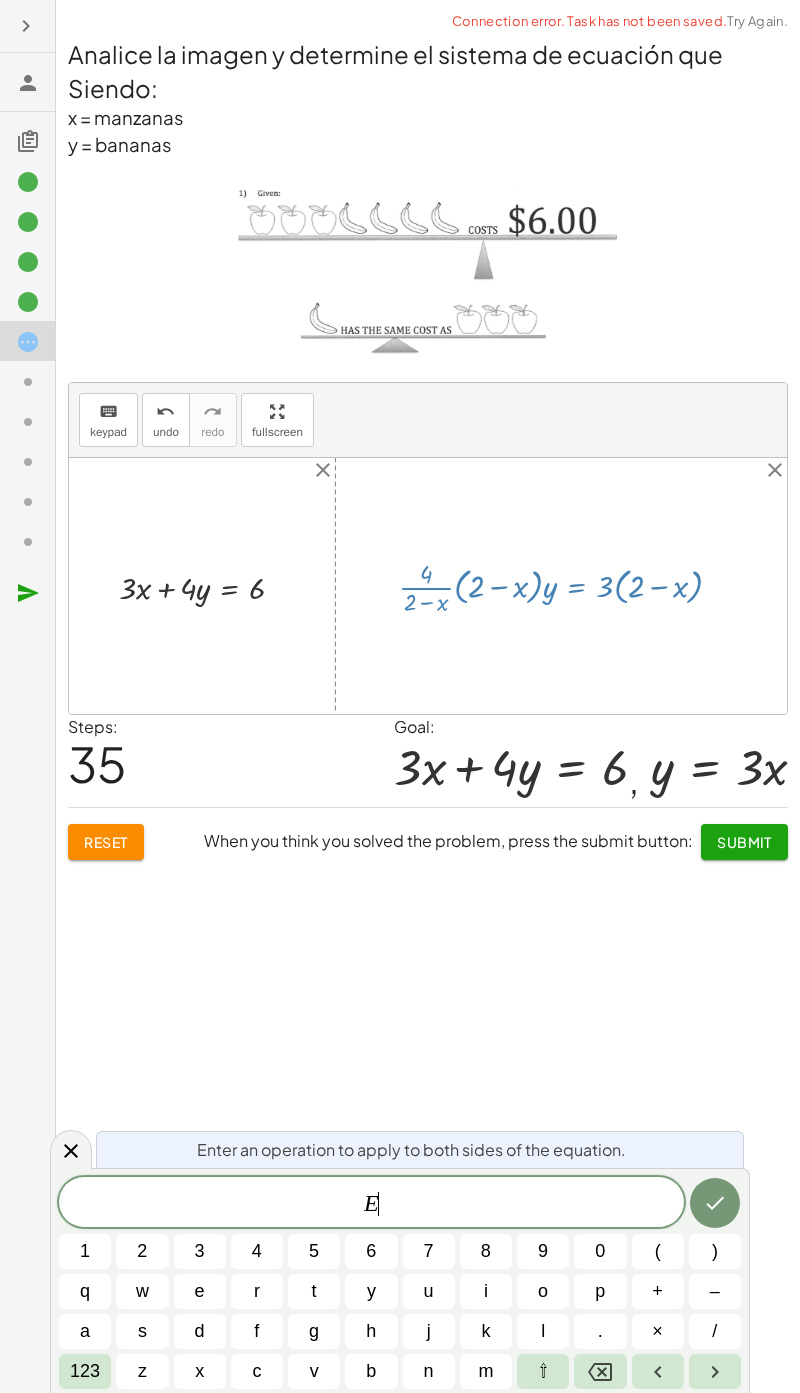 click at bounding box center [600, 1371] 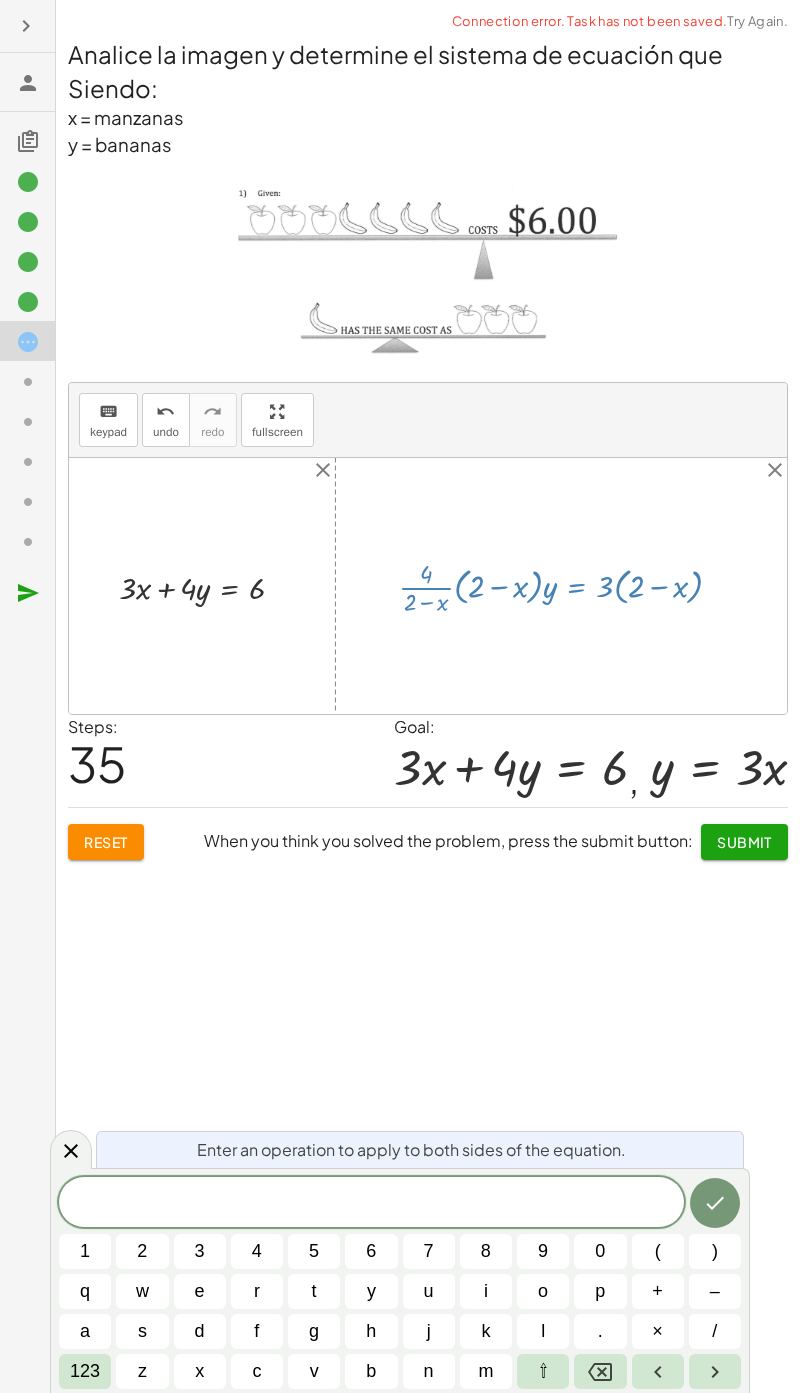 click on "y" at bounding box center (371, 1291) 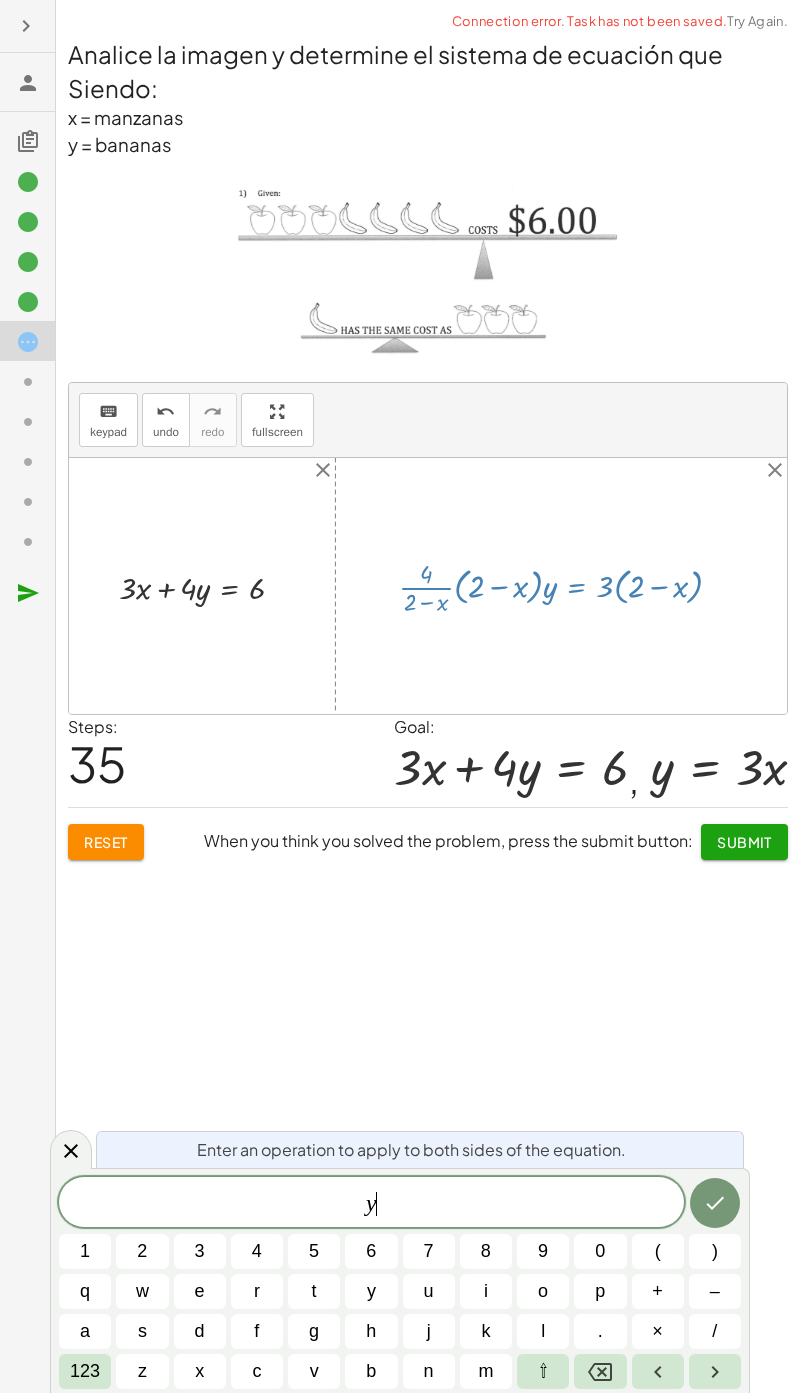 click on "123" at bounding box center [85, 1371] 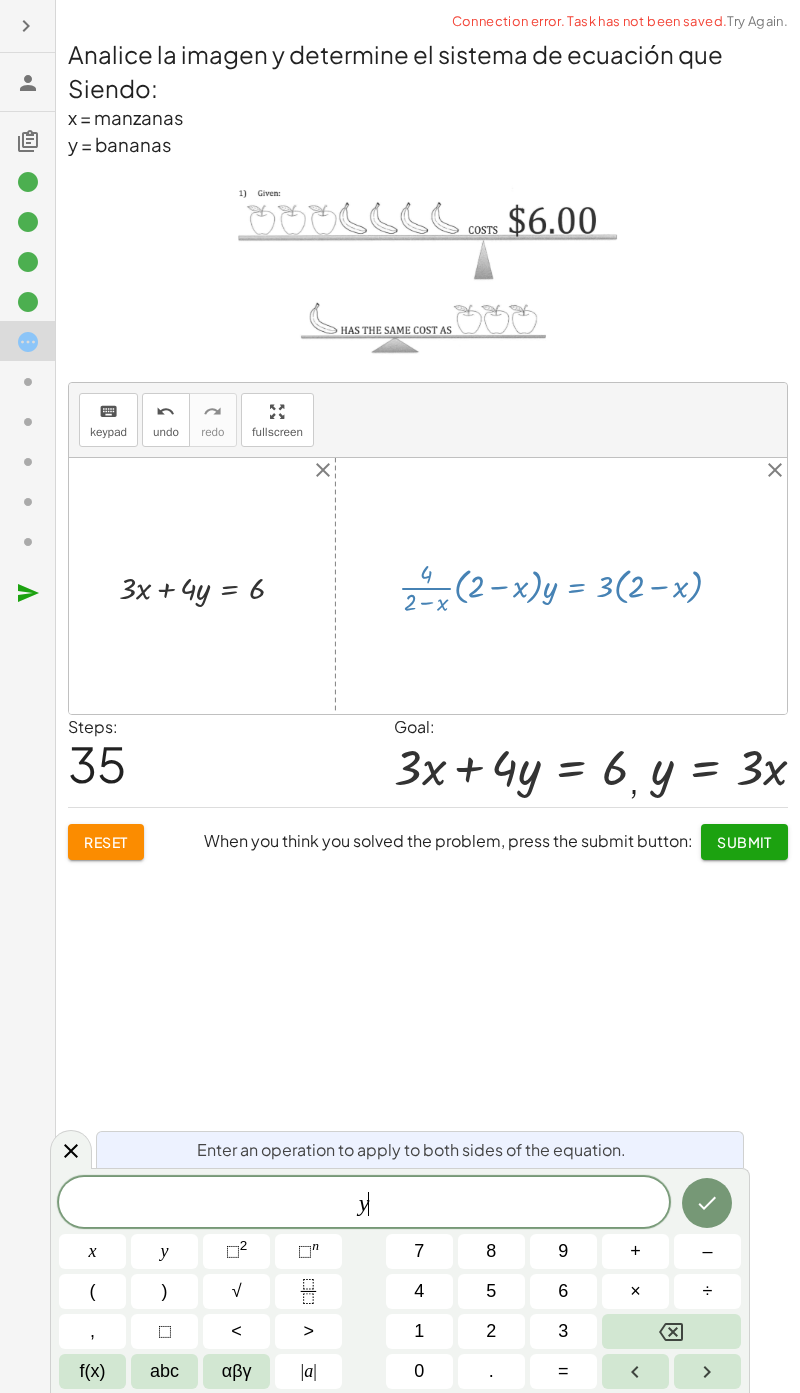 click on "=" at bounding box center (563, 1371) 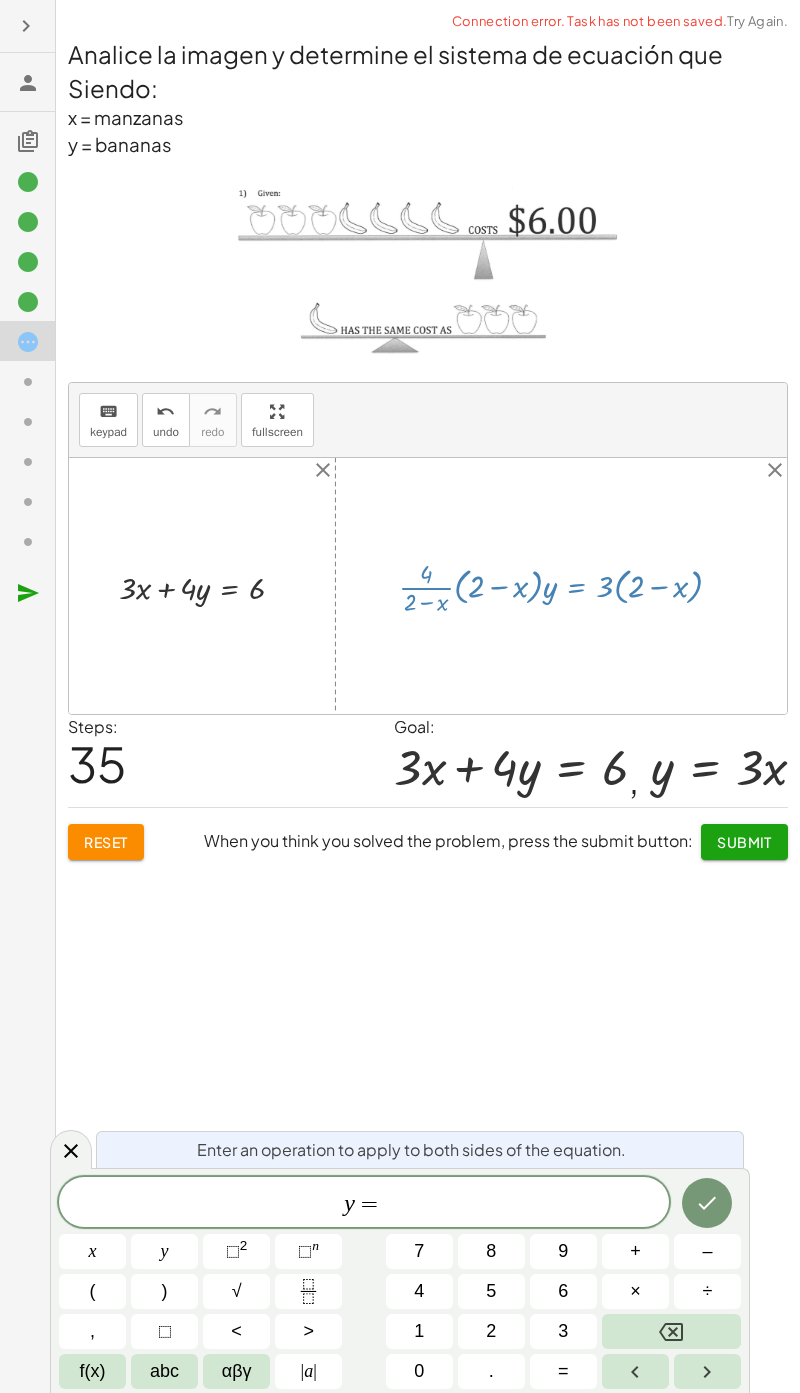 click on "3" at bounding box center (563, 1331) 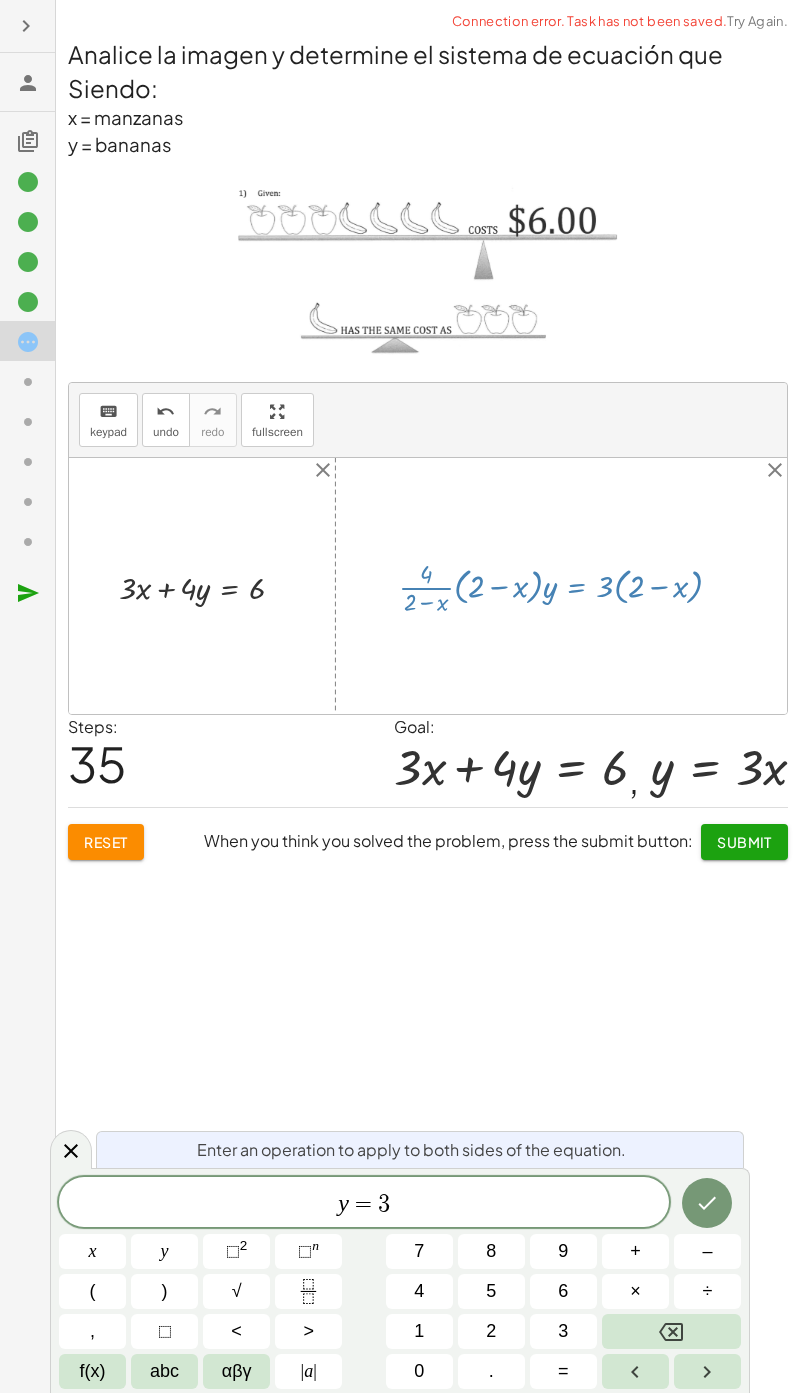 click on "abc" at bounding box center (164, 1371) 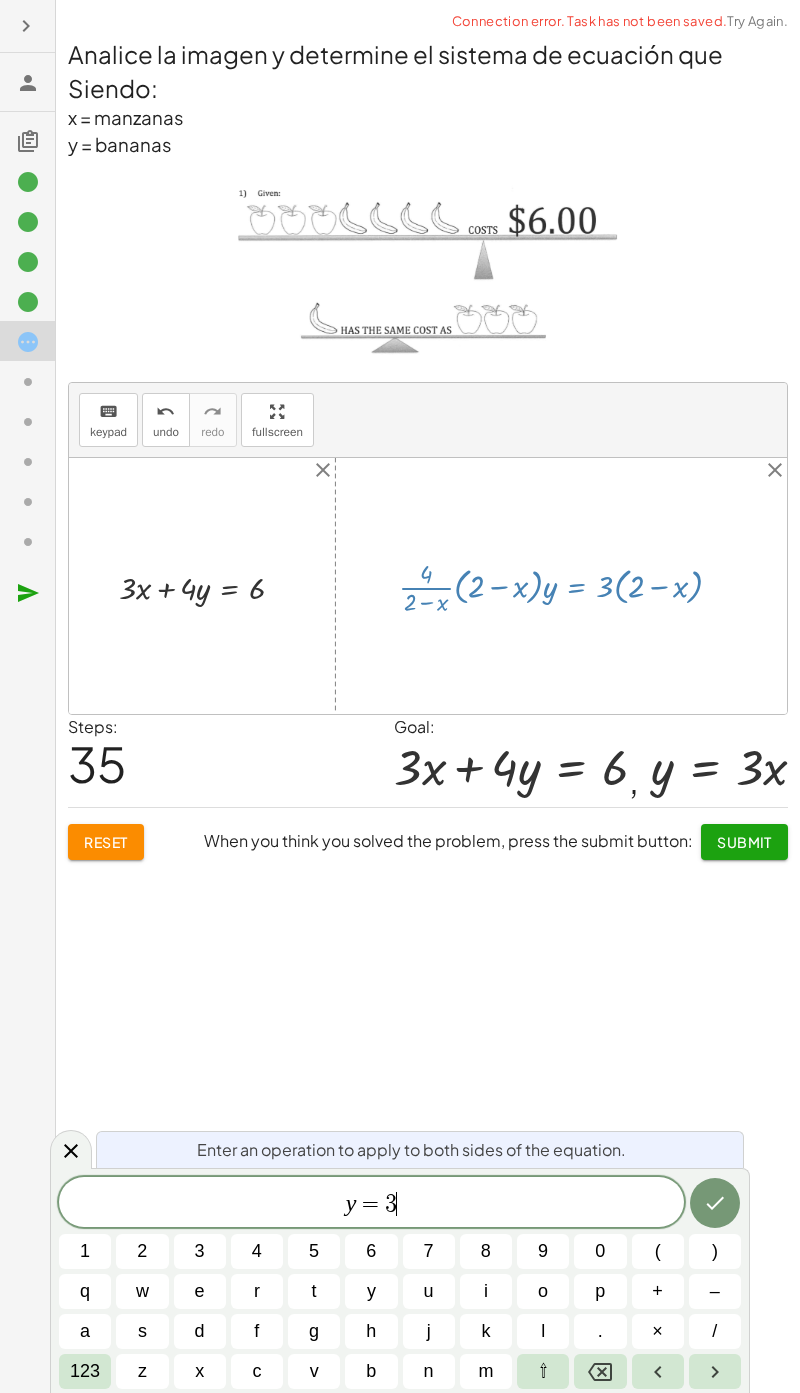 click on "x" at bounding box center [200, 1371] 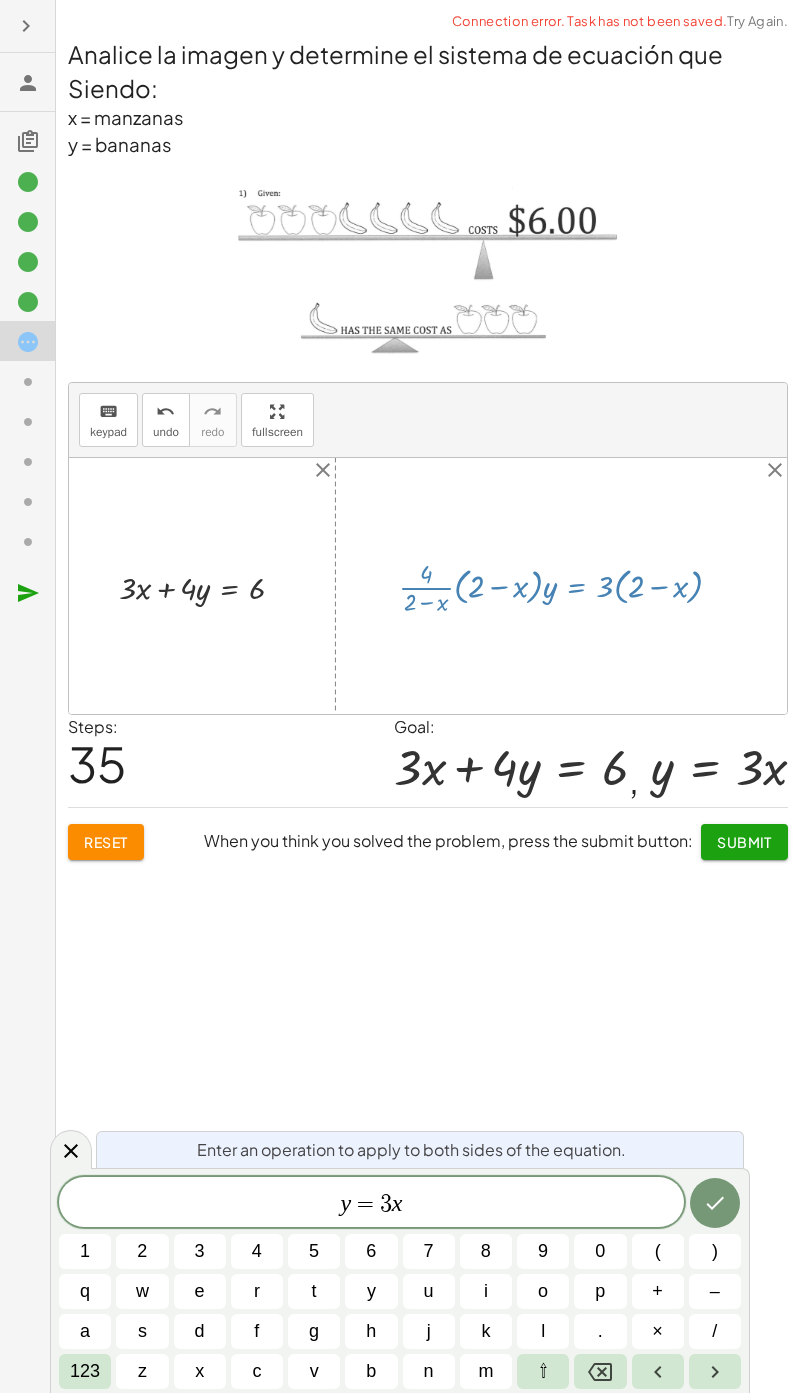 click 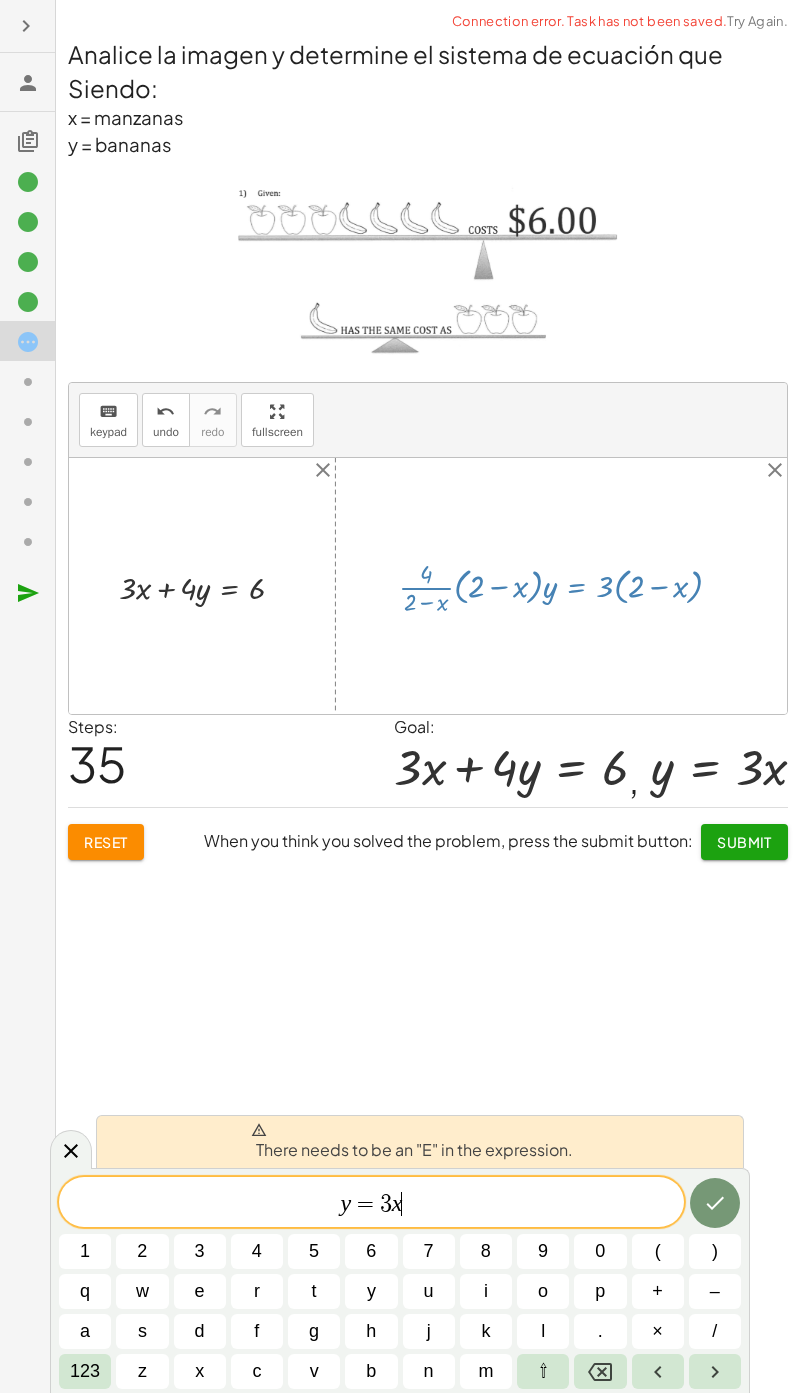 click on "Determine el mínimo común múltiplo de la ecuación uno del sistema de ecuaciones keyboard keypad undo undo redo redo fullscreen ⬚ 6 × Steps:  1 Reset  When you think you solved the problem, press the submit button:  Continue  Determine el mínimo común múltiplo de la ecuación dos del sistema de ecuaciones keyboard keypad undo undo redo redo fullscreen ⬚ 12 × Steps:  1 Reset  When you think you solved the problem, press the submit button:  Continue  Encuentre la ecuación equivalente de la primera ecuación del sistema. keyboard keypad undo undo redo redo fullscreen + · ⬚ · · 2 · x · 3 − · ⬚ · · y · 2 = · ⬚ · - 1 + · 2 · ⬚ · · x · 3 − · ⬚ · · y · 2 = · ⬚ · - 1 + · 2 · ⬚ · · x · 3 · 3 − · ⬚ · · y · 2 · 3 = · ⬚ · 3 · - 1 + · 2 · ⬚ · · x · 3 · 3 − · ⬚ · · y · 2 · 3 = · ⬚ · - 3 + · 2 · ⬚ · · x · 3 · 3 · 2 − · ⬚ · · y · 2 · 2 · 3 = · ⬚ · 2 · - 3 + · 2 · ⬚ · · x · 3 · 3 · 2 − · ⬚ · y" 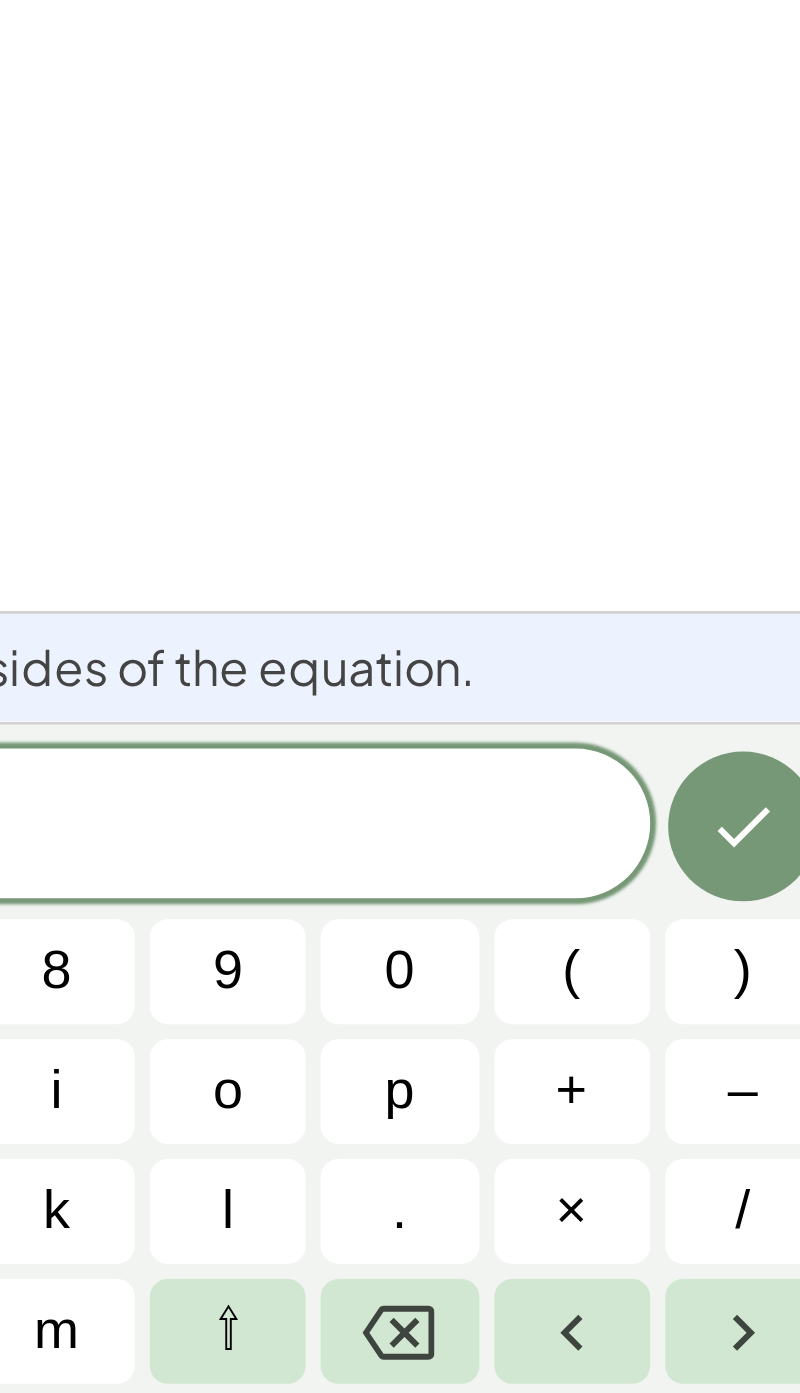 scroll, scrollTop: 153, scrollLeft: 0, axis: vertical 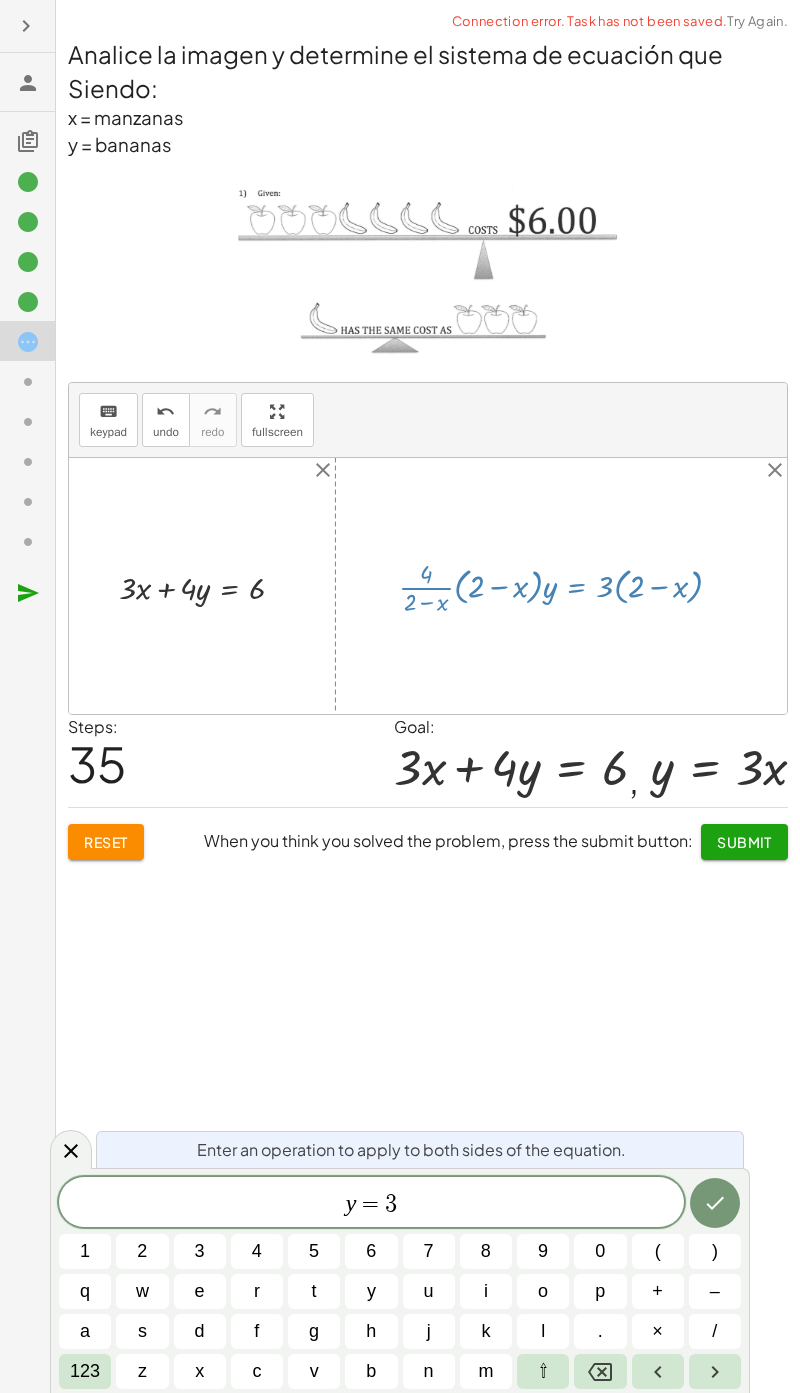 click 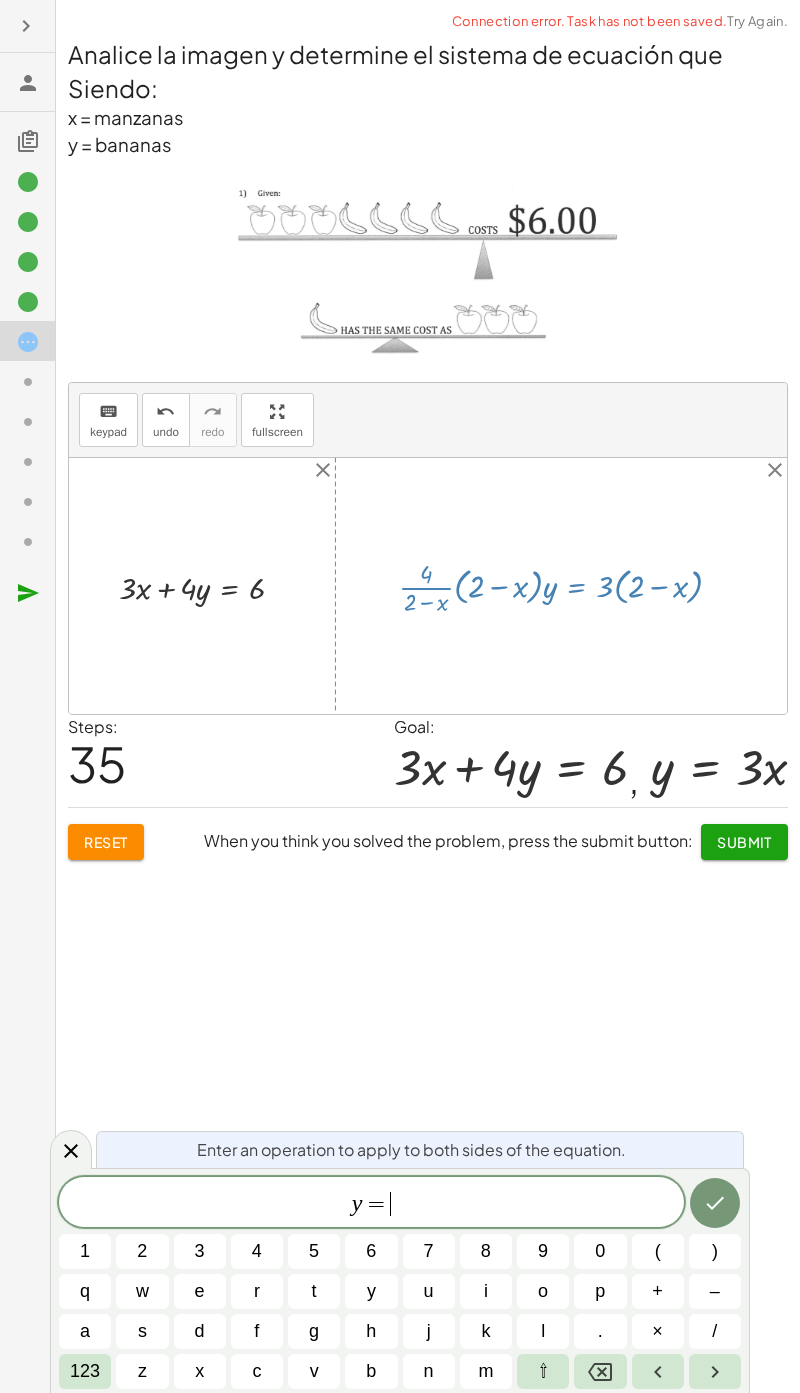 click at bounding box center (715, 1203) 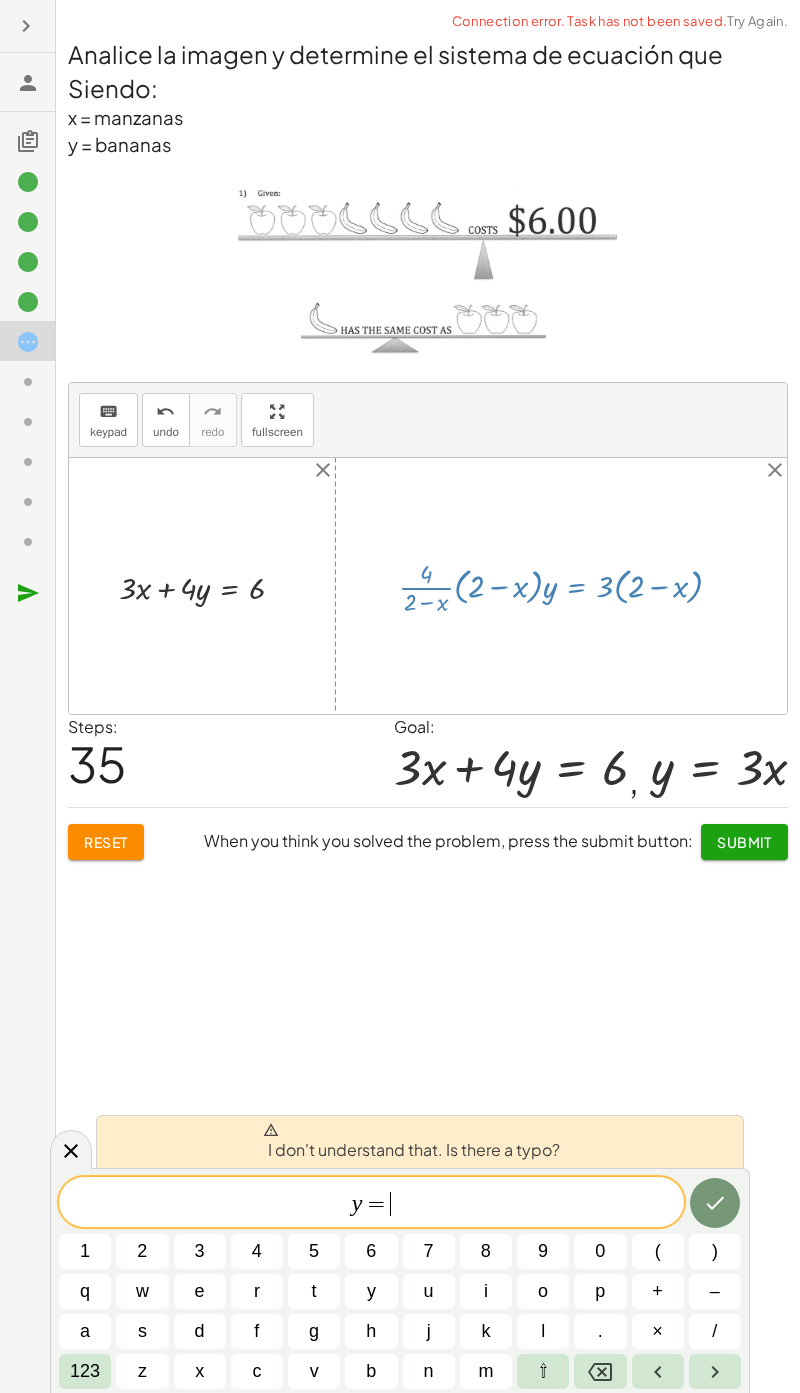 click 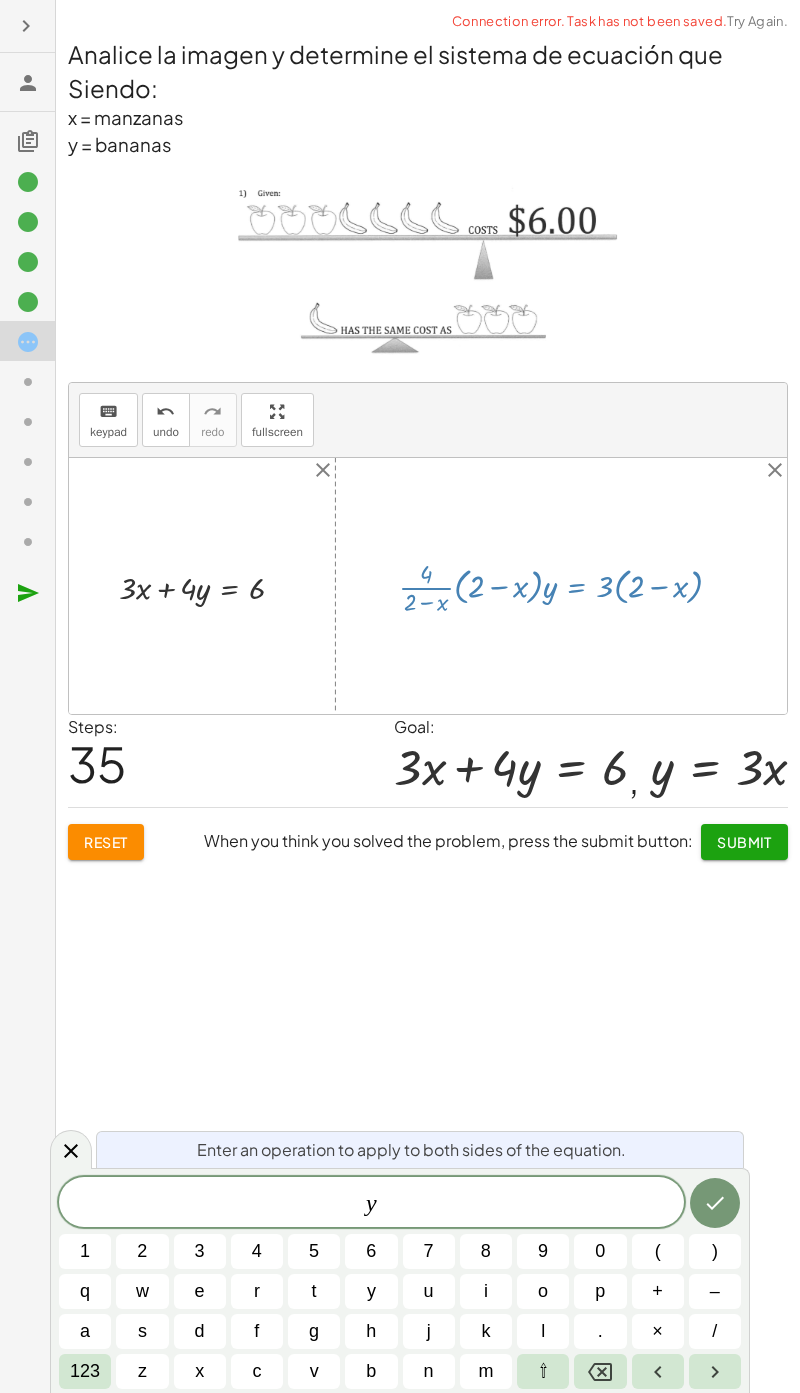 click 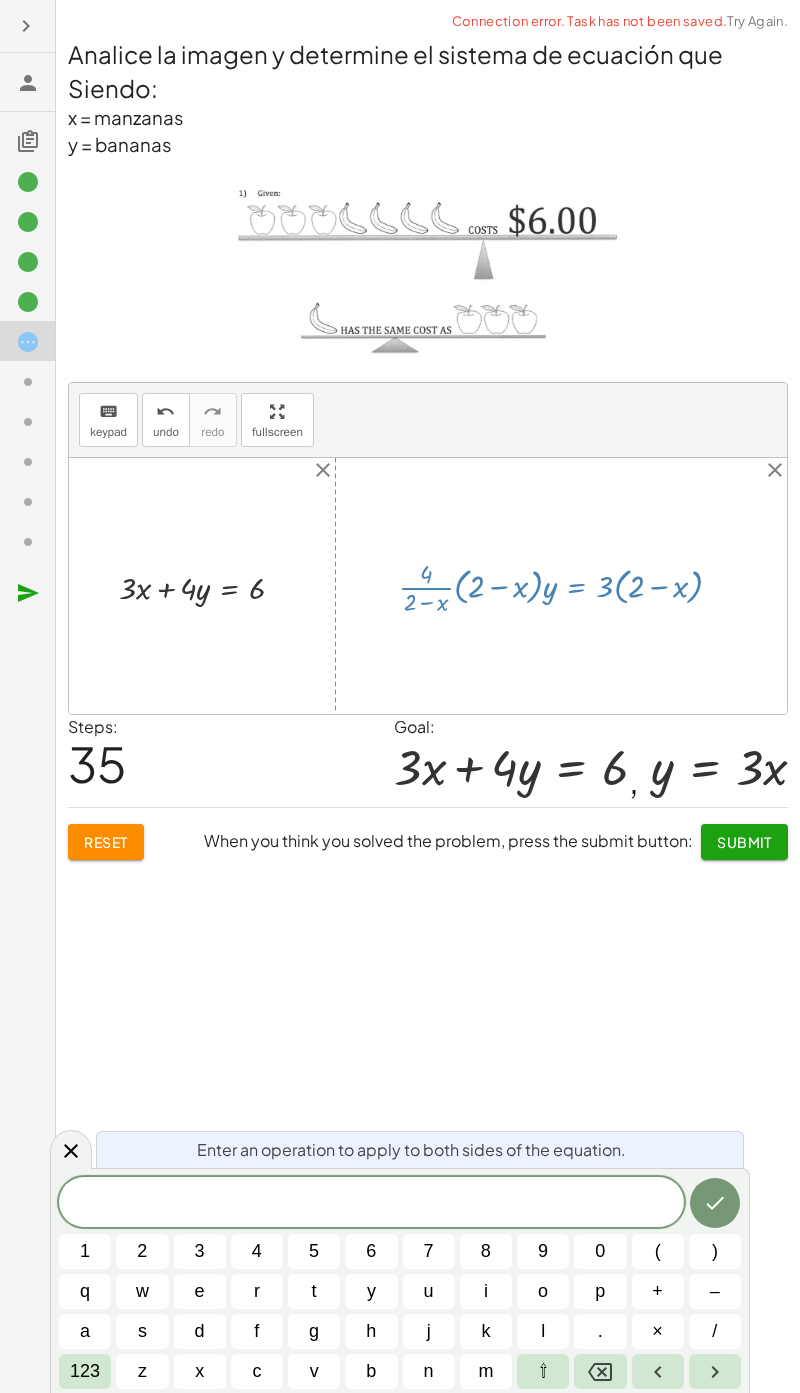click on "y" at bounding box center [371, 1291] 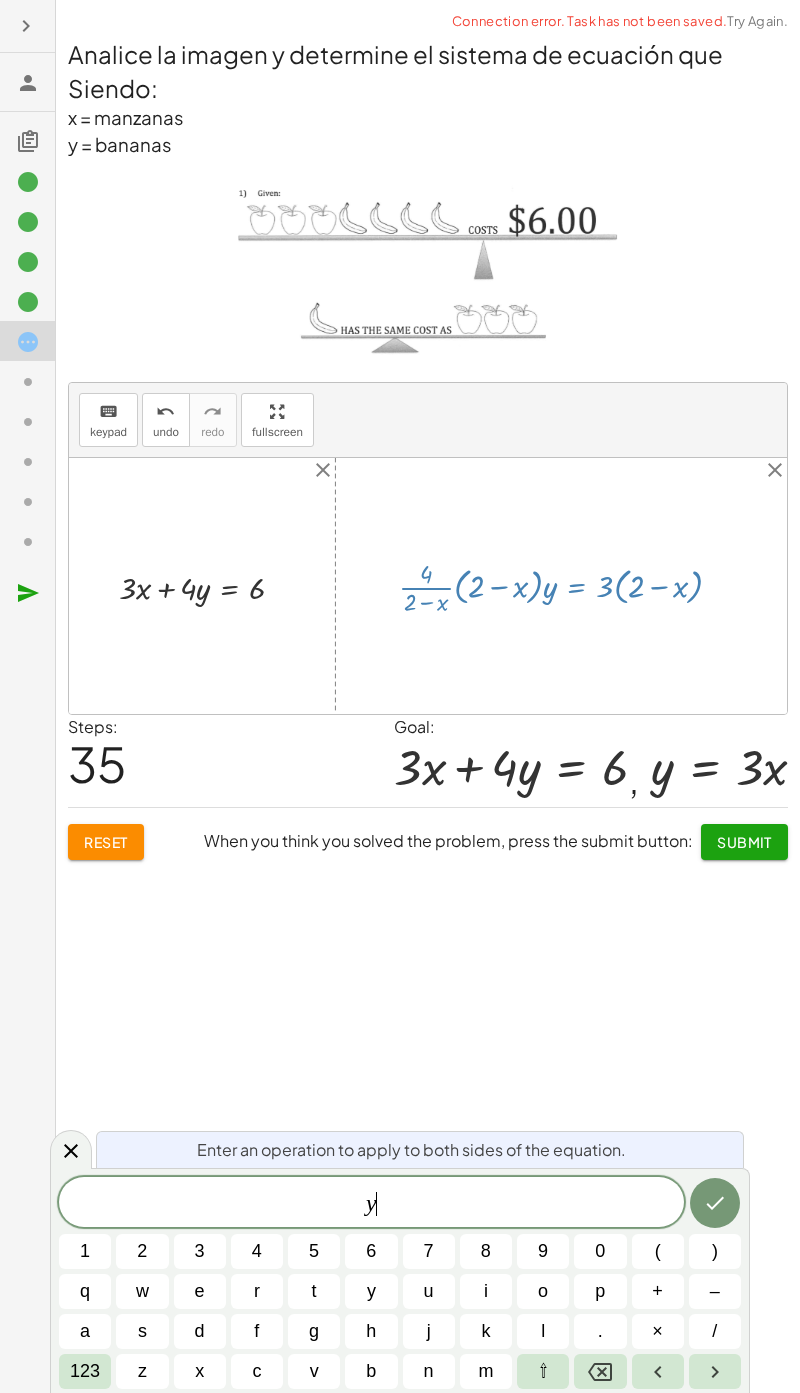 click 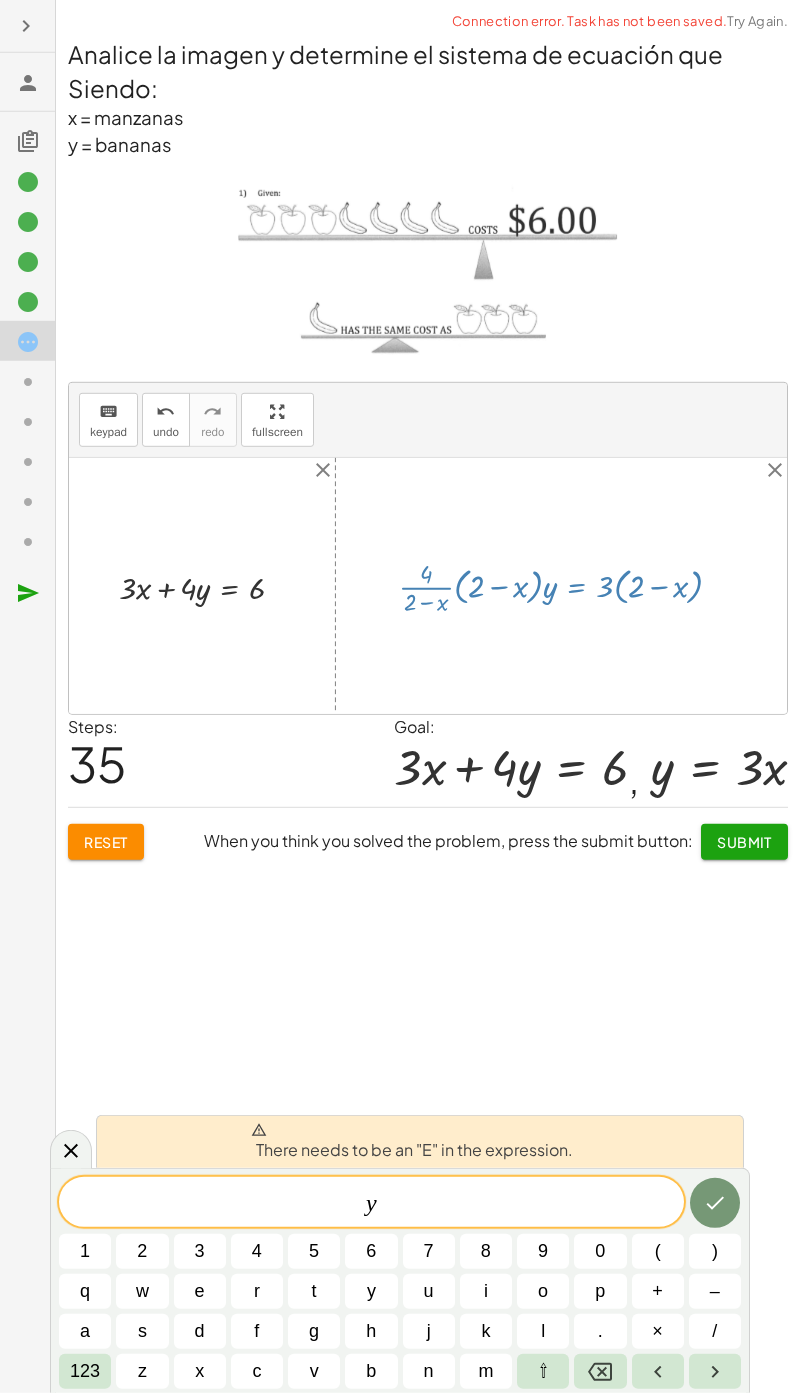 scroll, scrollTop: 103, scrollLeft: 0, axis: vertical 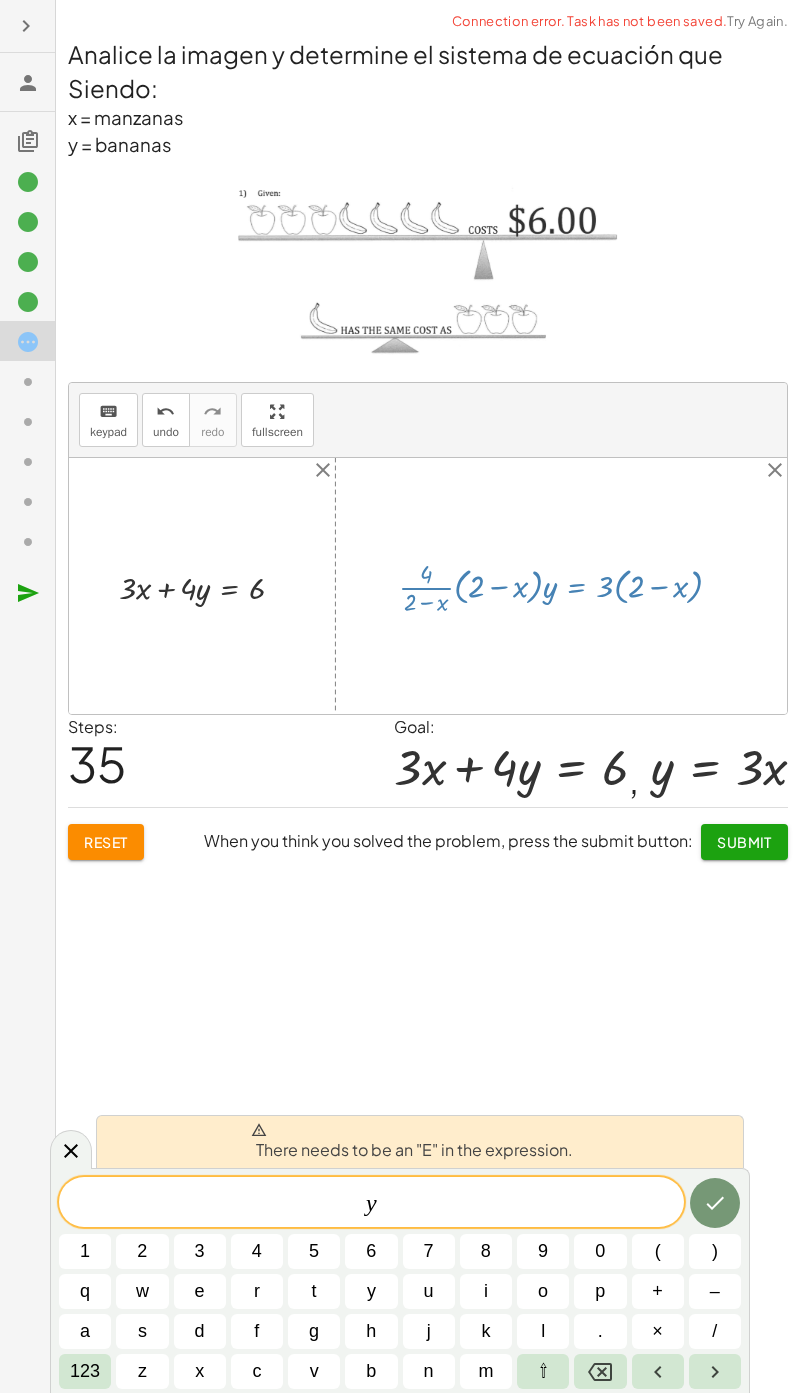 click 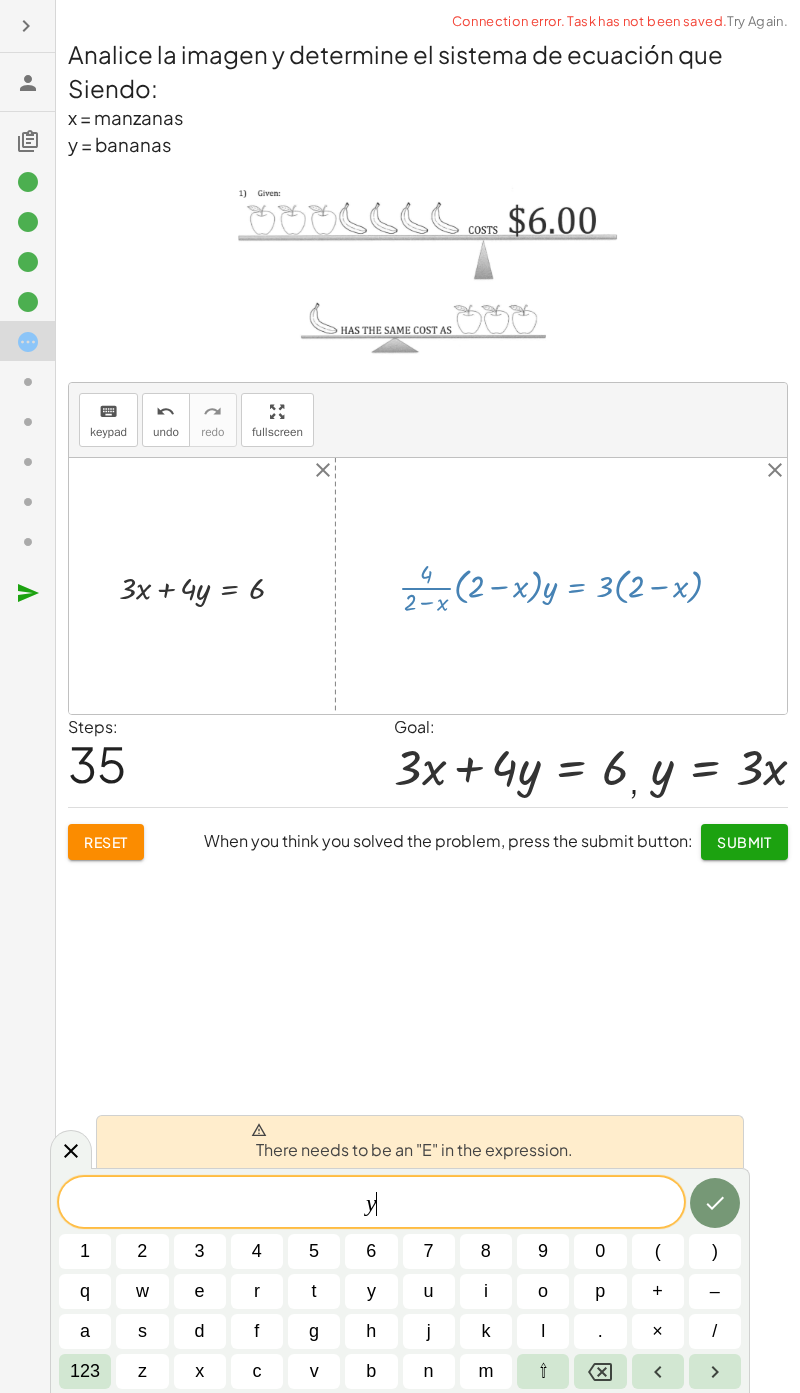 click on "Determine el mínimo común múltiplo de la ecuación uno del sistema de ecuaciones keyboard keypad undo undo redo redo fullscreen ⬚ 6 × Steps:  1 Reset  When you think you solved the problem, press the submit button:  Continue  Determine el mínimo común múltiplo de la ecuación dos del sistema de ecuaciones keyboard keypad undo undo redo redo fullscreen ⬚ 12 × Steps:  1 Reset  When you think you solved the problem, press the submit button:  Continue  Encuentre la ecuación equivalente de la primera ecuación del sistema. keyboard keypad undo undo redo redo fullscreen + · ⬚ · · 2 · x · 3 − · ⬚ · · y · 2 = · ⬚ · - 1 + · 2 · ⬚ · · x · 3 − · ⬚ · · y · 2 = · ⬚ · - 1 + · 2 · ⬚ · · x · 3 · 3 − · ⬚ · · y · 2 · 3 = · ⬚ · 3 · - 1 + · 2 · ⬚ · · x · 3 · 3 − · ⬚ · · y · 2 · 3 = · ⬚ · - 3 + · 2 · ⬚ · · x · 3 · 3 · 2 − · ⬚ · · y · 2 · 2 · 3 = · ⬚ · 2 · - 3 + · 2 · ⬚ · · x · 3 · 3 · 2 − · ⬚ · y" 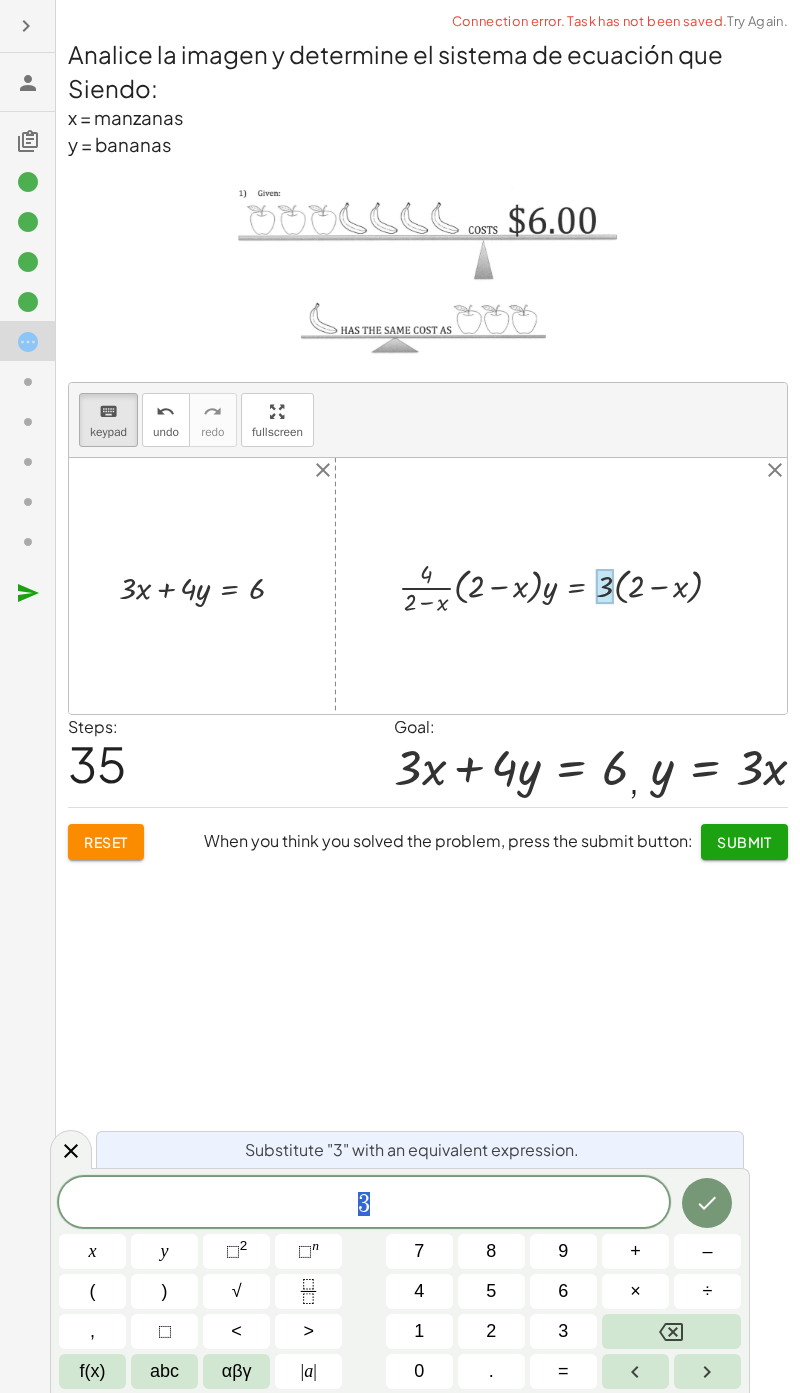 click at bounding box center (568, 586) 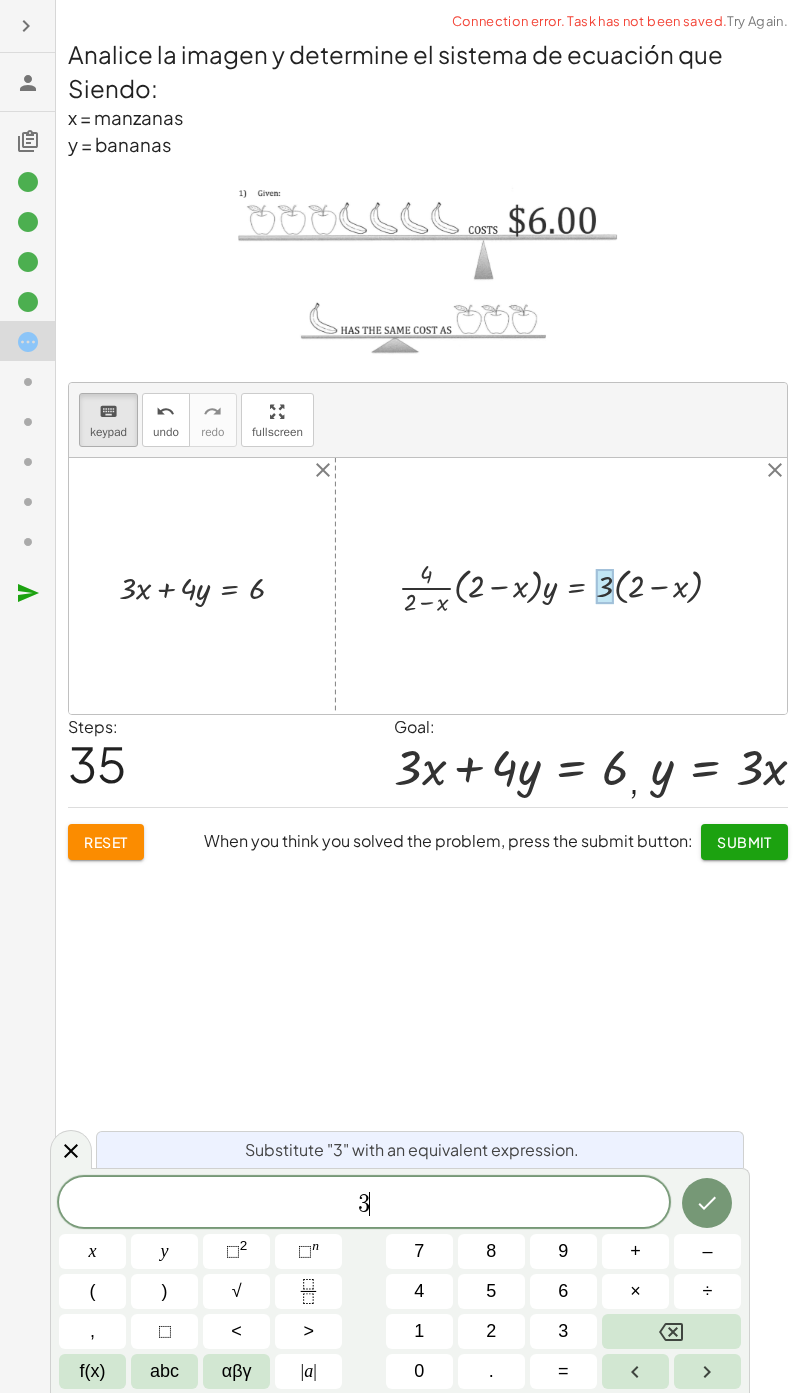 click at bounding box center [671, 1331] 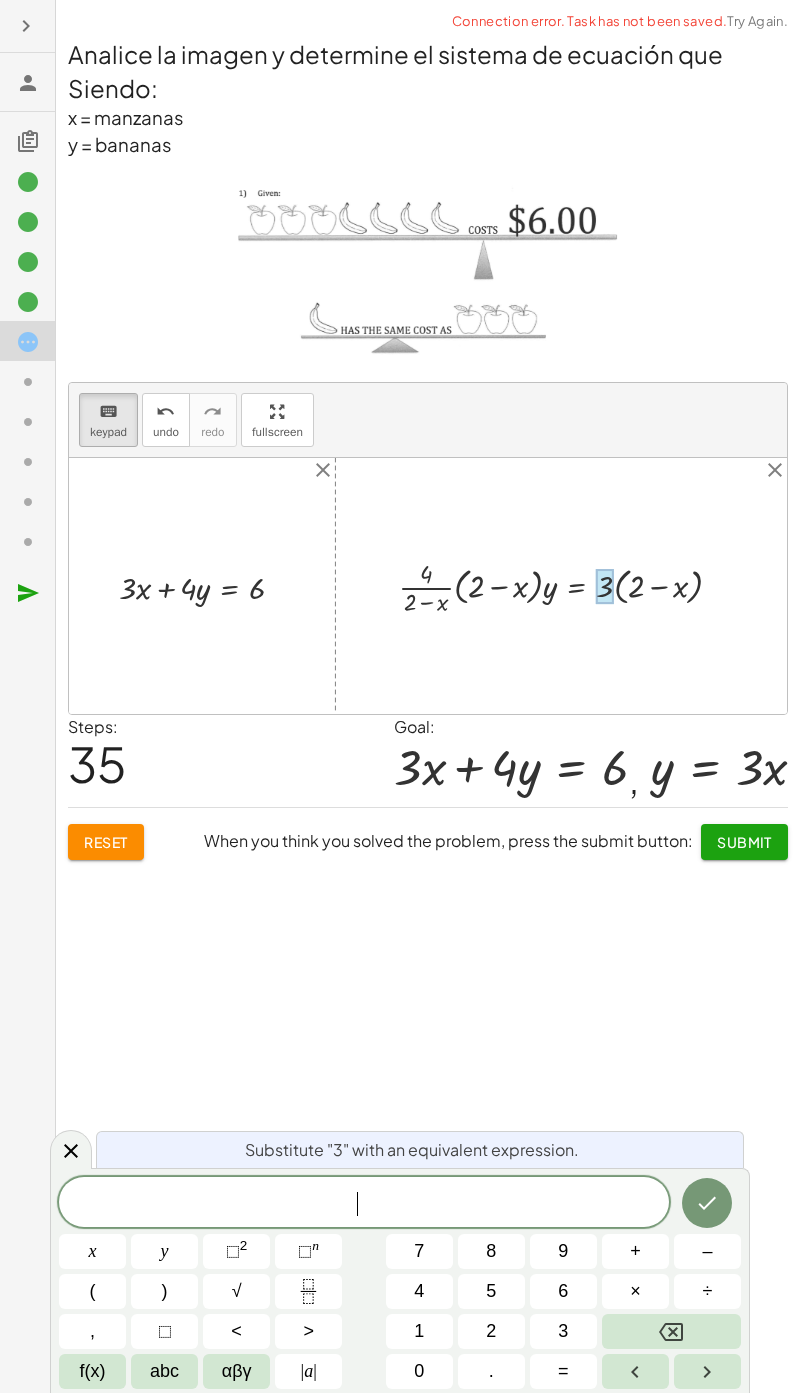click on "9" at bounding box center (563, 1251) 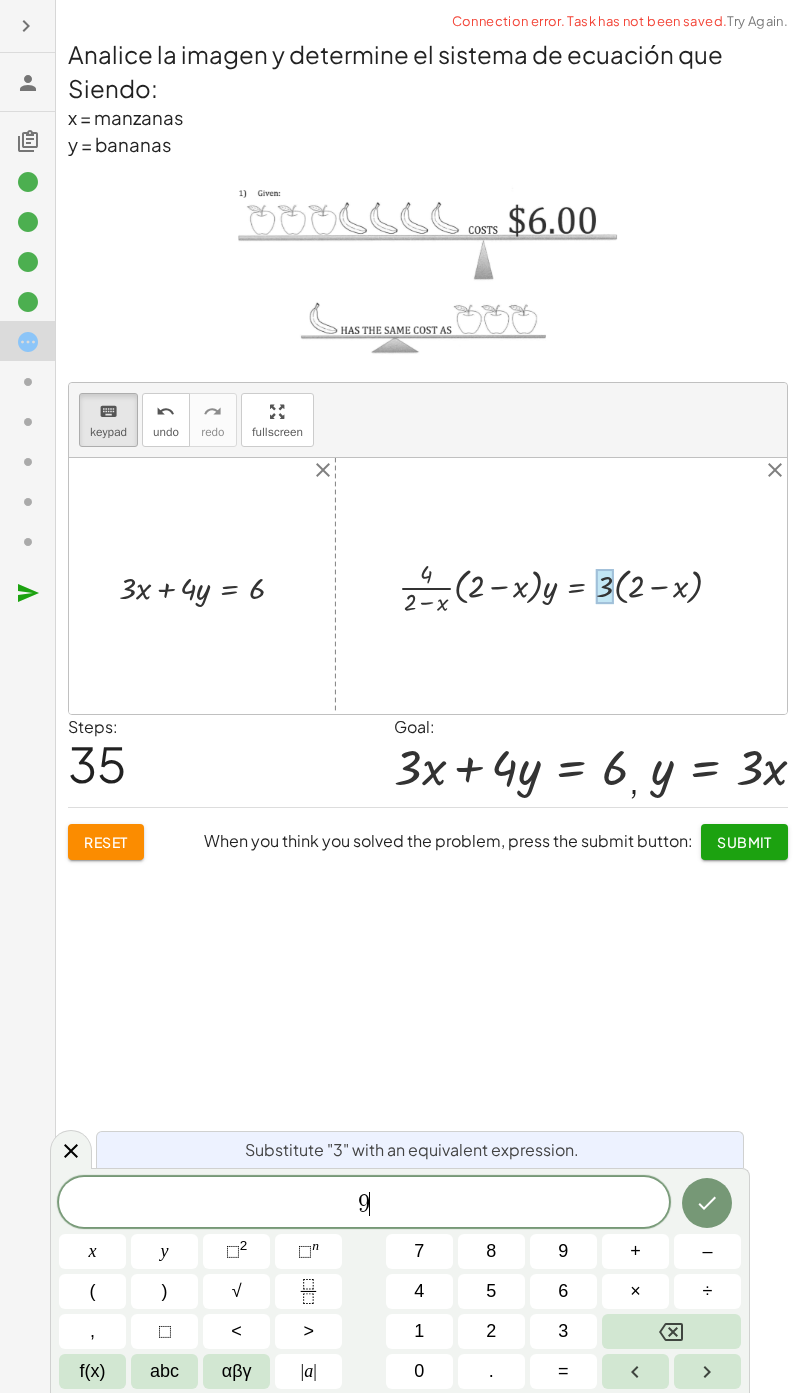 click at bounding box center (707, 1203) 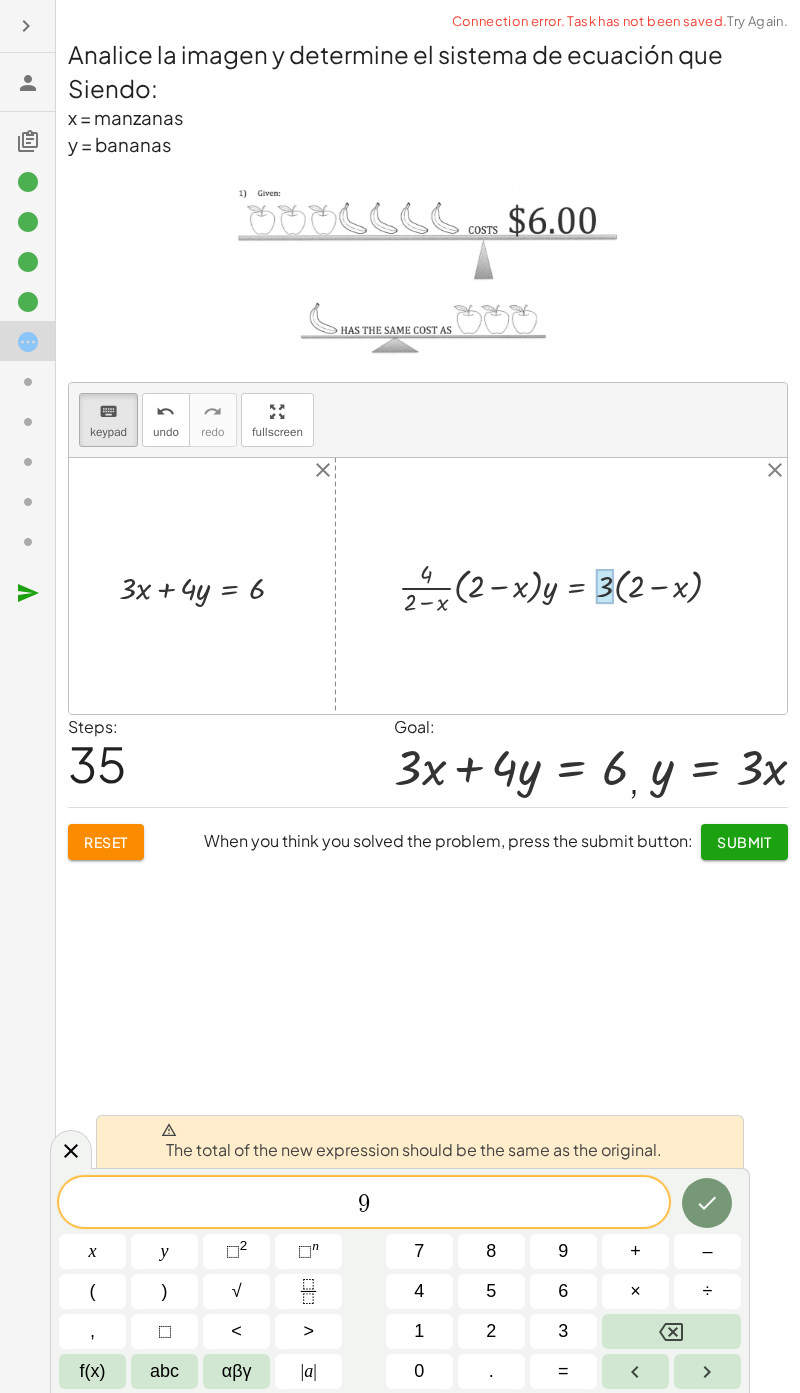 click at bounding box center [671, 1331] 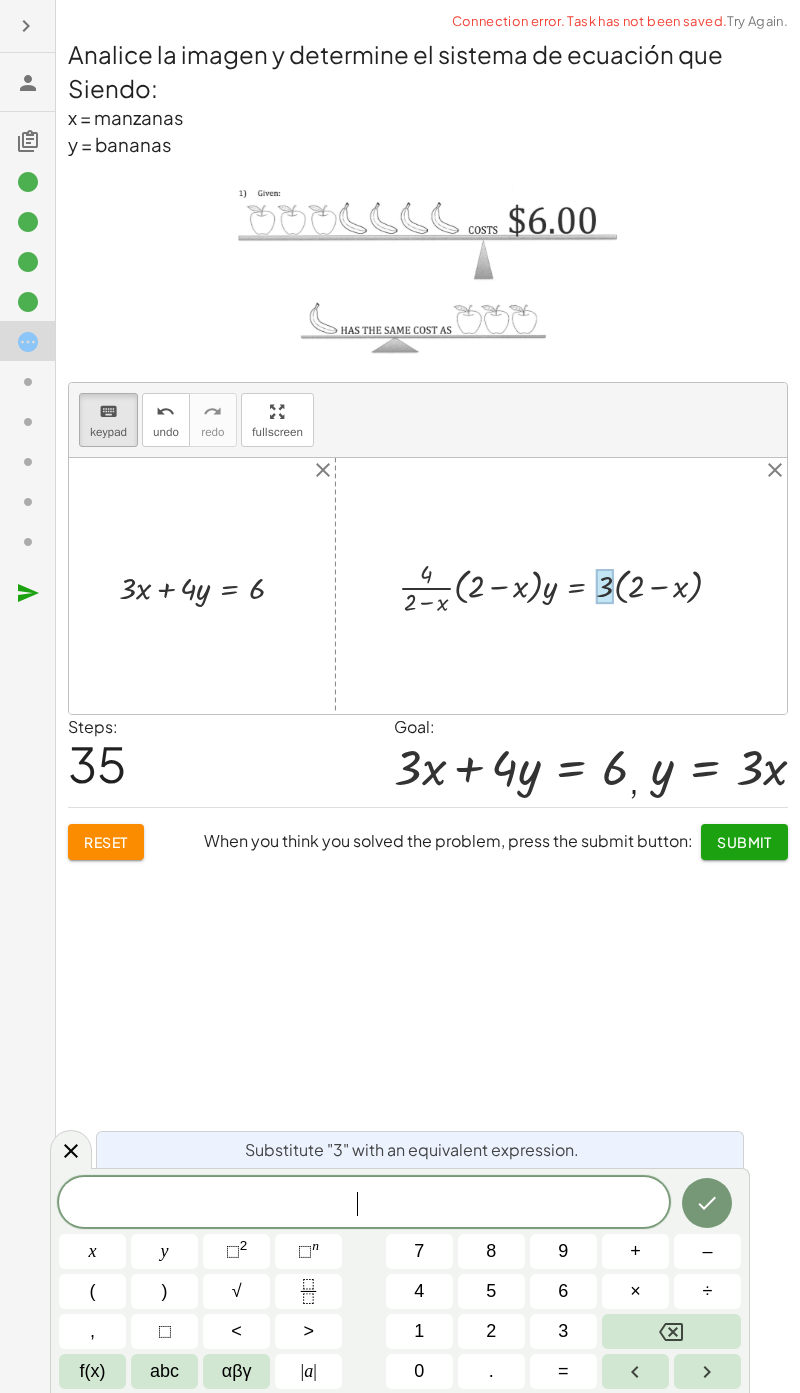 scroll, scrollTop: 152, scrollLeft: 0, axis: vertical 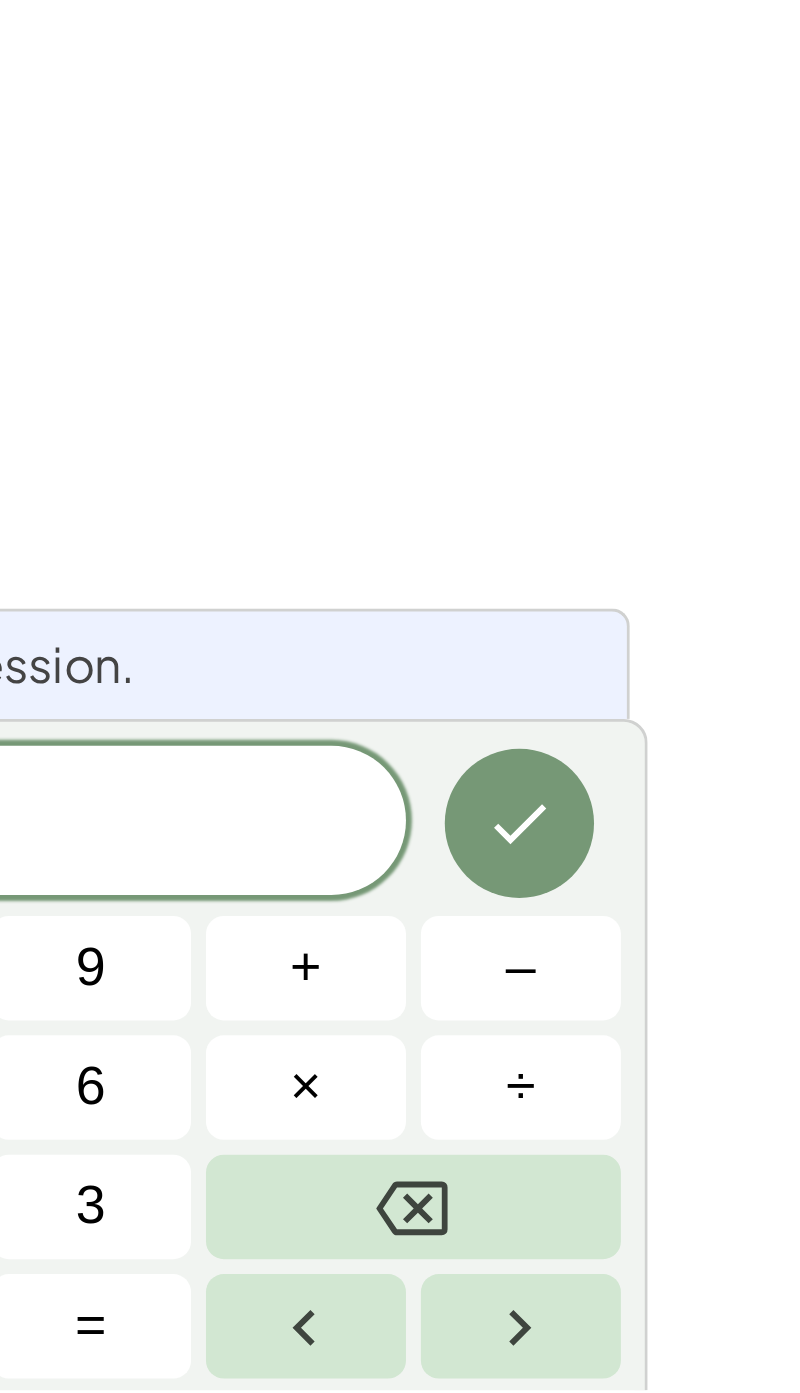 click 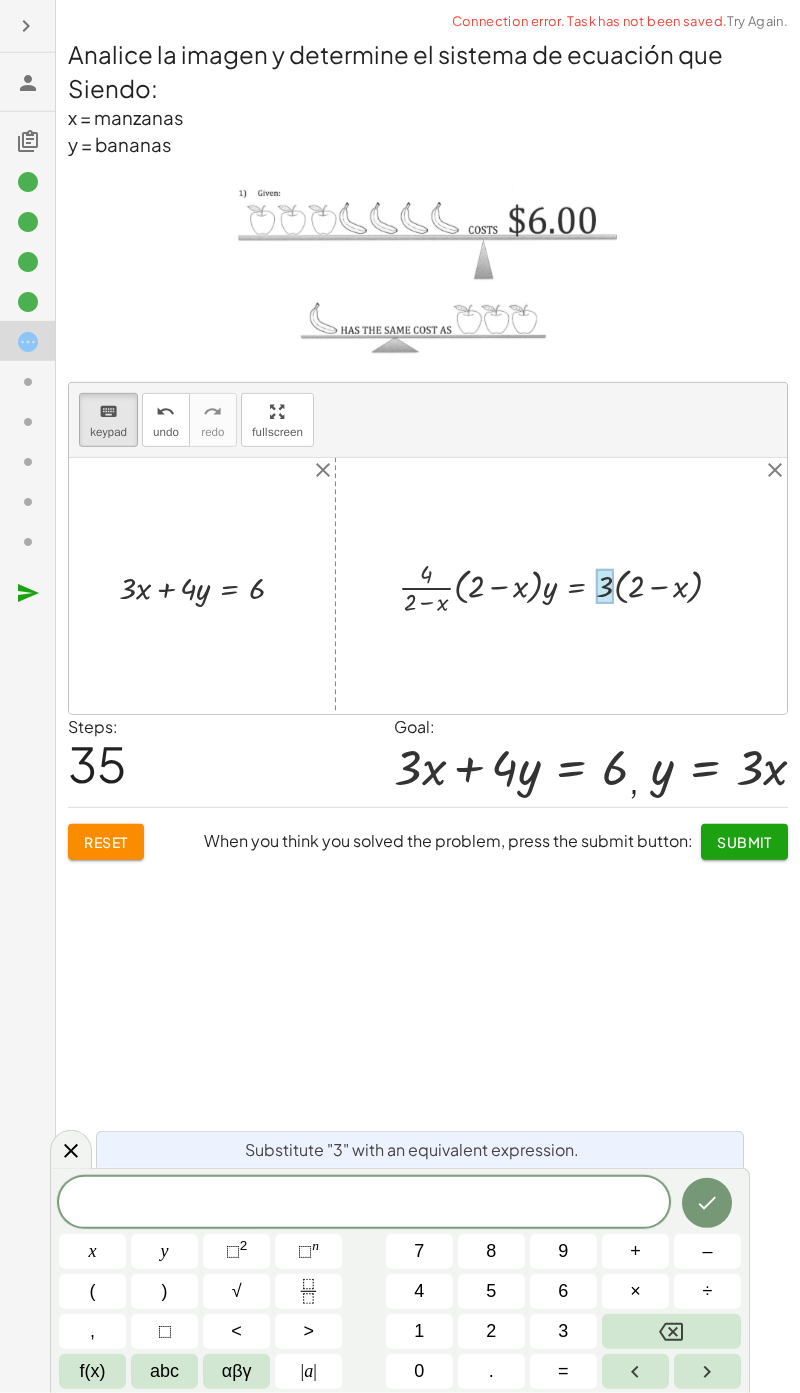 scroll, scrollTop: 153, scrollLeft: 0, axis: vertical 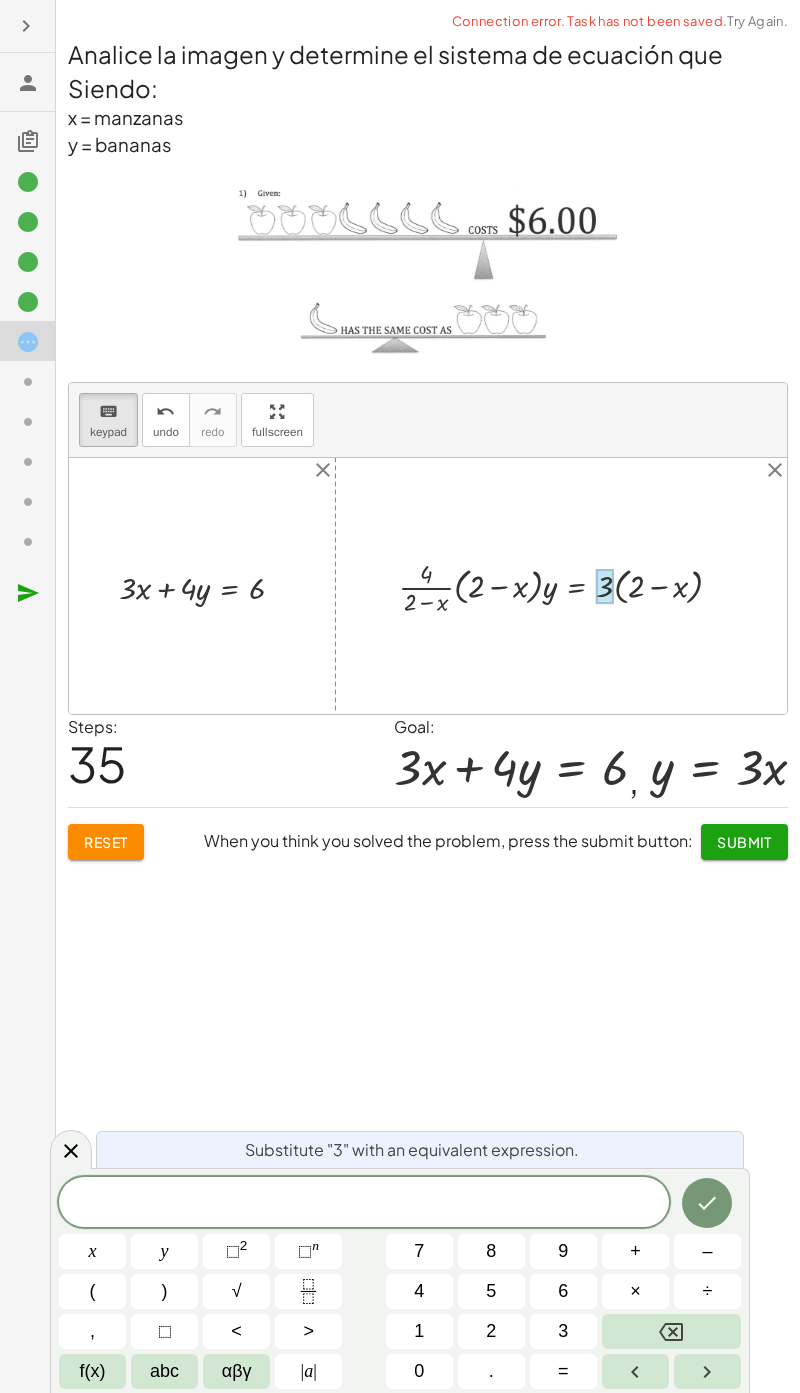 click at bounding box center (707, 1203) 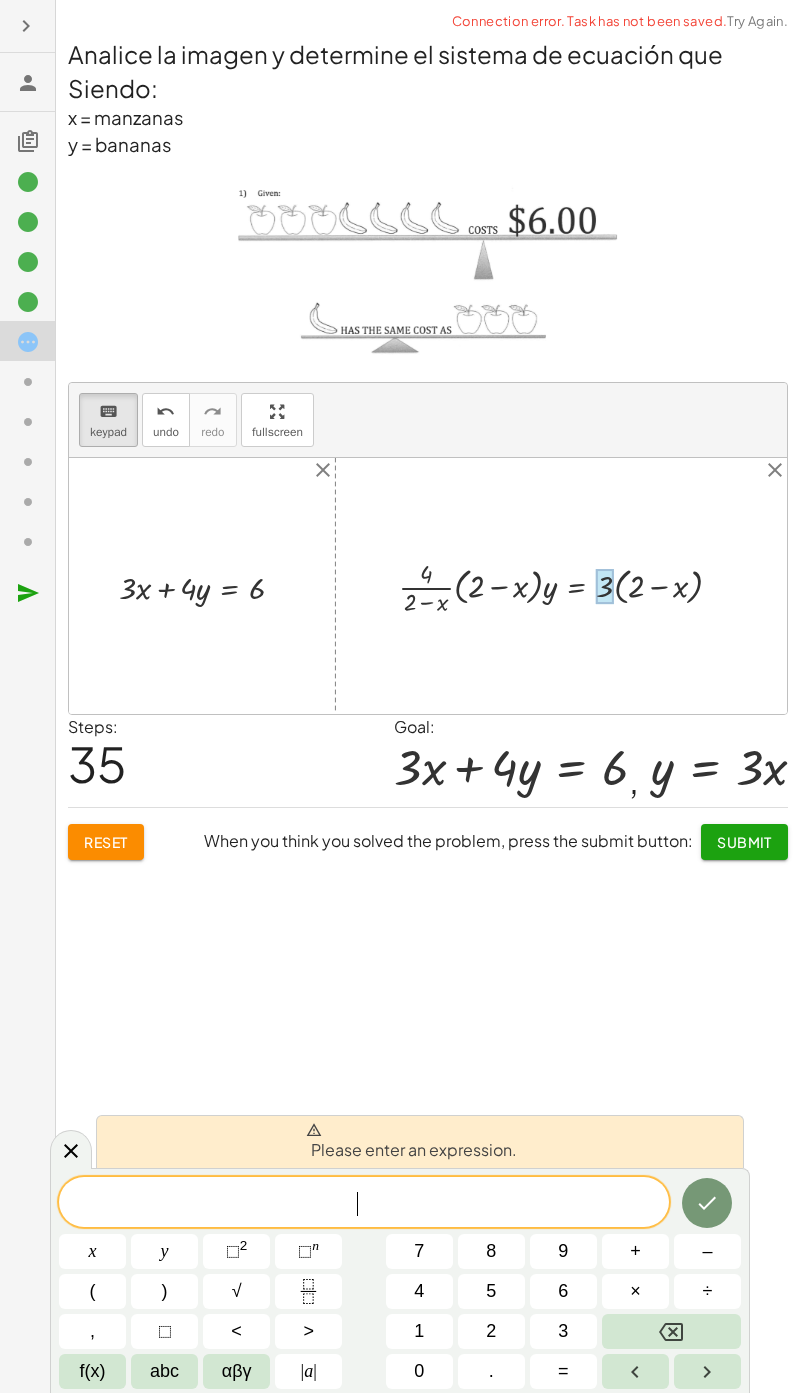 click at bounding box center (604, 586) 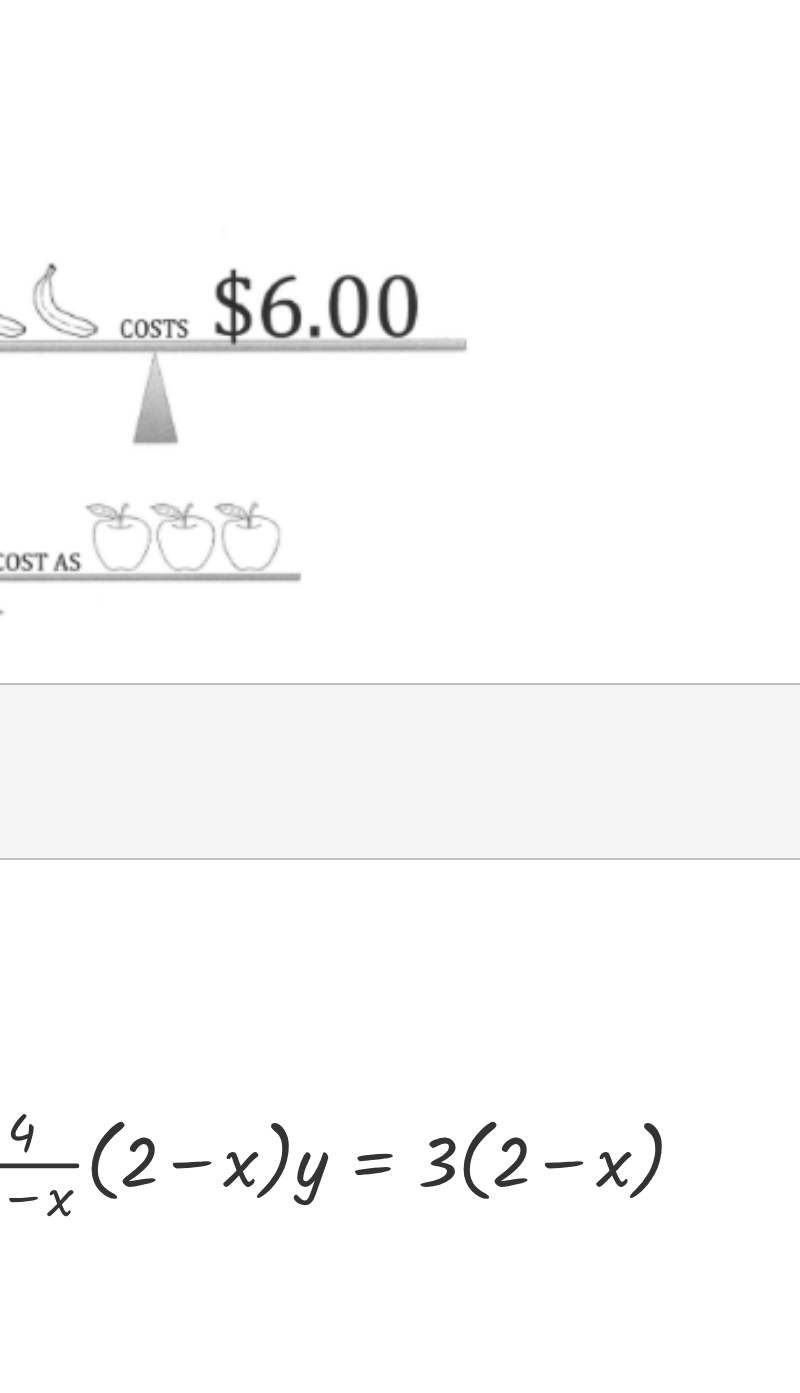 scroll, scrollTop: 0, scrollLeft: 0, axis: both 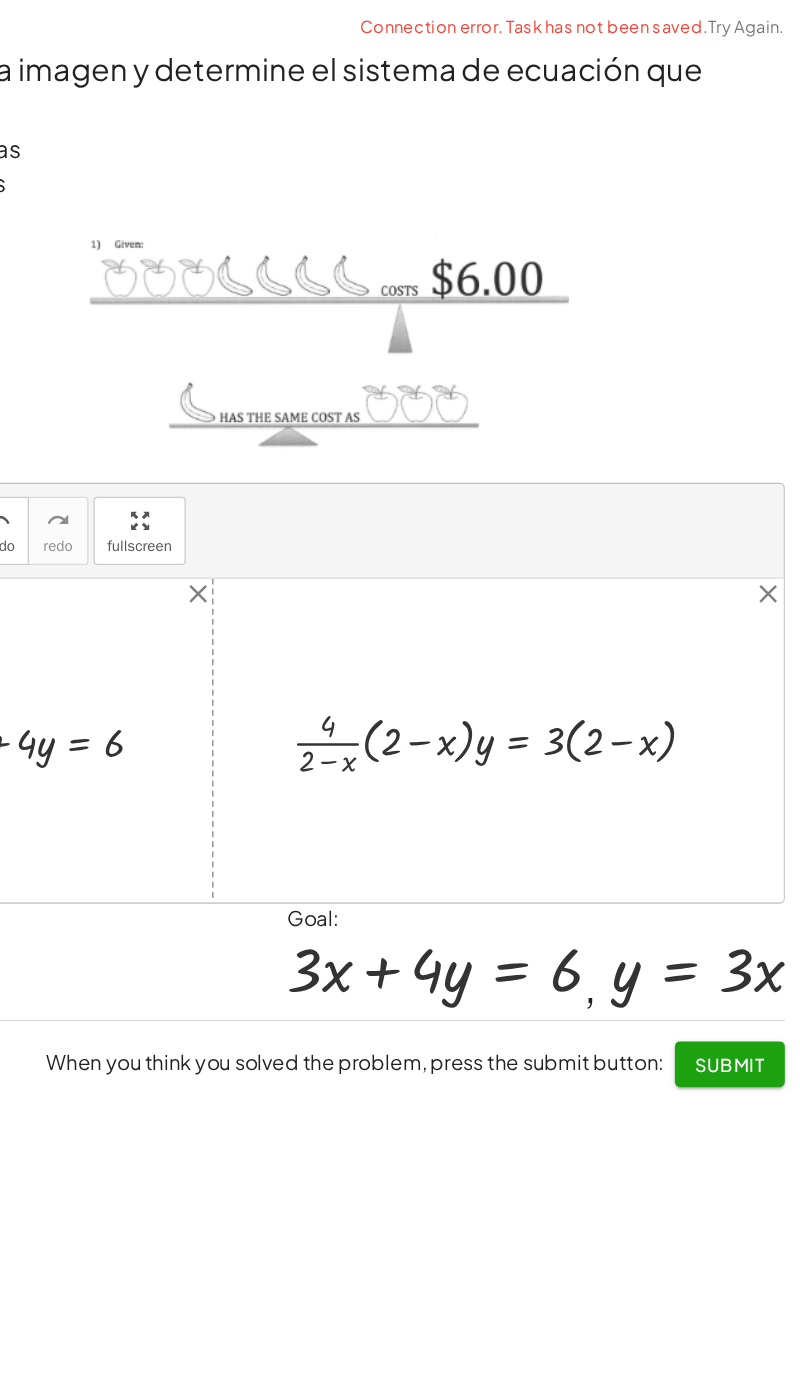click on "When you think you solved the problem, press the submit button: Submit" 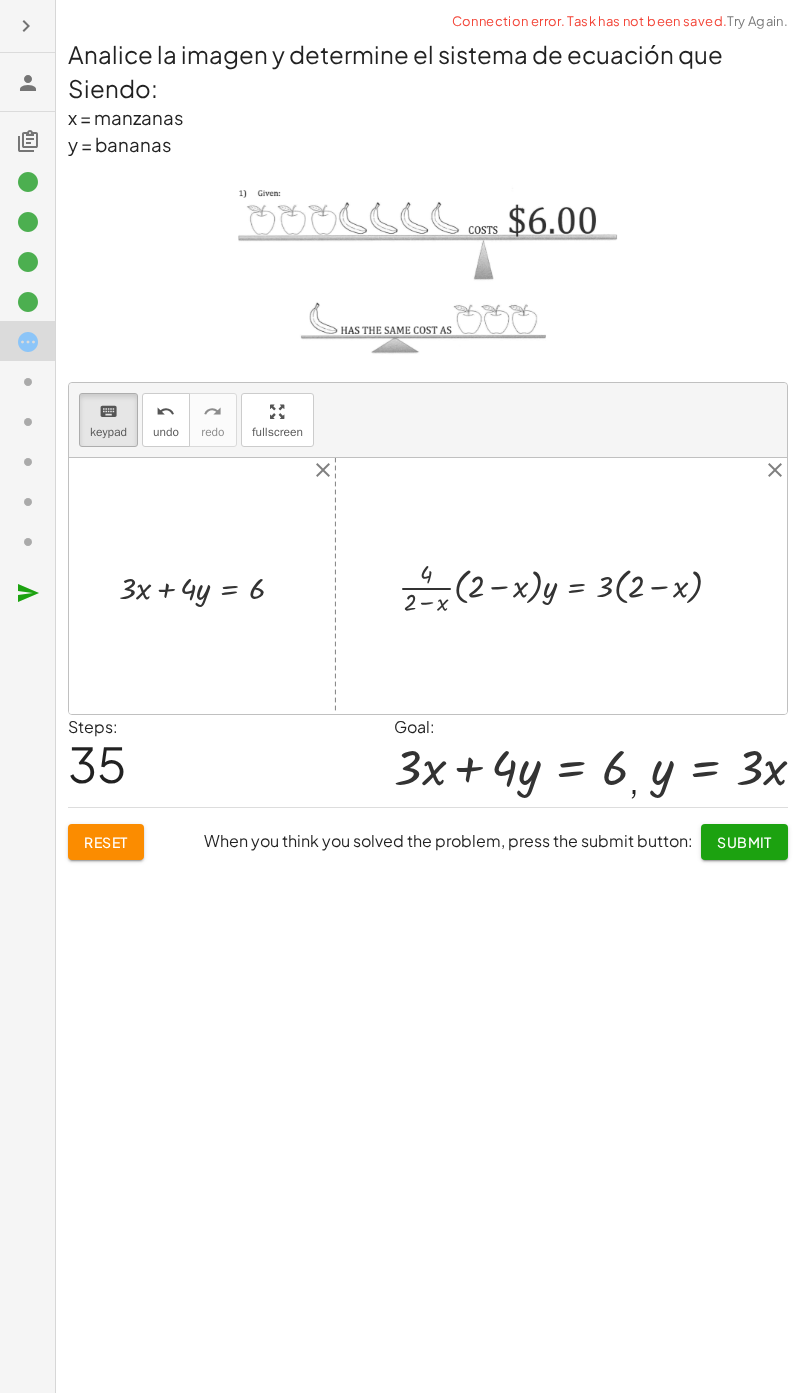 click at bounding box center [568, 586] 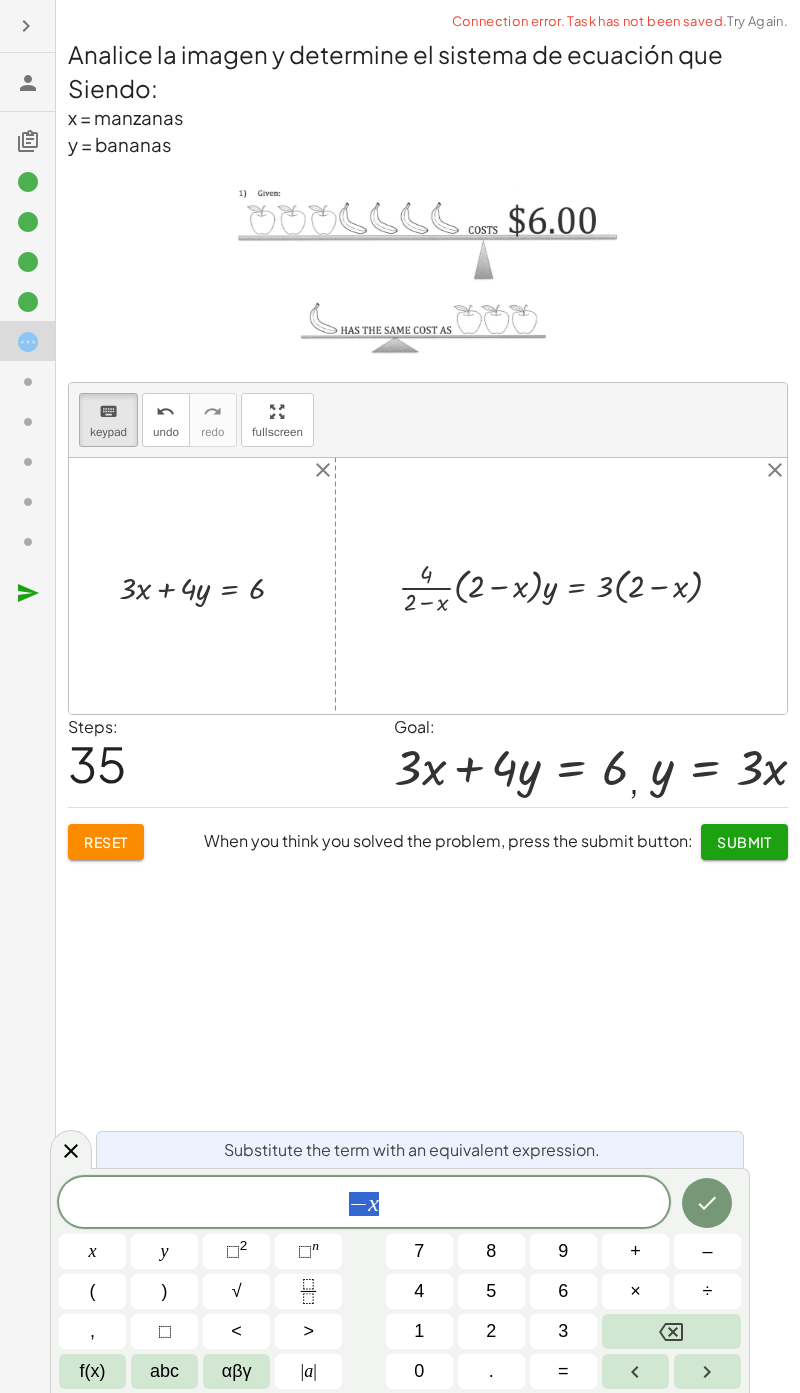 click at bounding box center [568, 586] 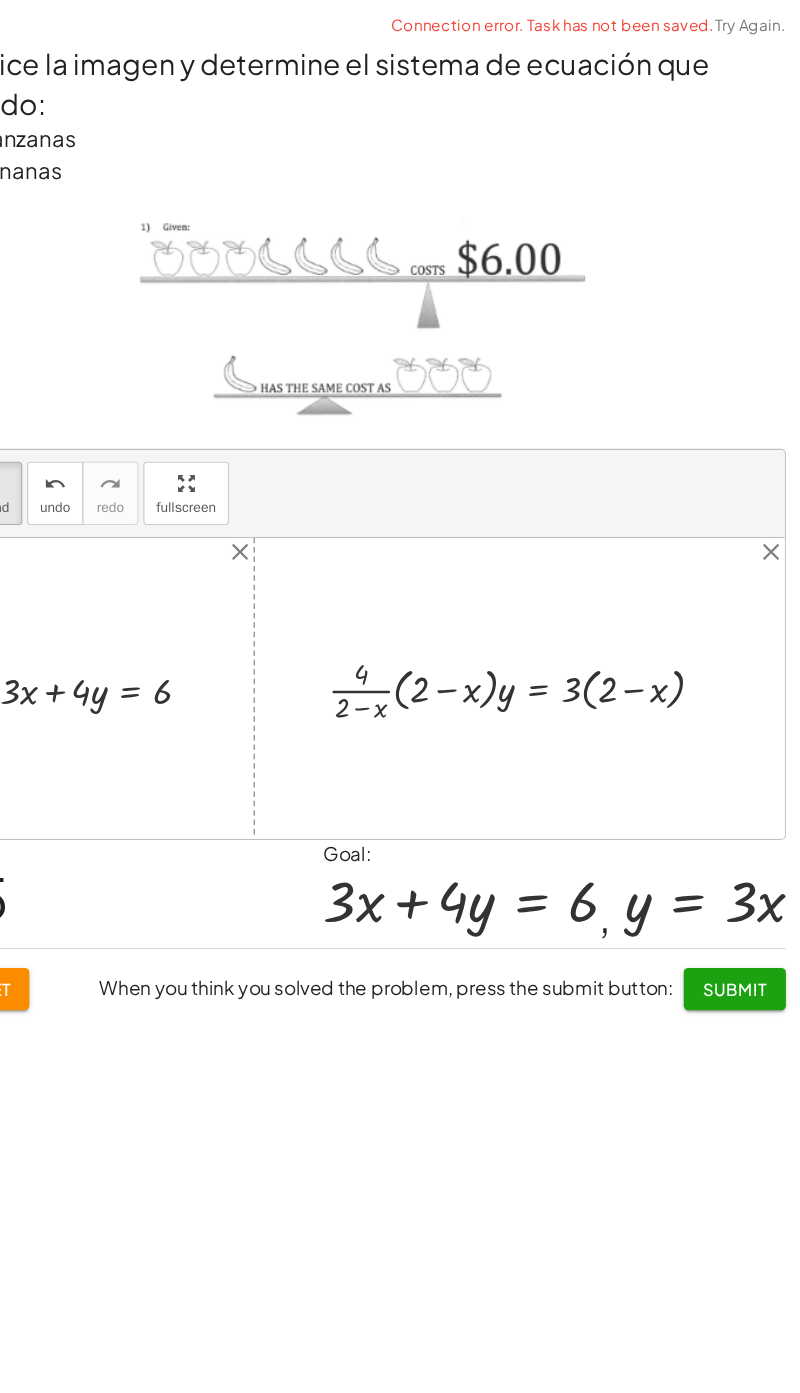 click at bounding box center [568, 586] 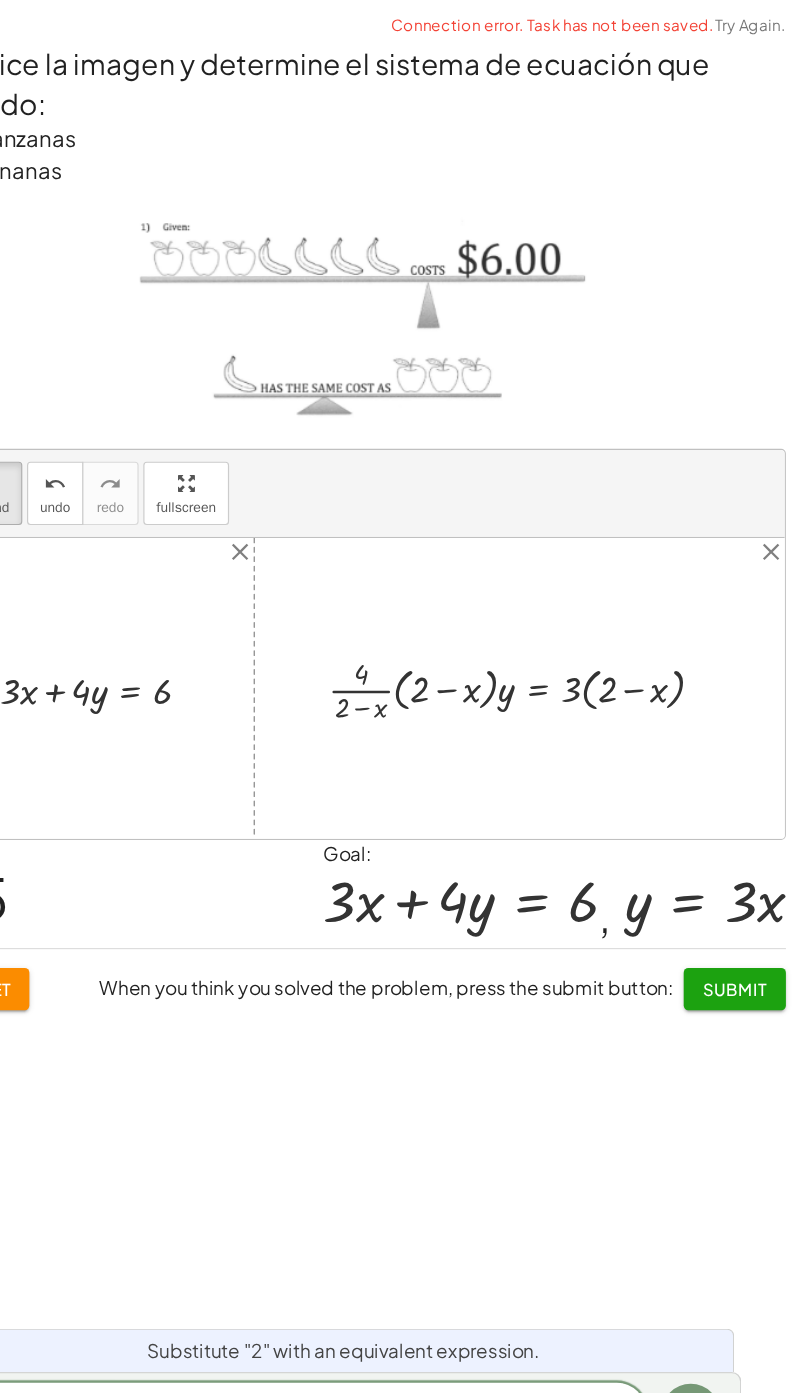 click at bounding box center [568, 586] 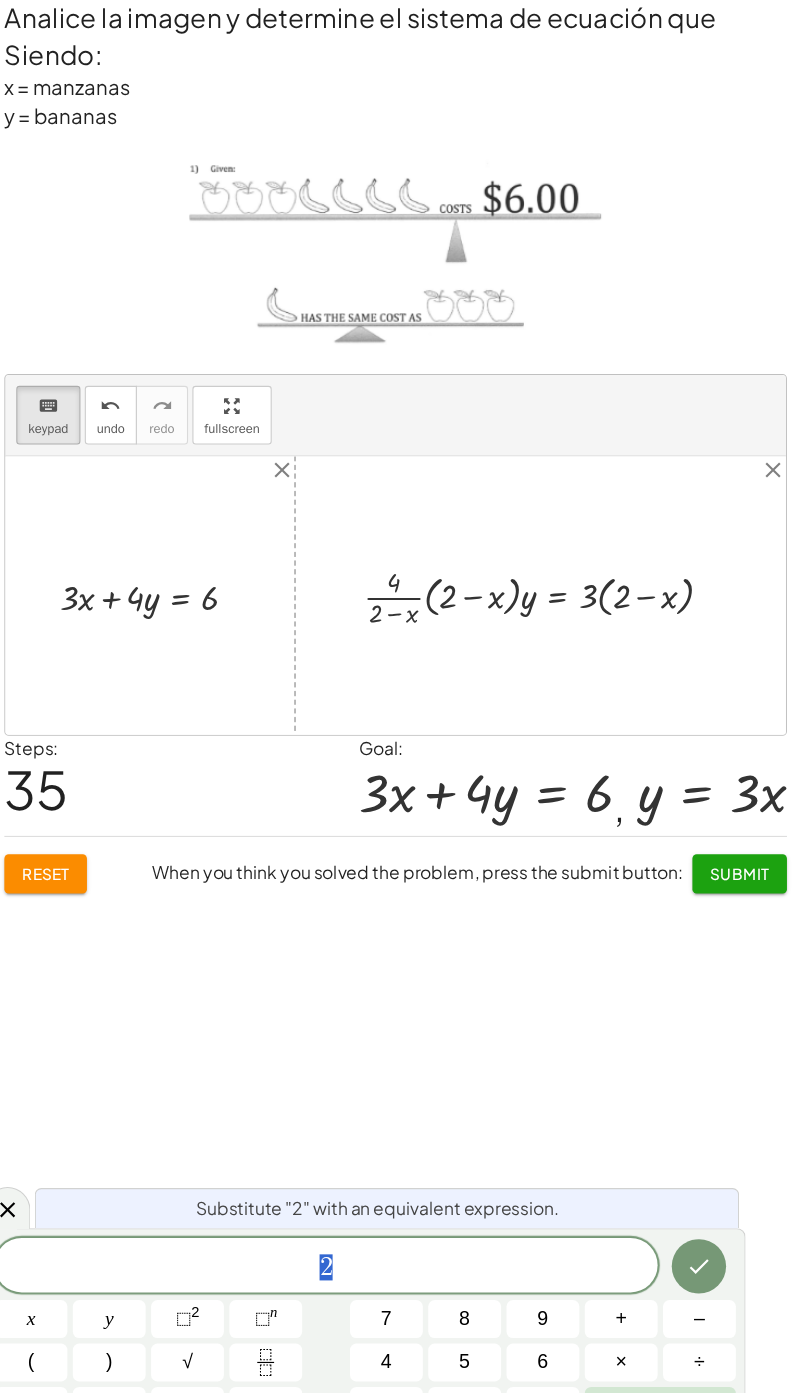 click on "2" at bounding box center [364, 1204] 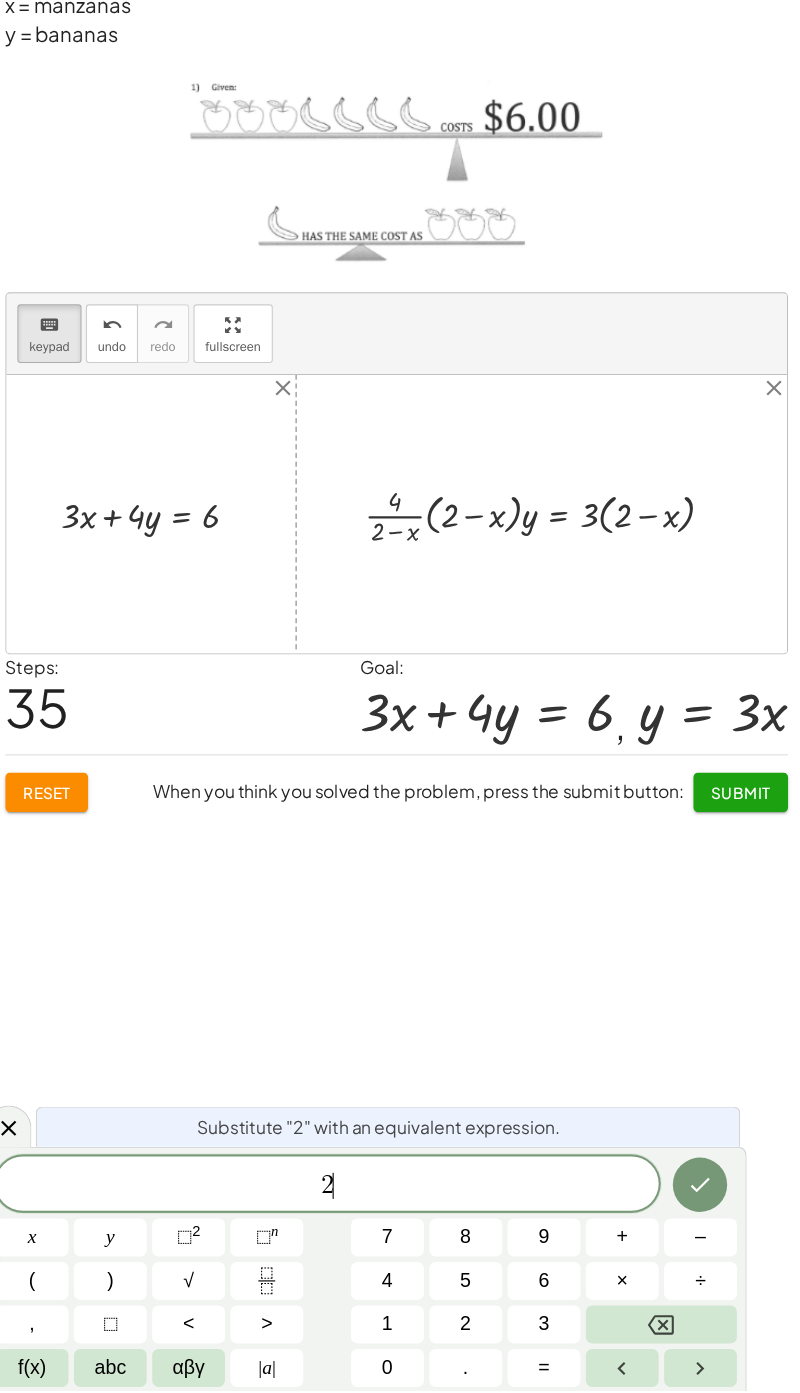scroll, scrollTop: 22, scrollLeft: 0, axis: vertical 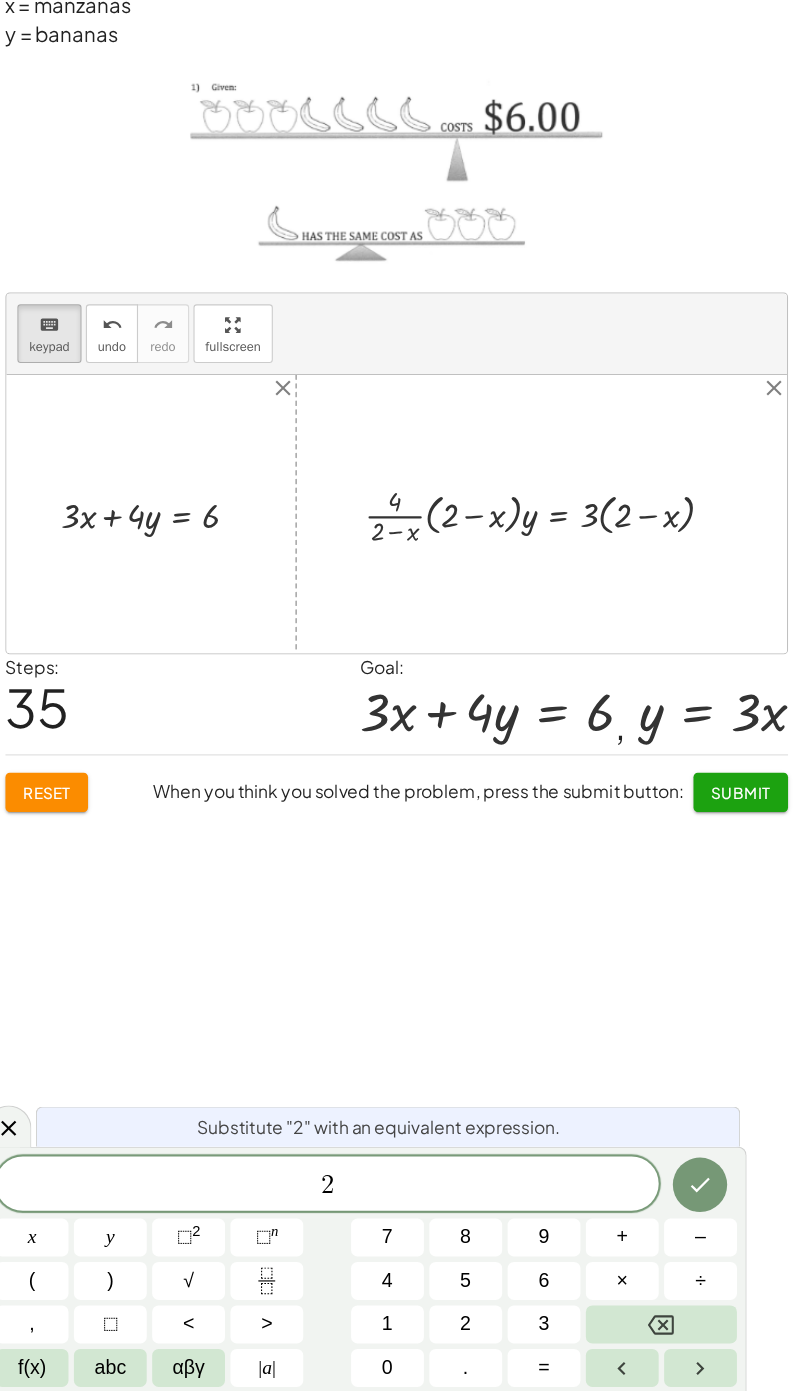 click at bounding box center [671, 1331] 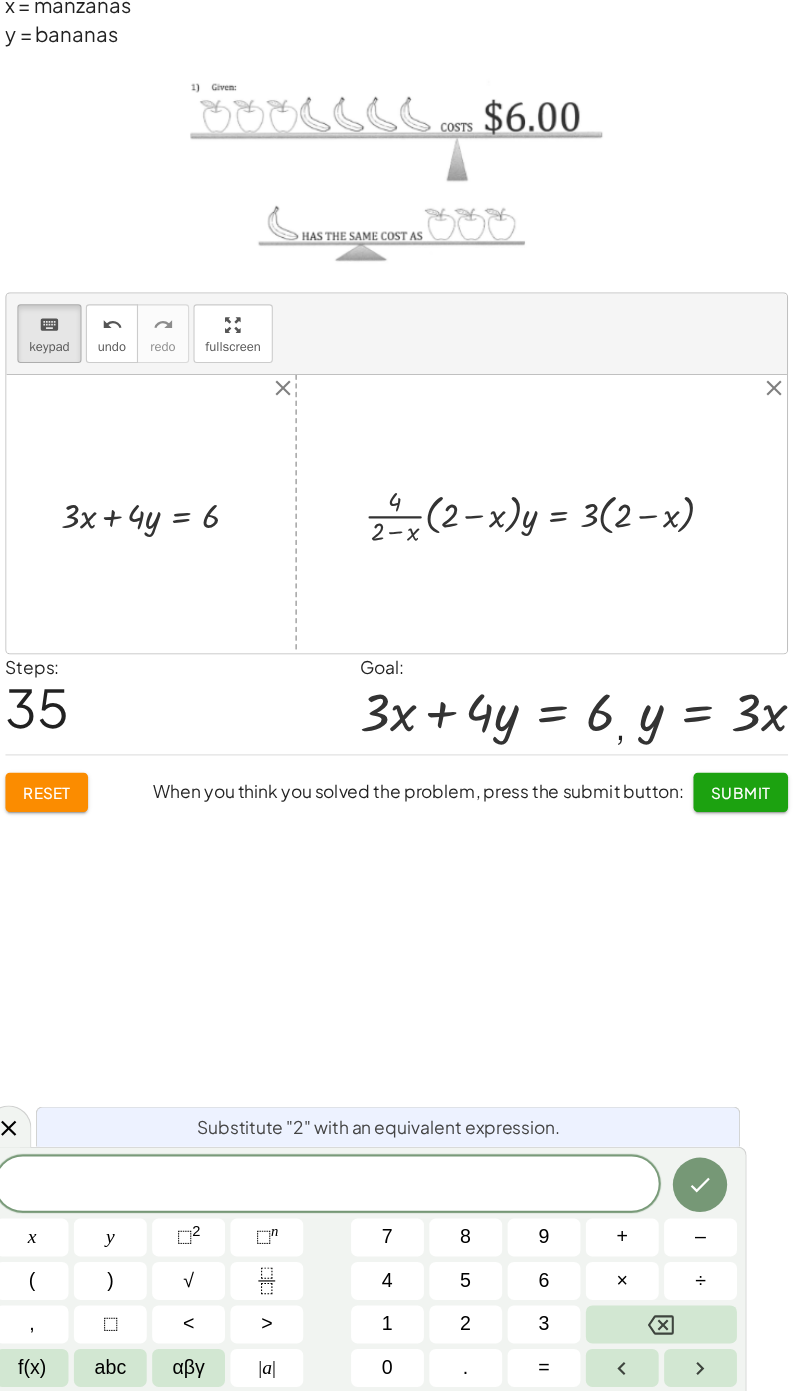 click at bounding box center [671, 1331] 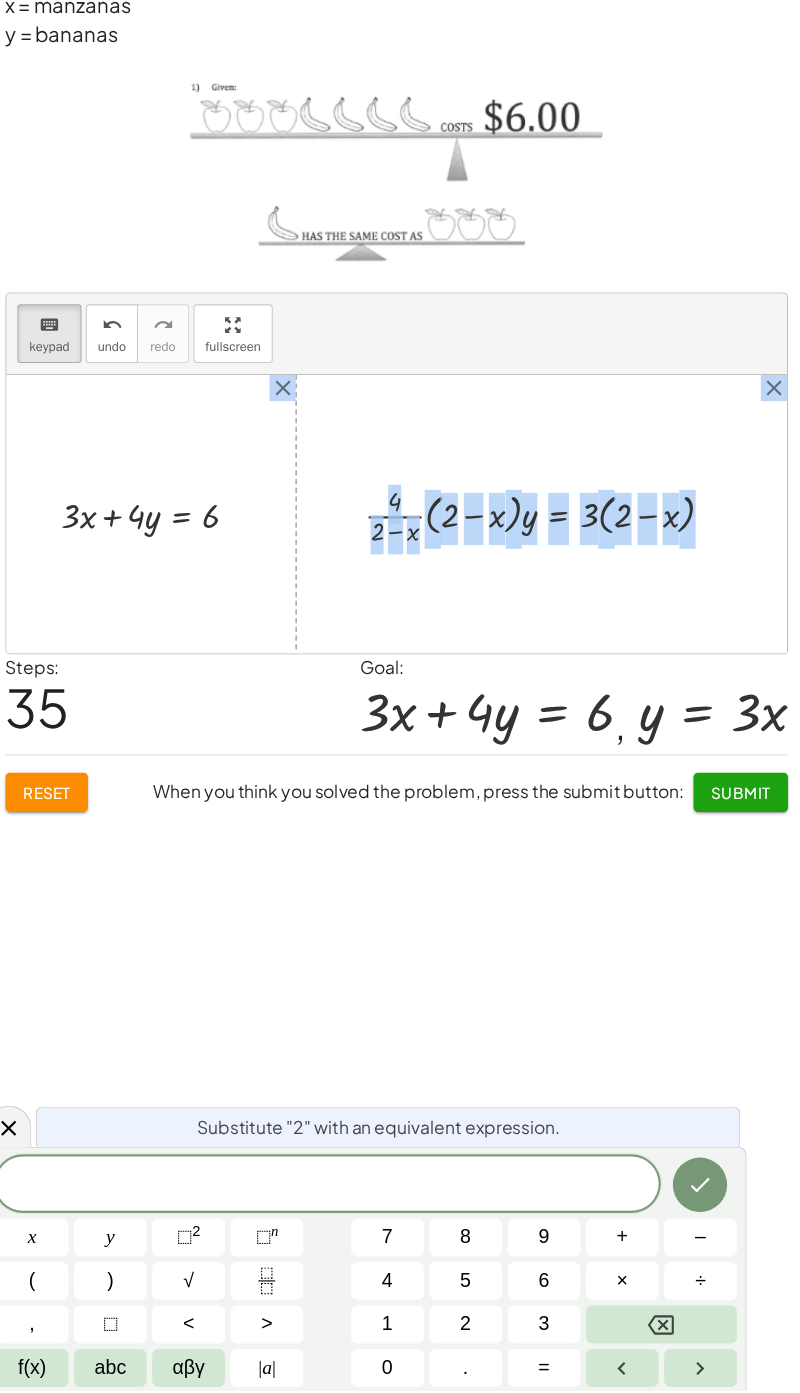 click on "Determine el mínimo común múltiplo de la ecuación uno del sistema de ecuaciones keyboard keypad undo undo redo redo fullscreen ⬚ 6 × Steps:  1 Reset  When you think you solved the problem, press the submit button:  Continue  Determine el mínimo común múltiplo de la ecuación dos del sistema de ecuaciones keyboard keypad undo undo redo redo fullscreen ⬚ 12 × Steps:  1 Reset  When you think you solved the problem, press the submit button:  Continue  Encuentre la ecuación equivalente de la primera ecuación del sistema. keyboard keypad undo undo redo redo fullscreen + · ⬚ · · 2 · x · 3 − · ⬚ · · y · 2 = · ⬚ · - 1 + · 2 · ⬚ · · x · 3 − · ⬚ · · y · 2 = · ⬚ · - 1 + · 2 · ⬚ · · x · 3 · 3 − · ⬚ · · y · 2 · 3 = · ⬚ · 3 · - 1 + · 2 · ⬚ · · x · 3 · 3 − · ⬚ · · y · 2 · 3 = · ⬚ · - 3 + · 2 · ⬚ · · x · 3 · 3 · 2 − · ⬚ · · y · 2 · 2 · 3 = · ⬚ · 2 · - 3 + · 2 · ⬚ · · x · 3 · 3 · 2 − · ⬚ · y" 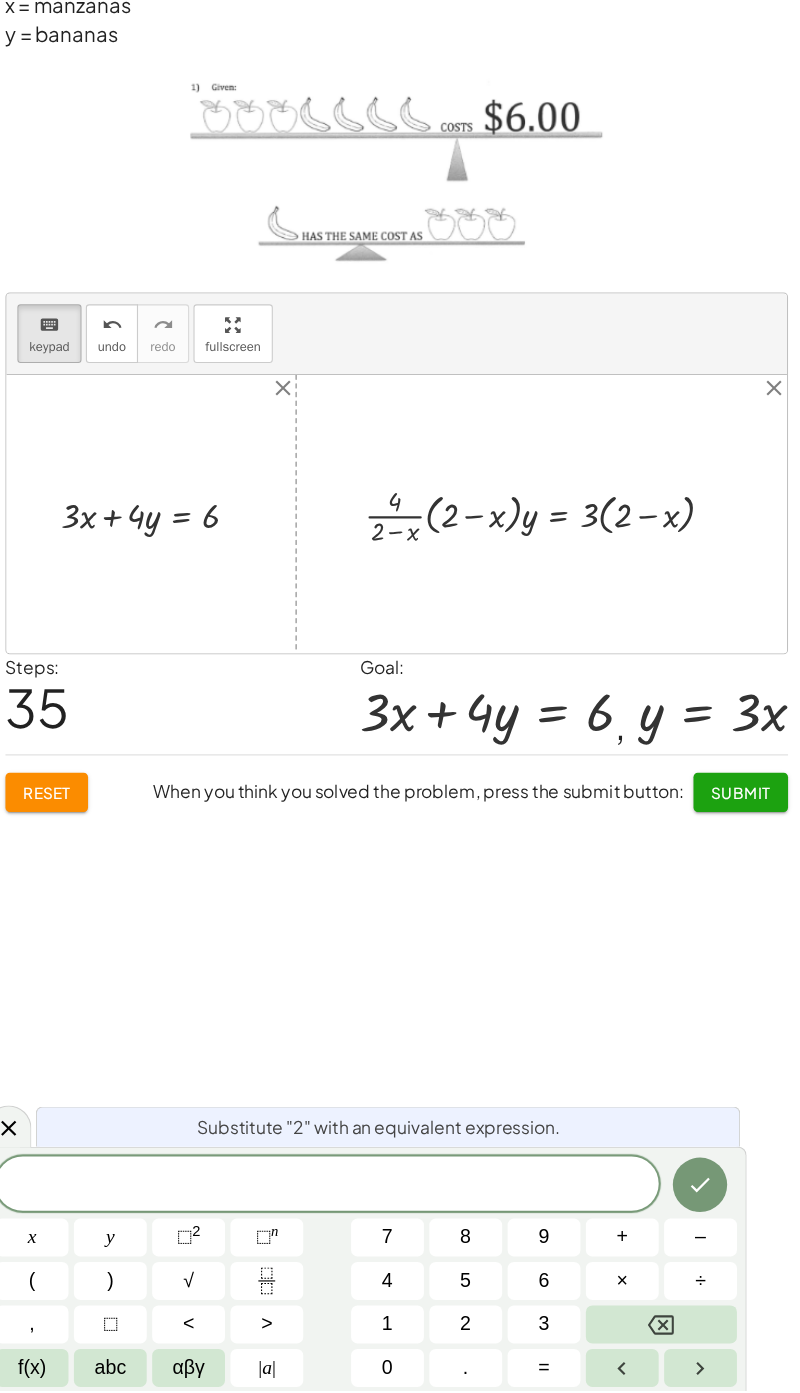 click on "Determine el mínimo común múltiplo de la ecuación uno del sistema de ecuaciones keyboard keypad undo undo redo redo fullscreen ⬚ 6 × Steps:  1 Reset  When you think you solved the problem, press the submit button:  Continue  Determine el mínimo común múltiplo de la ecuación dos del sistema de ecuaciones keyboard keypad undo undo redo redo fullscreen ⬚ 12 × Steps:  1 Reset  When you think you solved the problem, press the submit button:  Continue  Encuentre la ecuación equivalente de la primera ecuación del sistema. keyboard keypad undo undo redo redo fullscreen + · ⬚ · · 2 · x · 3 − · ⬚ · · y · 2 = · ⬚ · - 1 + · 2 · ⬚ · · x · 3 − · ⬚ · · y · 2 = · ⬚ · - 1 + · 2 · ⬚ · · x · 3 · 3 − · ⬚ · · y · 2 · 3 = · ⬚ · 3 · - 1 + · 2 · ⬚ · · x · 3 · 3 − · ⬚ · · y · 2 · 3 = · ⬚ · - 3 + · 2 · ⬚ · · x · 3 · 3 · 2 − · ⬚ · · y · 2 · 2 · 3 = · ⬚ · 2 · - 3 + · 2 · ⬚ · · x · 3 · 3 · 2 − · ⬚ · y" 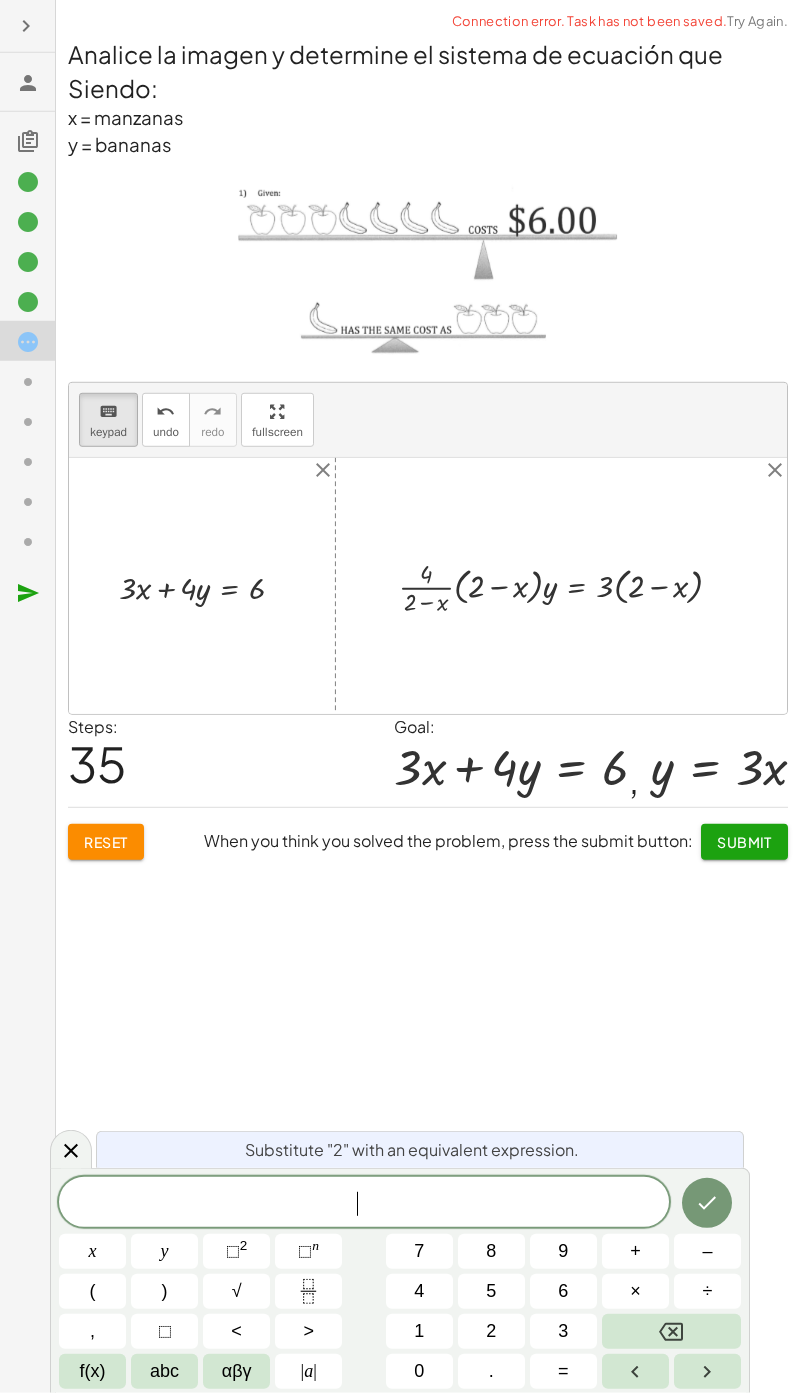 click at bounding box center [568, 586] 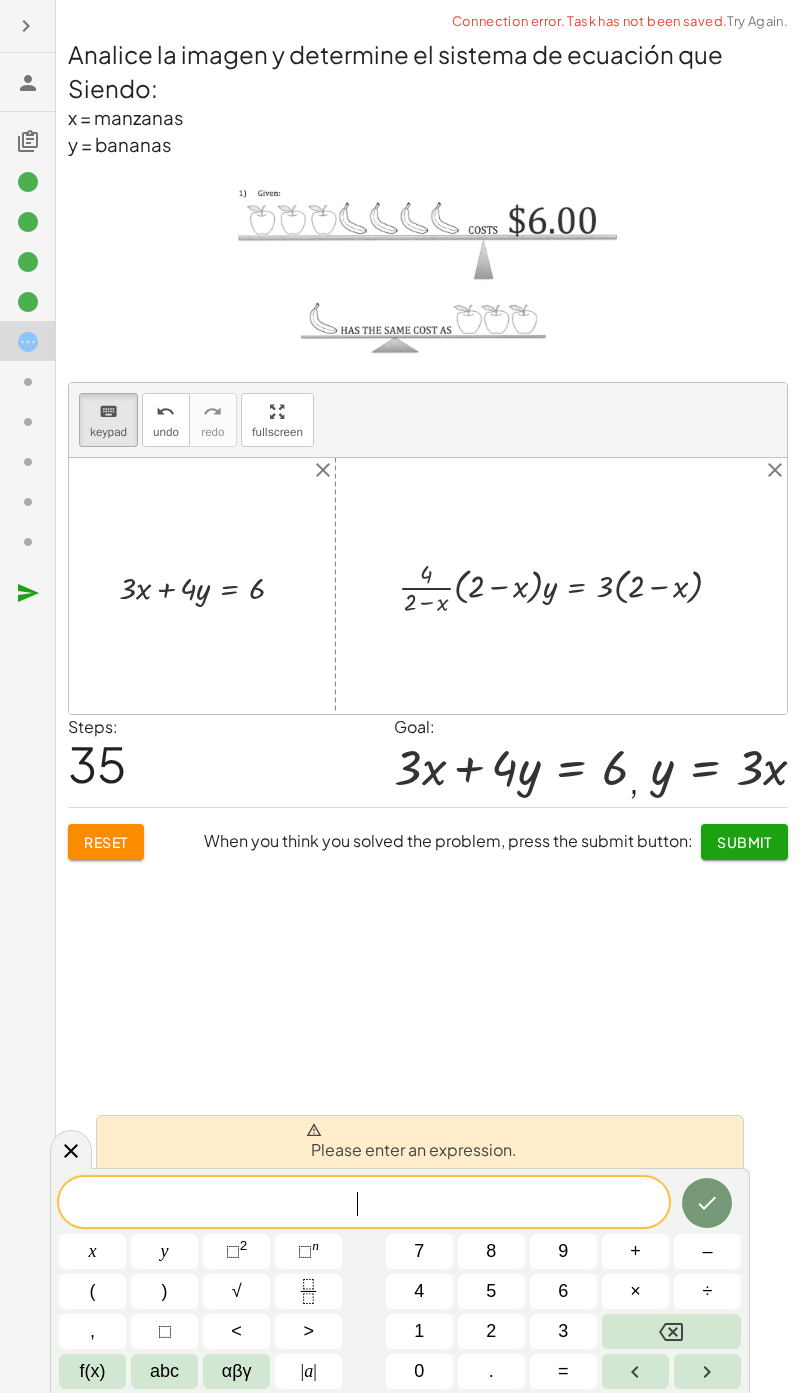 click on "Determine el mínimo común múltiplo de la ecuación uno del sistema de ecuaciones keyboard keypad undo undo redo redo fullscreen ⬚ 6 × Steps:  1 Reset  When you think you solved the problem, press the submit button:  Continue  Determine el mínimo común múltiplo de la ecuación dos del sistema de ecuaciones keyboard keypad undo undo redo redo fullscreen ⬚ 12 × Steps:  1 Reset  When you think you solved the problem, press the submit button:  Continue  Encuentre la ecuación equivalente de la primera ecuación del sistema. keyboard keypad undo undo redo redo fullscreen + · ⬚ · · 2 · x · 3 − · ⬚ · · y · 2 = · ⬚ · - 1 + · 2 · ⬚ · · x · 3 − · ⬚ · · y · 2 = · ⬚ · - 1 + · 2 · ⬚ · · x · 3 · 3 − · ⬚ · · y · 2 · 3 = · ⬚ · 3 · - 1 + · 2 · ⬚ · · x · 3 · 3 − · ⬚ · · y · 2 · 3 = · ⬚ · - 3 + · 2 · ⬚ · · x · 3 · 3 · 2 − · ⬚ · · y · 2 · 2 · 3 = · ⬚ · 2 · - 3 + · 2 · ⬚ · · x · 3 · 3 · 2 − · ⬚ · y" 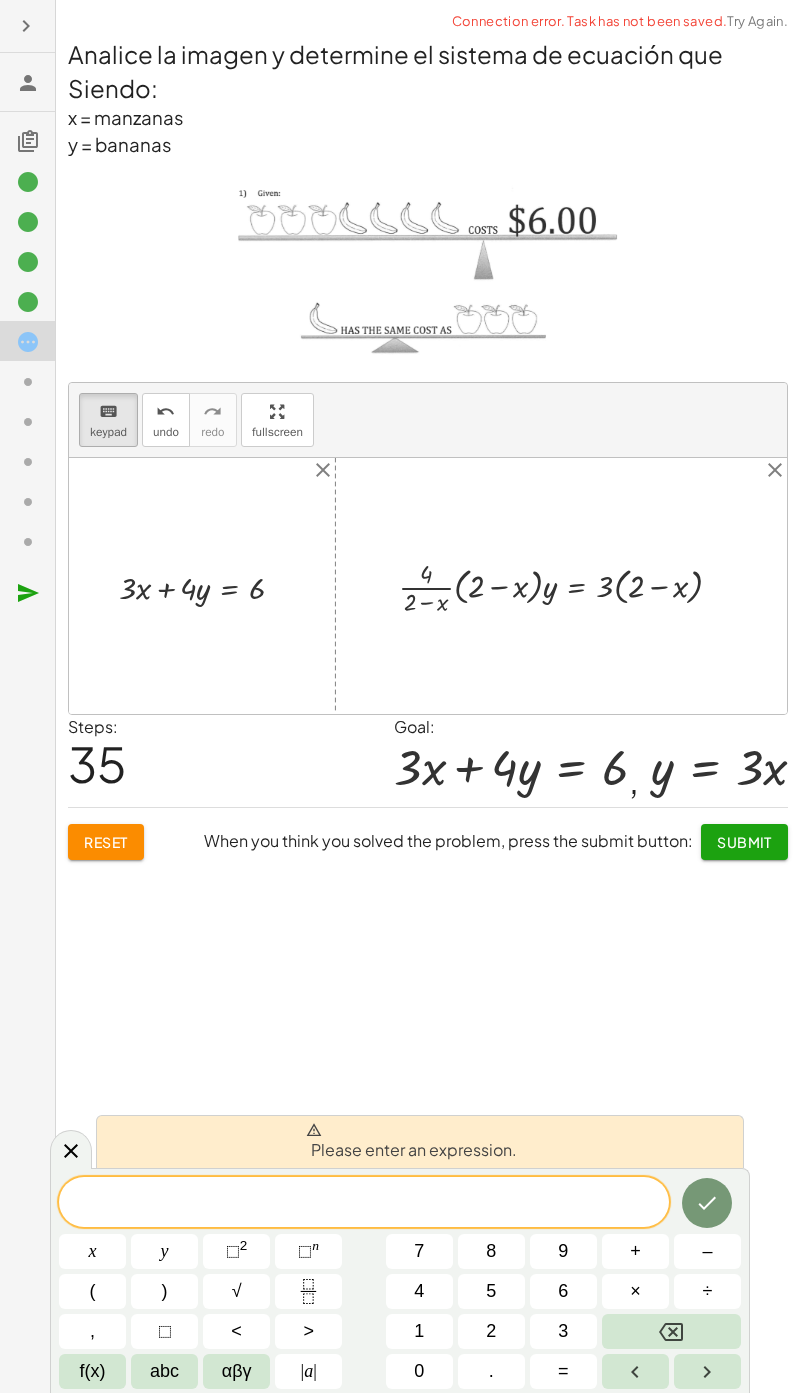 click on "​" 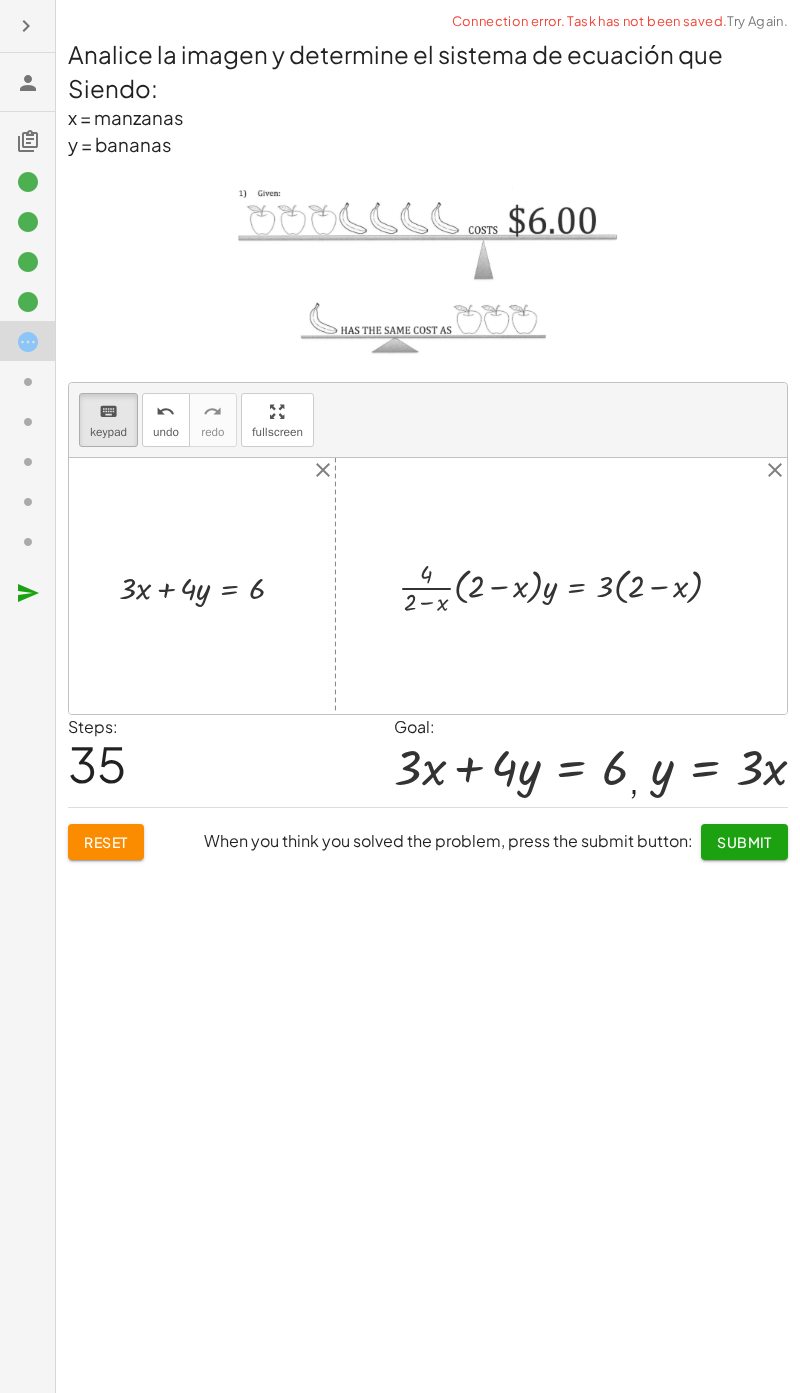 scroll, scrollTop: 147, scrollLeft: 0, axis: vertical 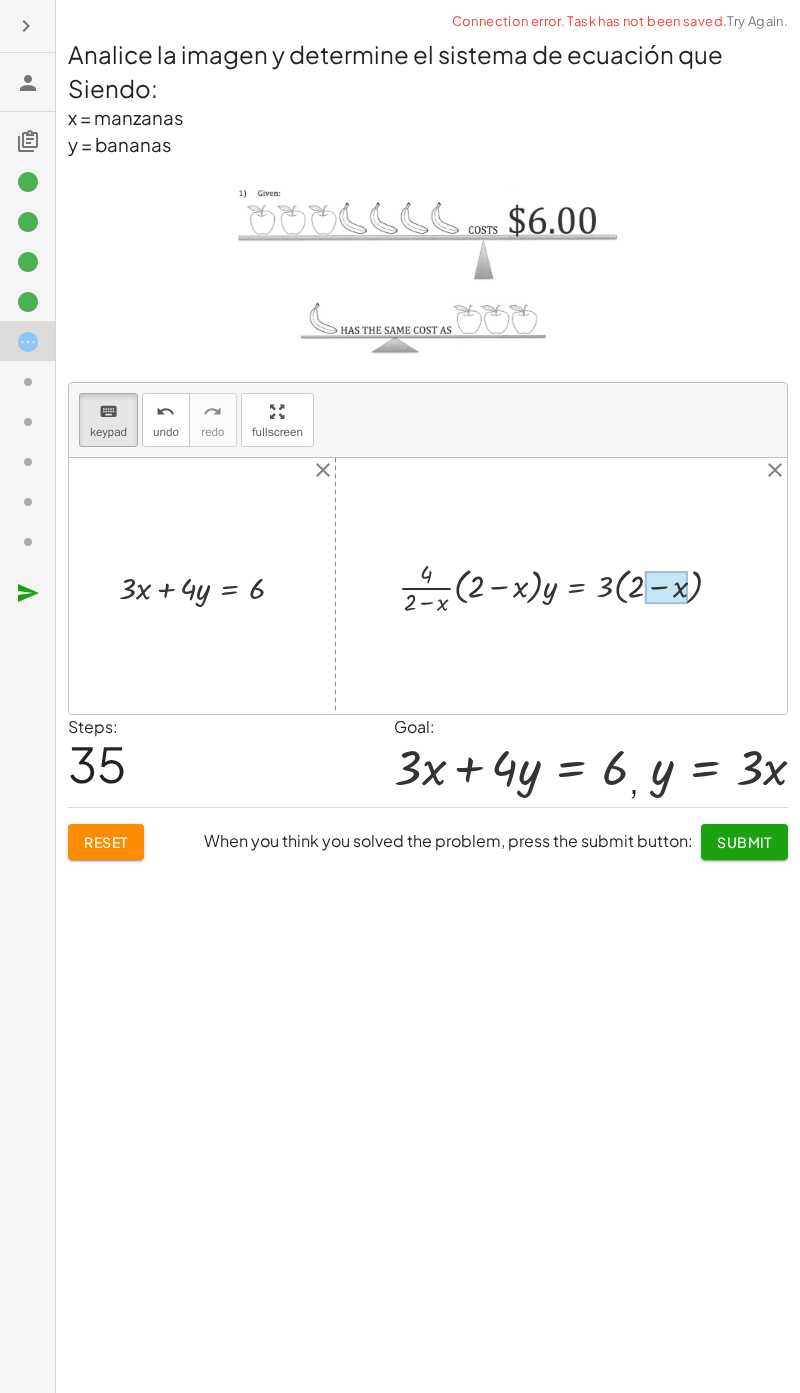 click at bounding box center [666, 587] 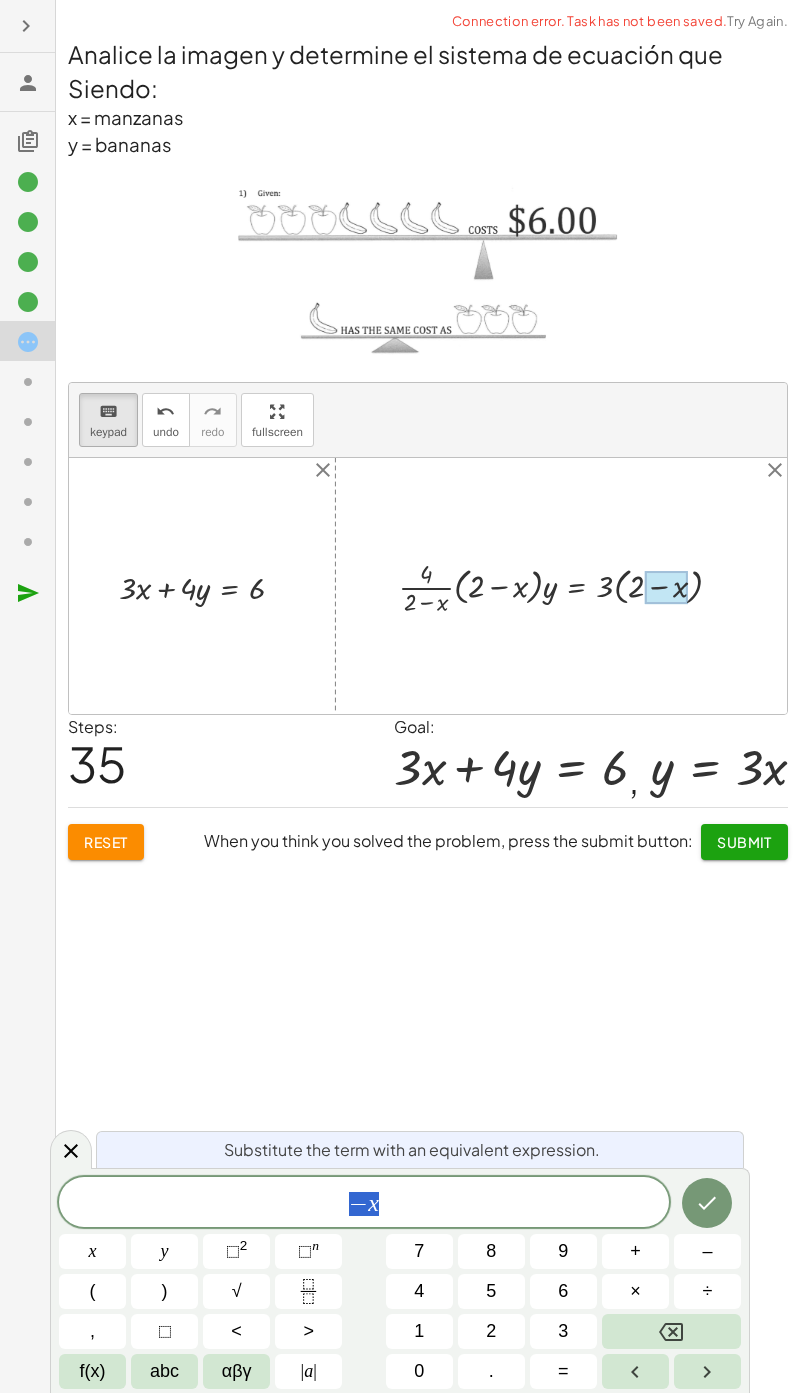 click on "Determine el mínimo común múltiplo de la ecuación uno del sistema de ecuaciones keyboard keypad undo undo redo redo fullscreen ⬚ 6 × Steps:  1 Reset  When you think you solved the problem, press the submit button:  Continue  Determine el mínimo común múltiplo de la ecuación dos del sistema de ecuaciones keyboard keypad undo undo redo redo fullscreen ⬚ 12 × Steps:  1 Reset  When you think you solved the problem, press the submit button:  Continue  Encuentre la ecuación equivalente de la primera ecuación del sistema. keyboard keypad undo undo redo redo fullscreen + · ⬚ · · 2 · x · 3 − · ⬚ · · y · 2 = · ⬚ · - 1 + · 2 · ⬚ · · x · 3 − · ⬚ · · y · 2 = · ⬚ · - 1 + · 2 · ⬚ · · x · 3 · 3 − · ⬚ · · y · 2 · 3 = · ⬚ · 3 · - 1 + · 2 · ⬚ · · x · 3 · 3 − · ⬚ · · y · 2 · 3 = · ⬚ · - 3 + · 2 · ⬚ · · x · 3 · 3 · 2 − · ⬚ · · y · 2 · 2 · 3 = · ⬚ · 2 · - 3 + · 2 · ⬚ · · x · 3 · 3 · 2 − · ⬚ · y" 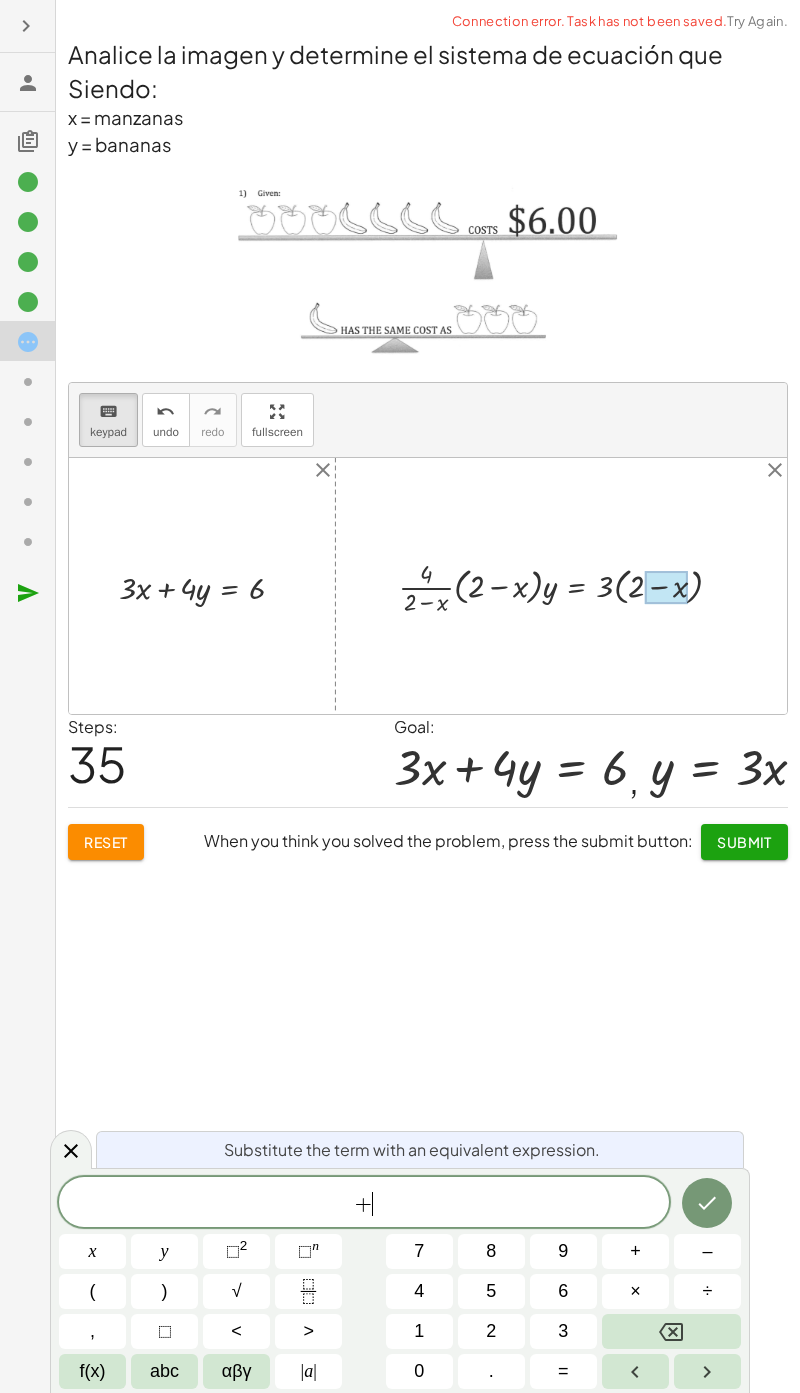 click on "abc" at bounding box center [164, 1371] 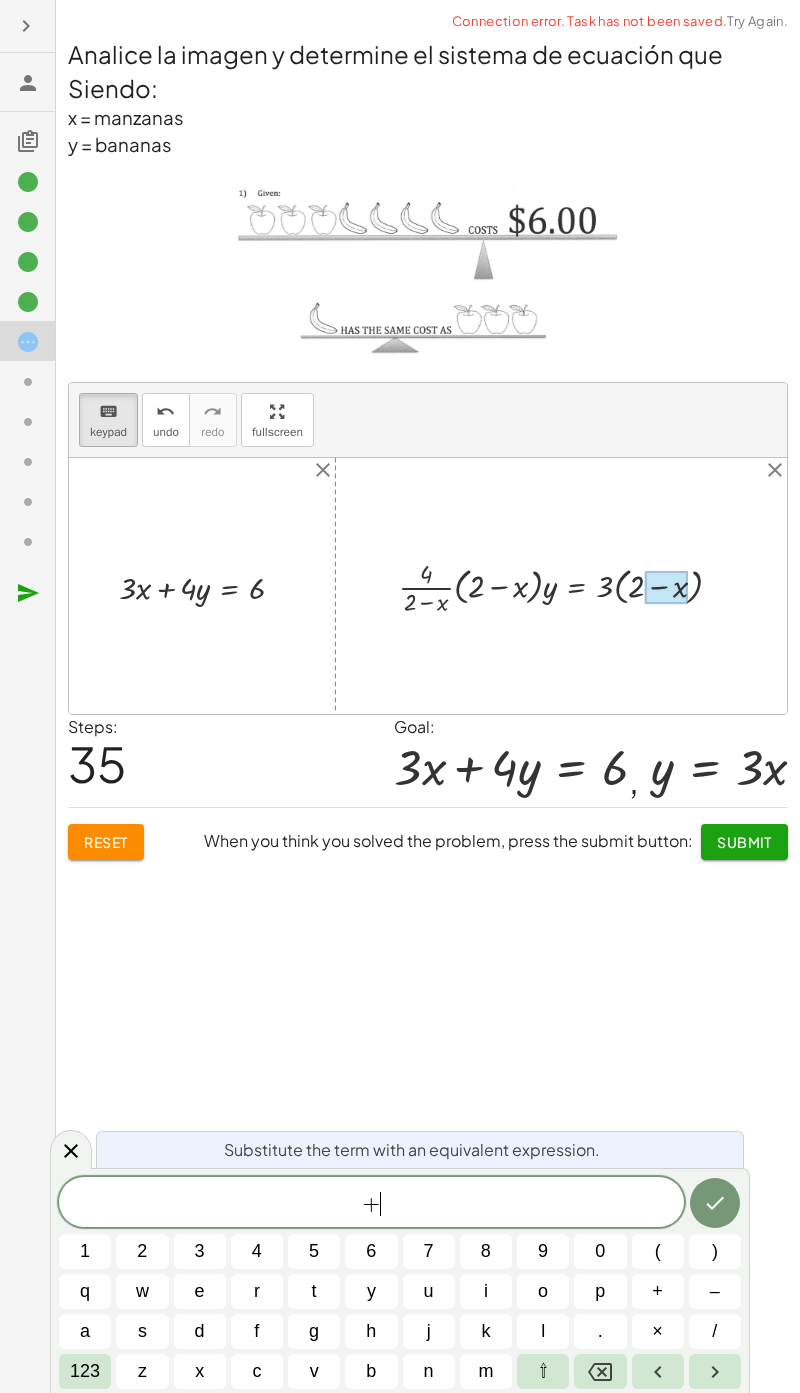 click on "d" at bounding box center [200, 1331] 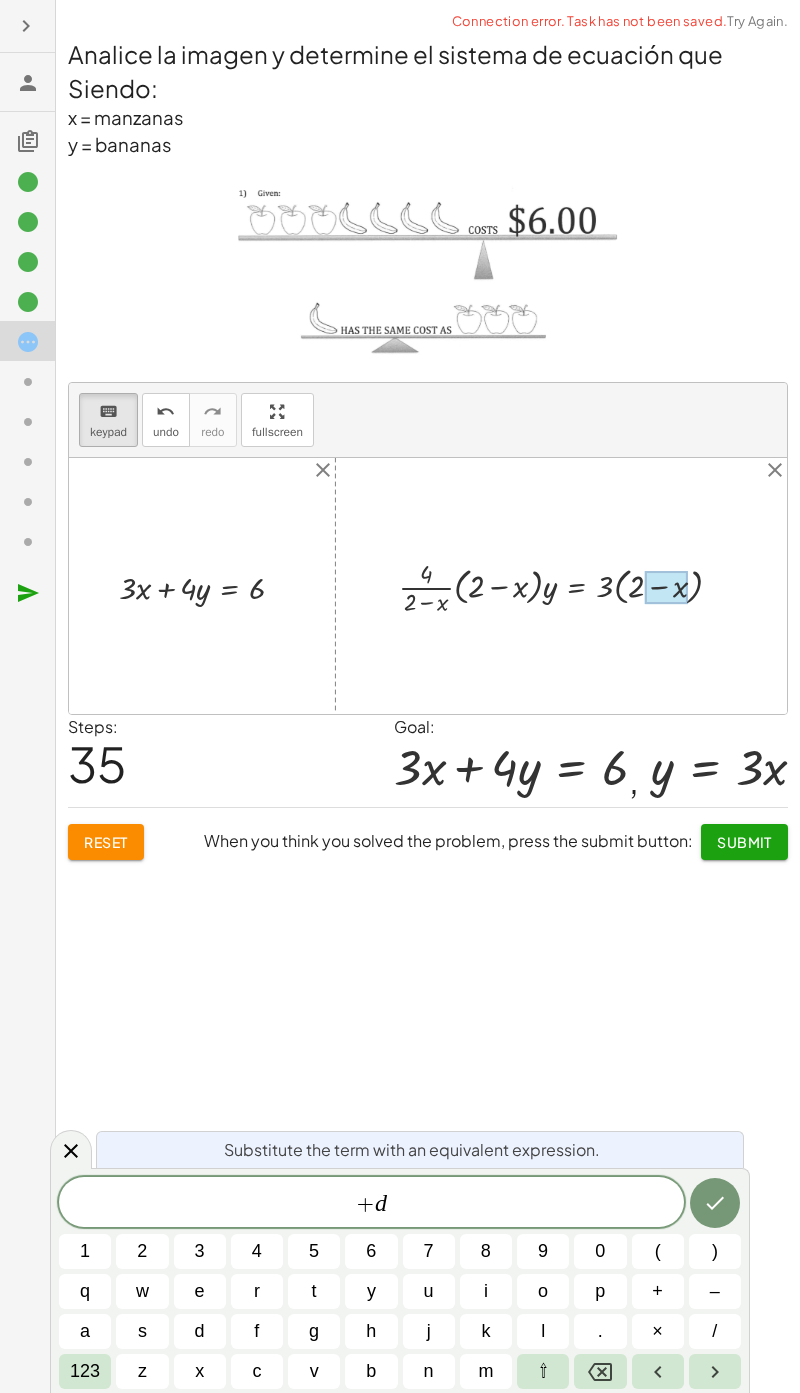 click 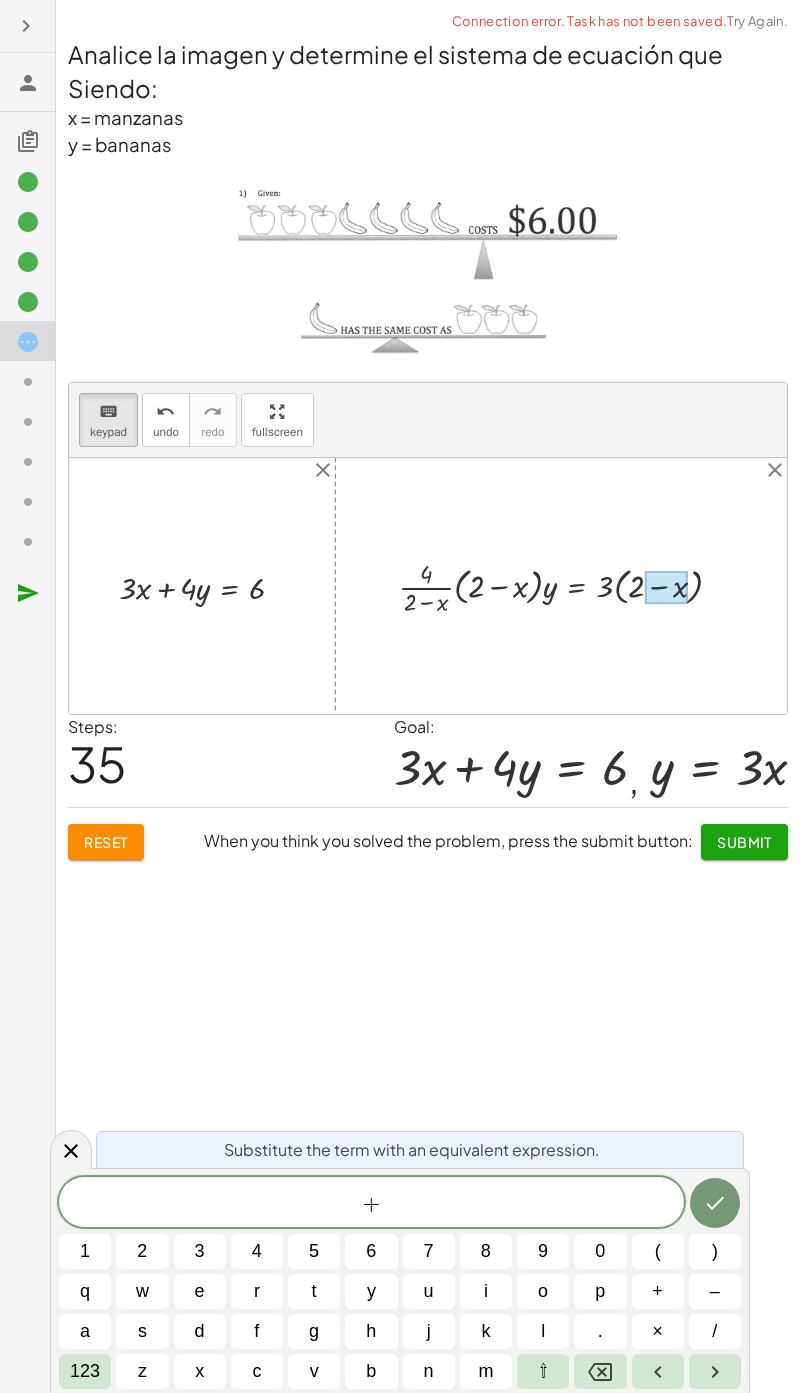 click on "x" at bounding box center [200, 1371] 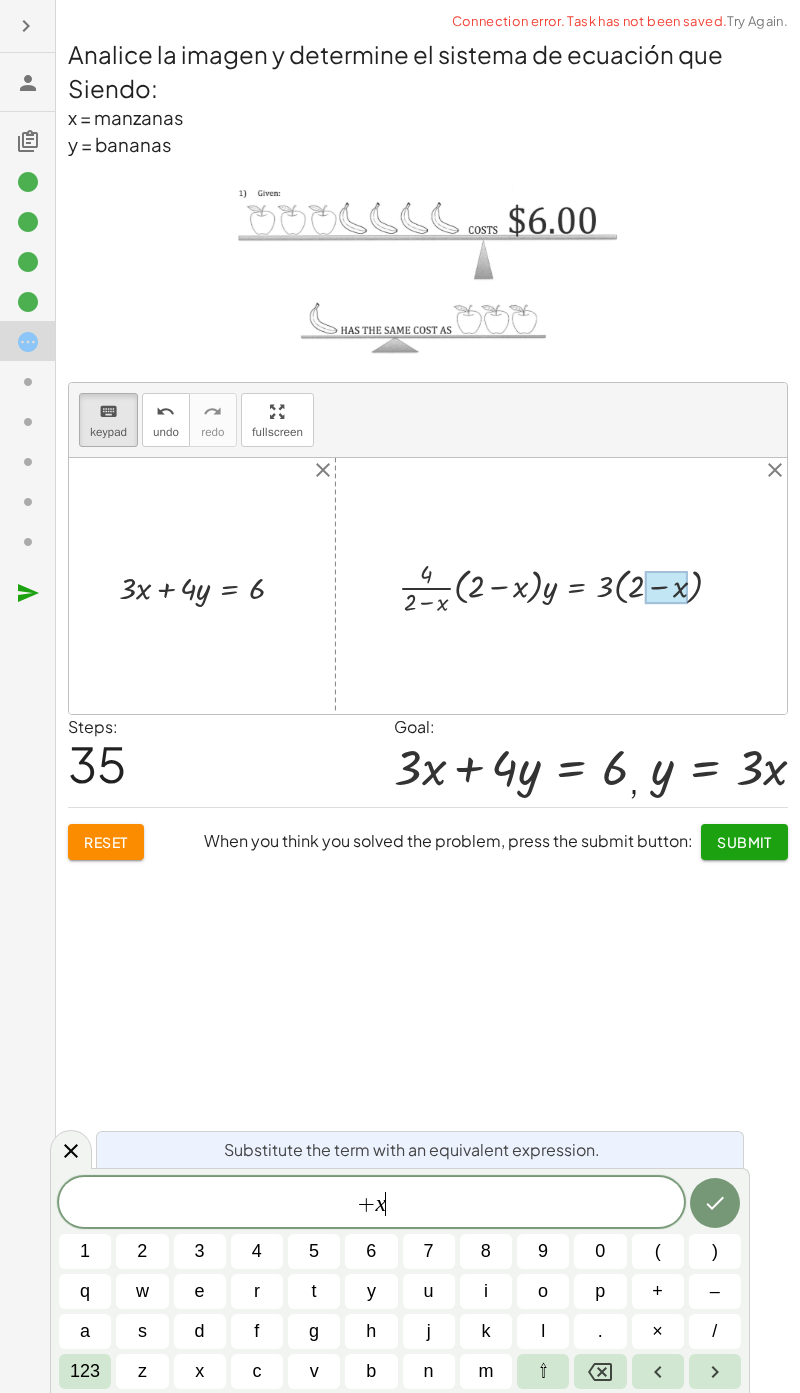 click at bounding box center (715, 1203) 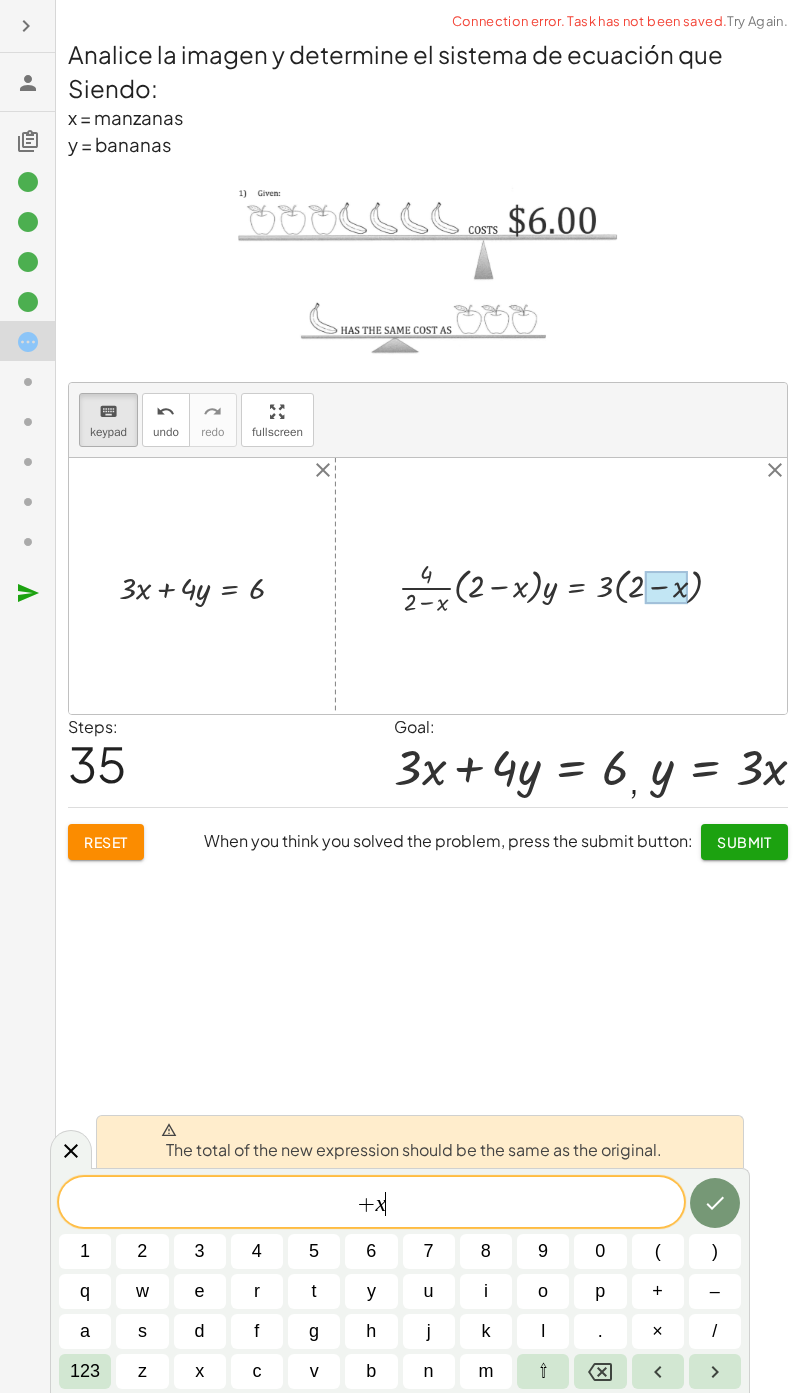 click 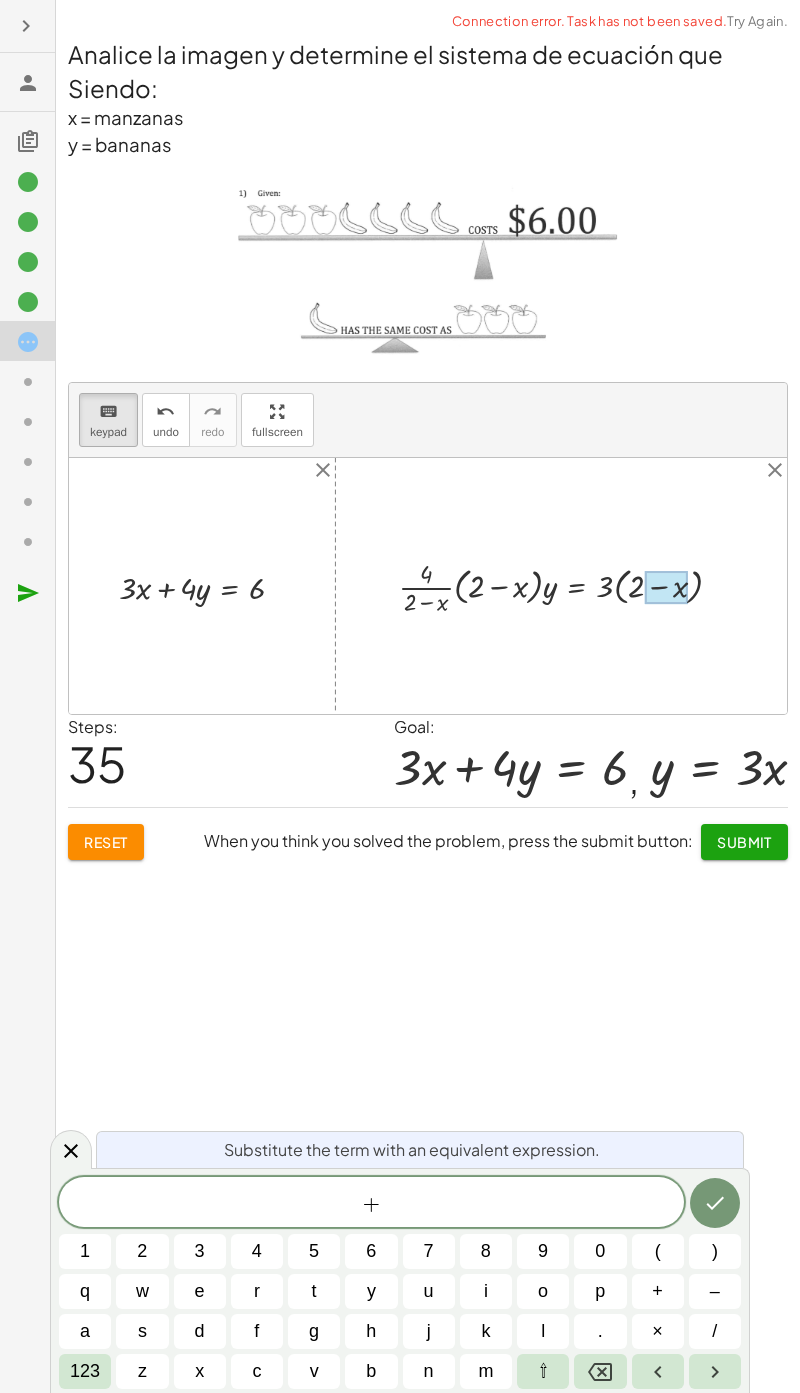 click 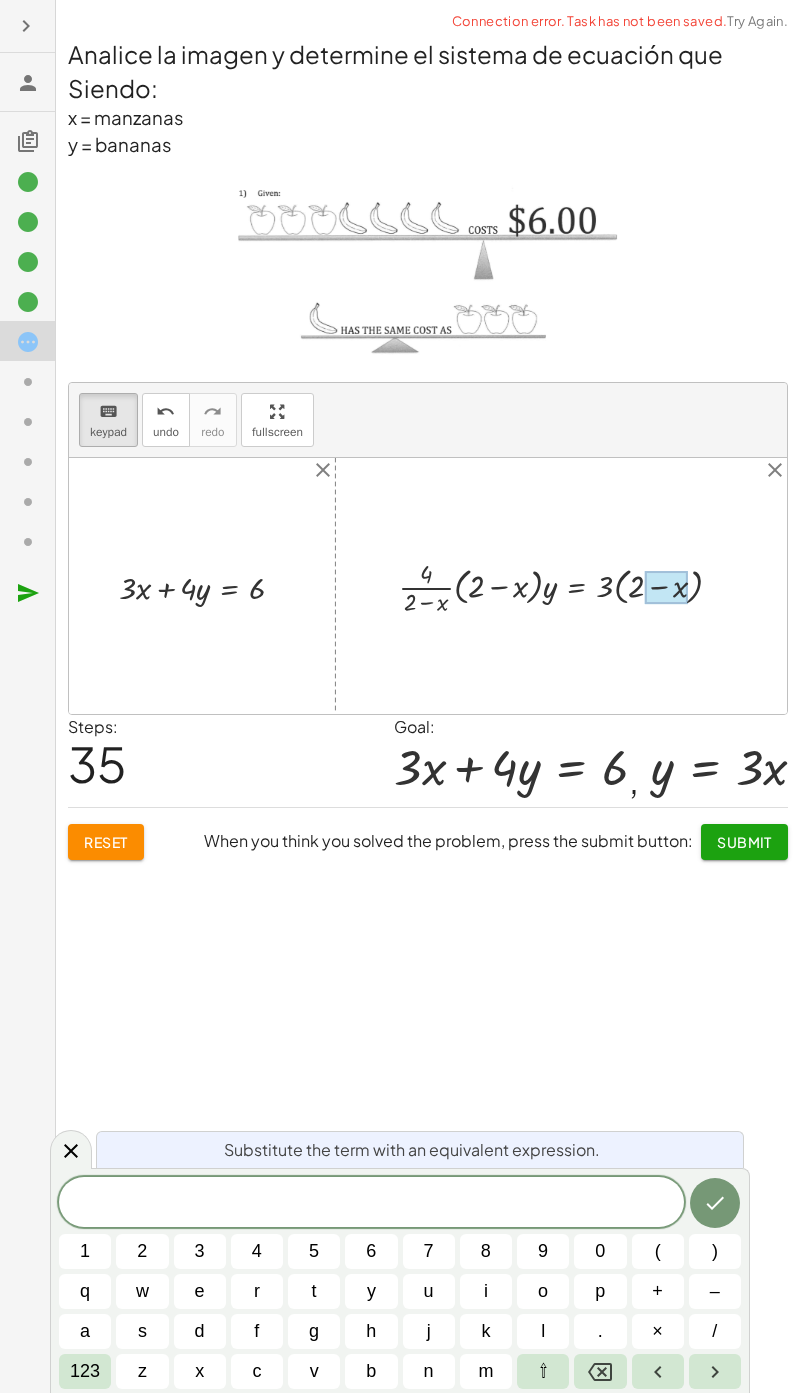 click on "–" at bounding box center (715, 1291) 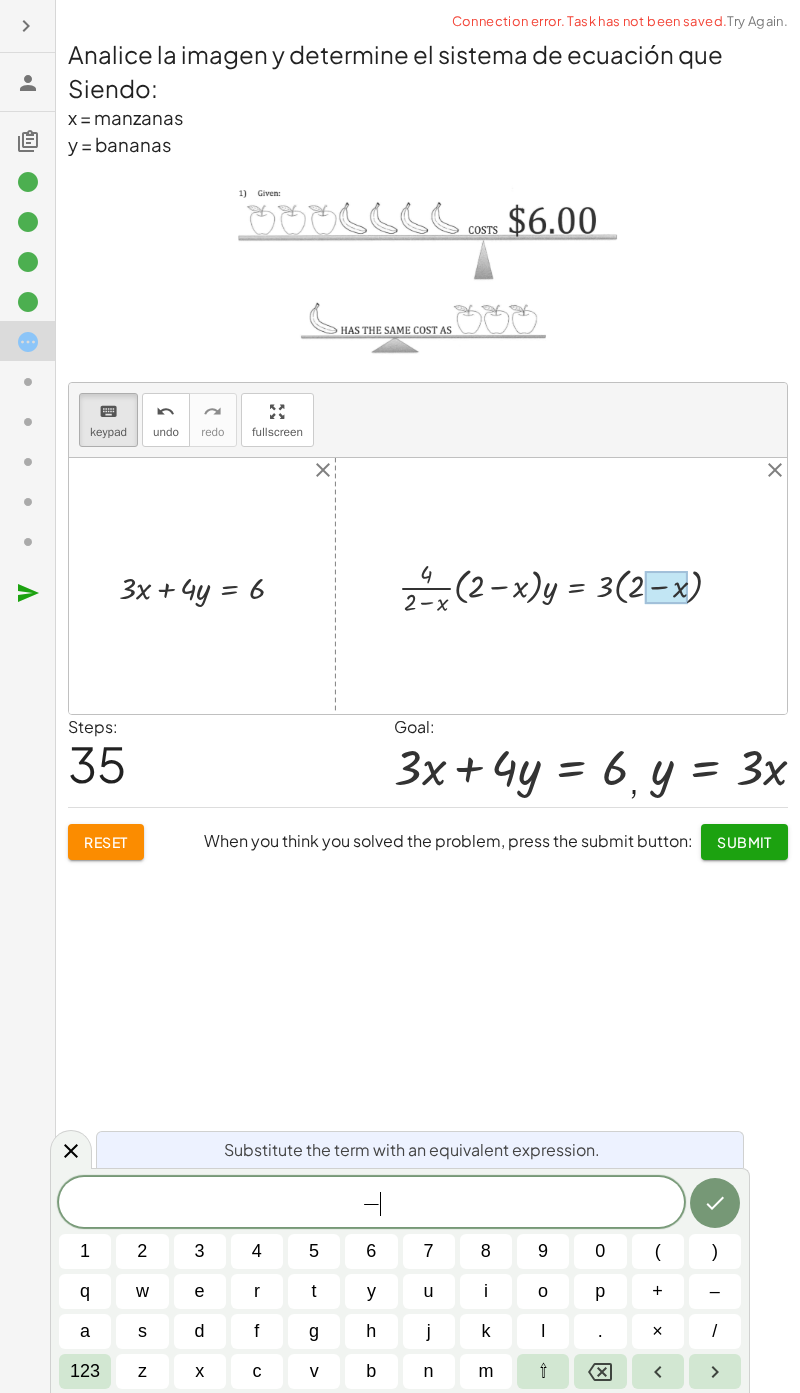 click on "x" at bounding box center (200, 1371) 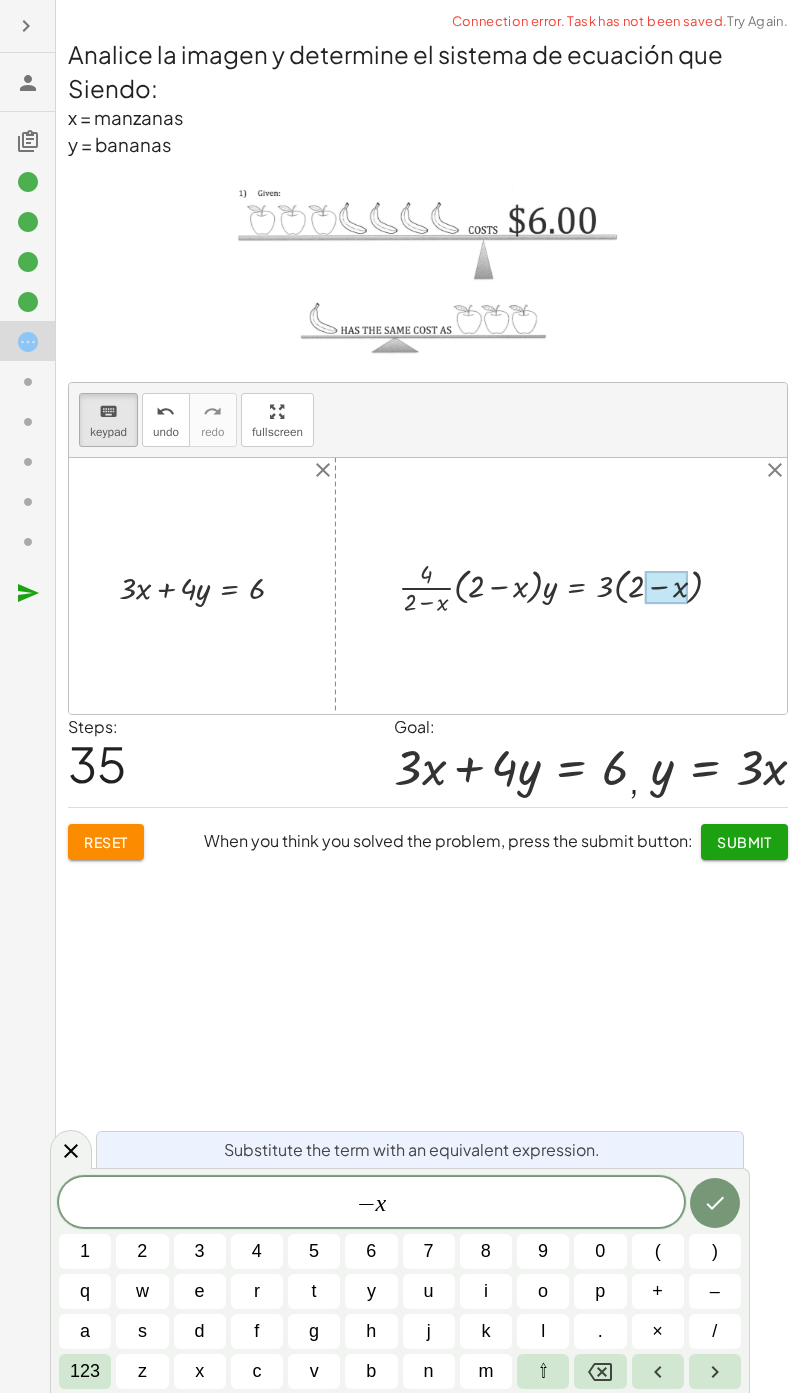 click 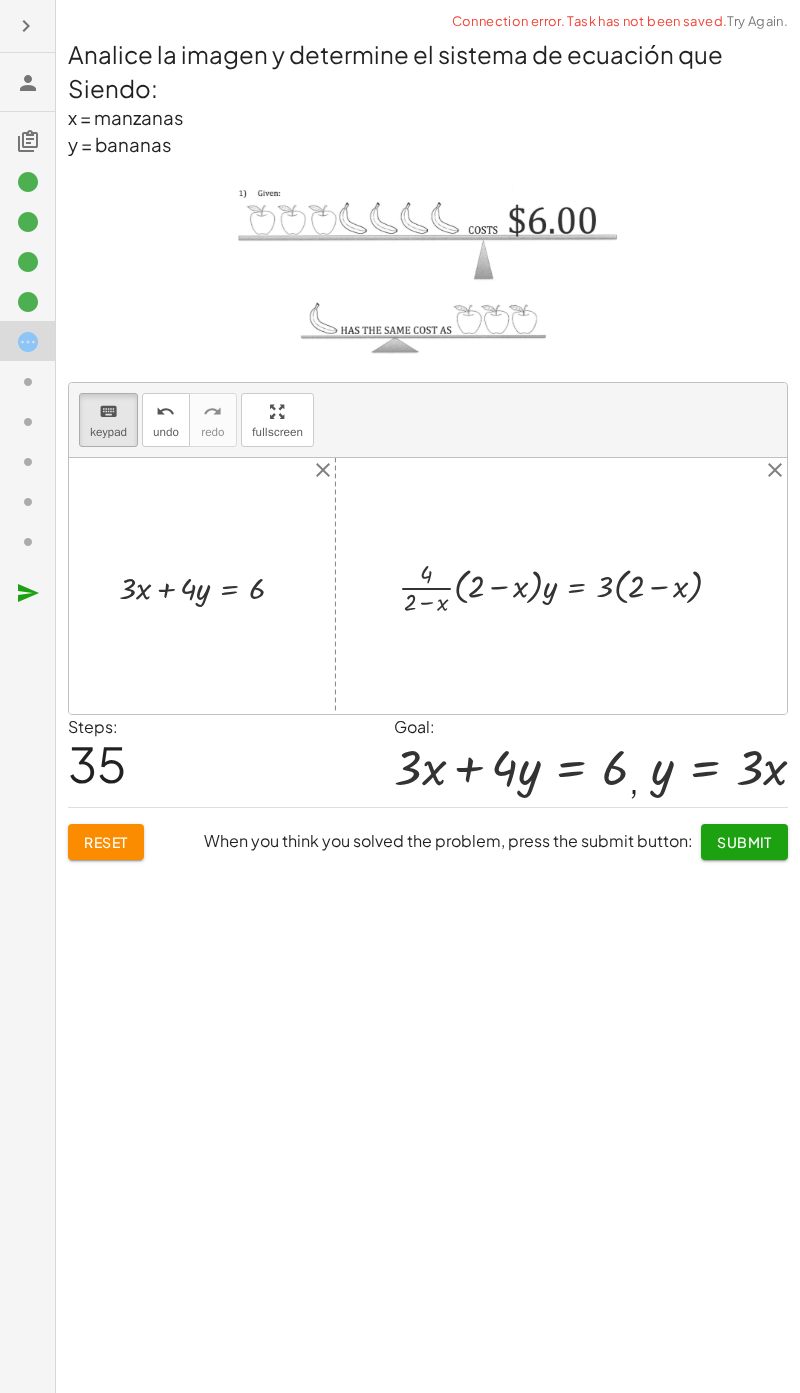 scroll, scrollTop: 0, scrollLeft: 0, axis: both 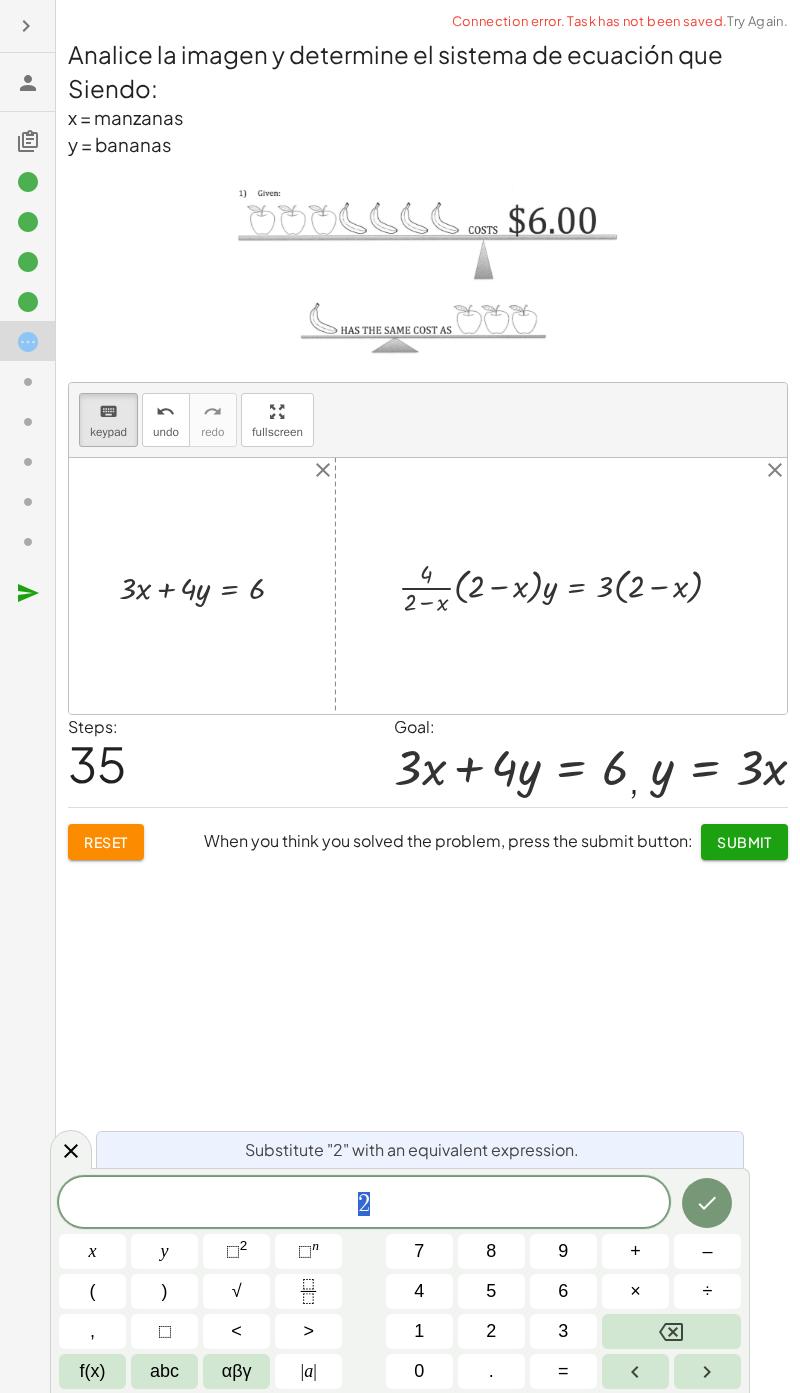 click at bounding box center (707, 1203) 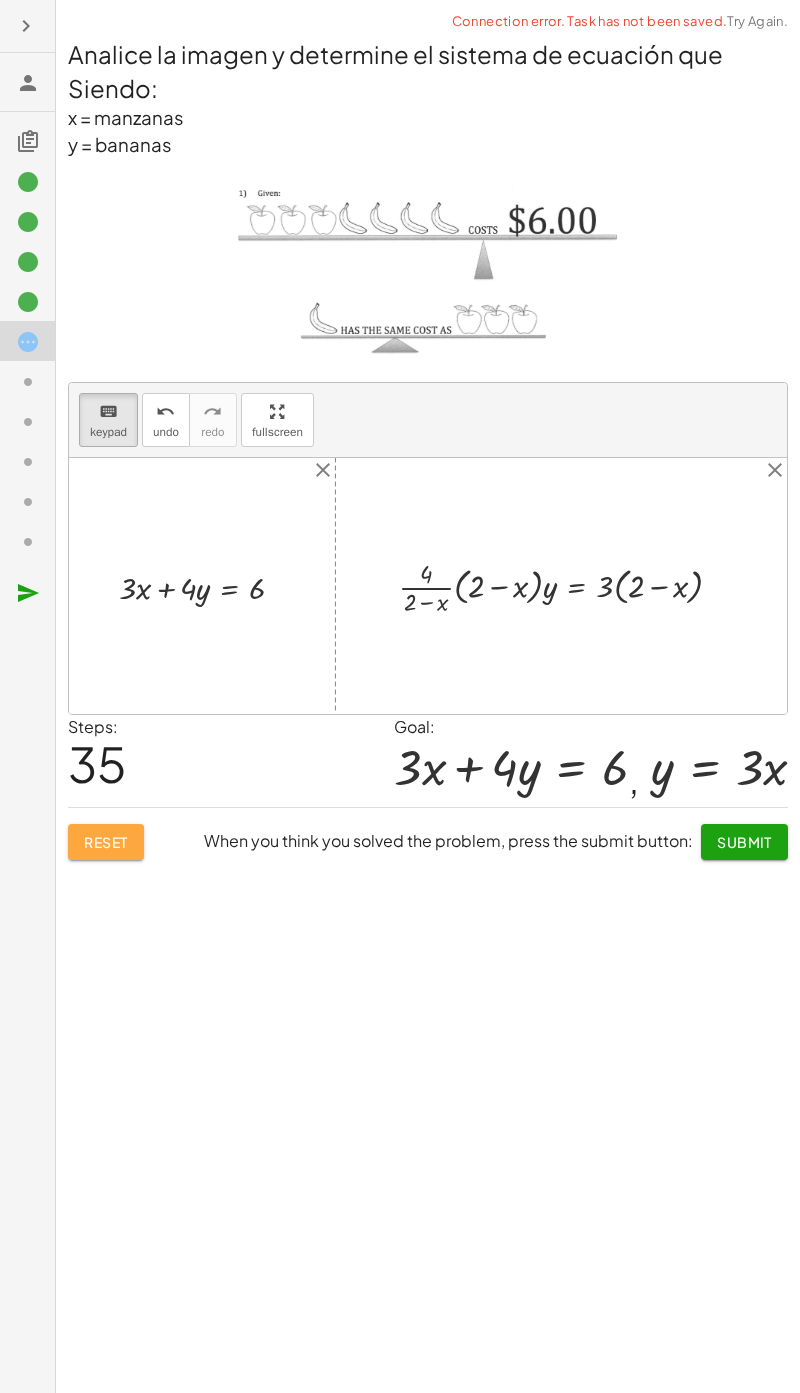 click on "Reset" 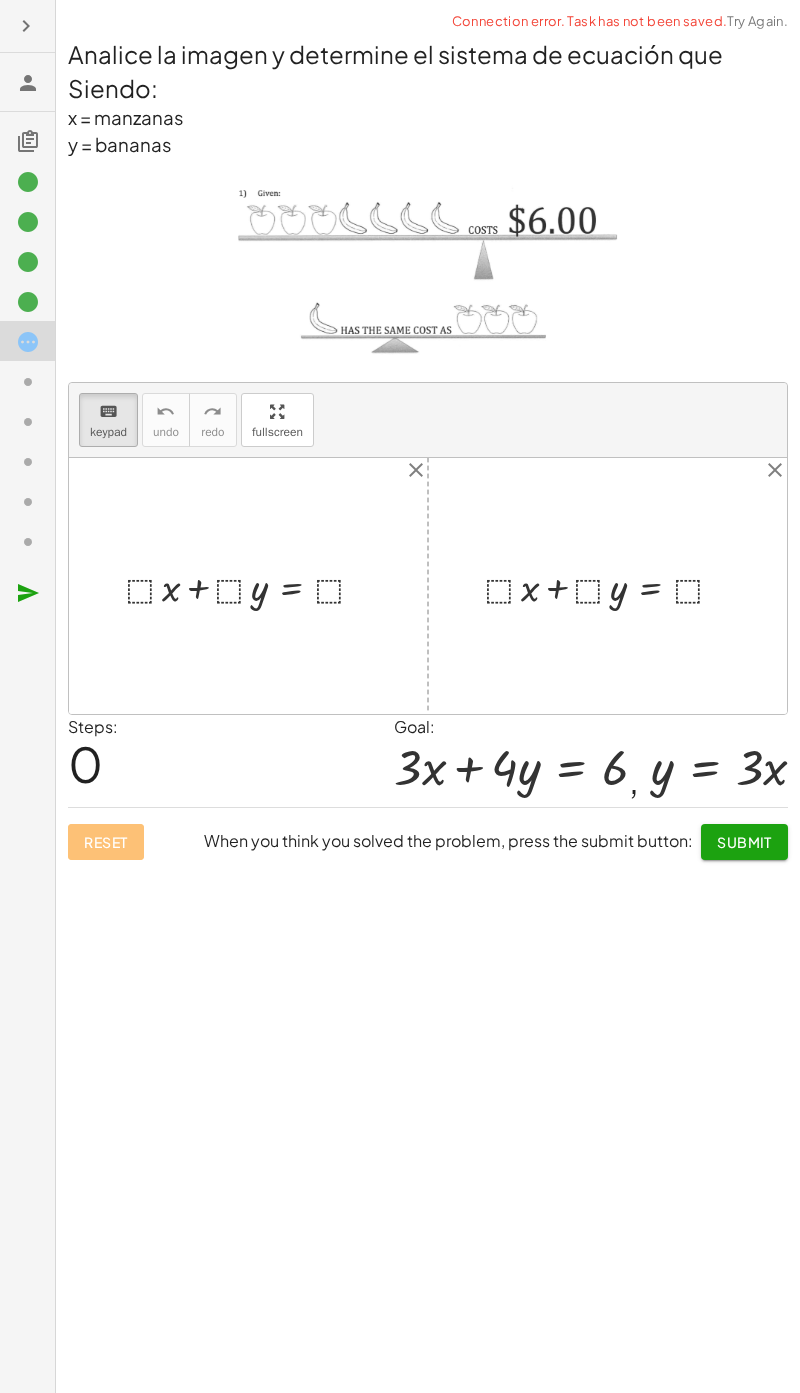 click on "Reset  When you think you solved the problem, press the submit button: Submit" at bounding box center (428, 833) 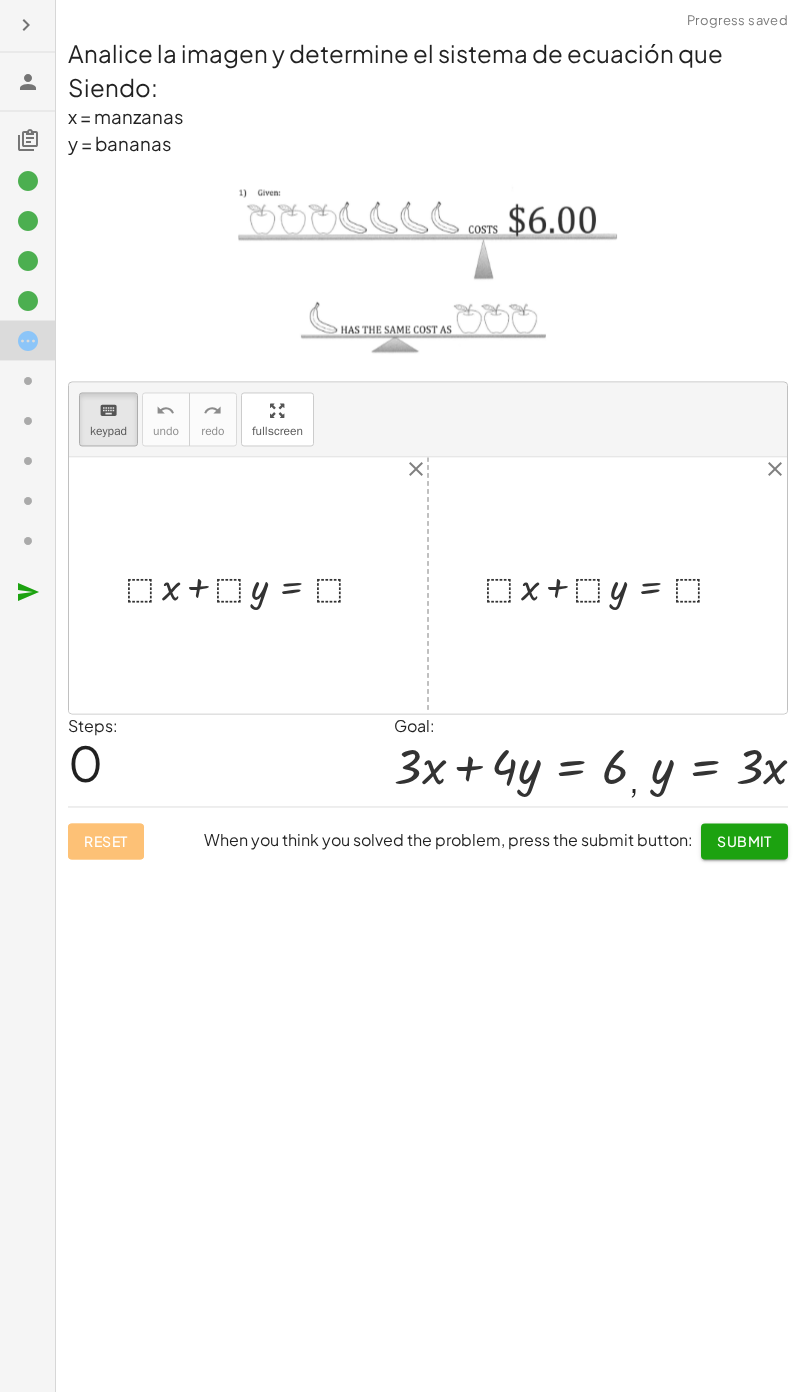 scroll, scrollTop: 134, scrollLeft: 0, axis: vertical 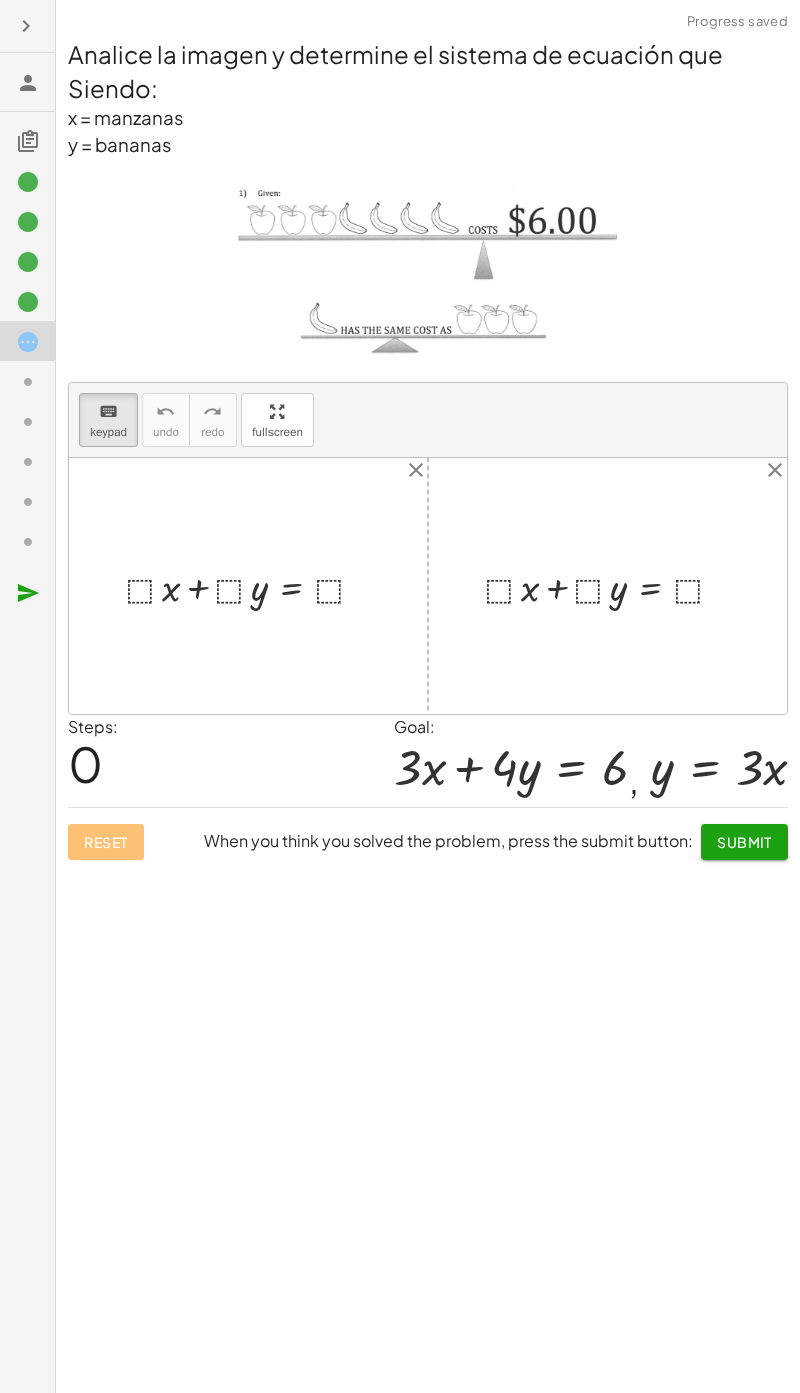 click at bounding box center (256, 586) 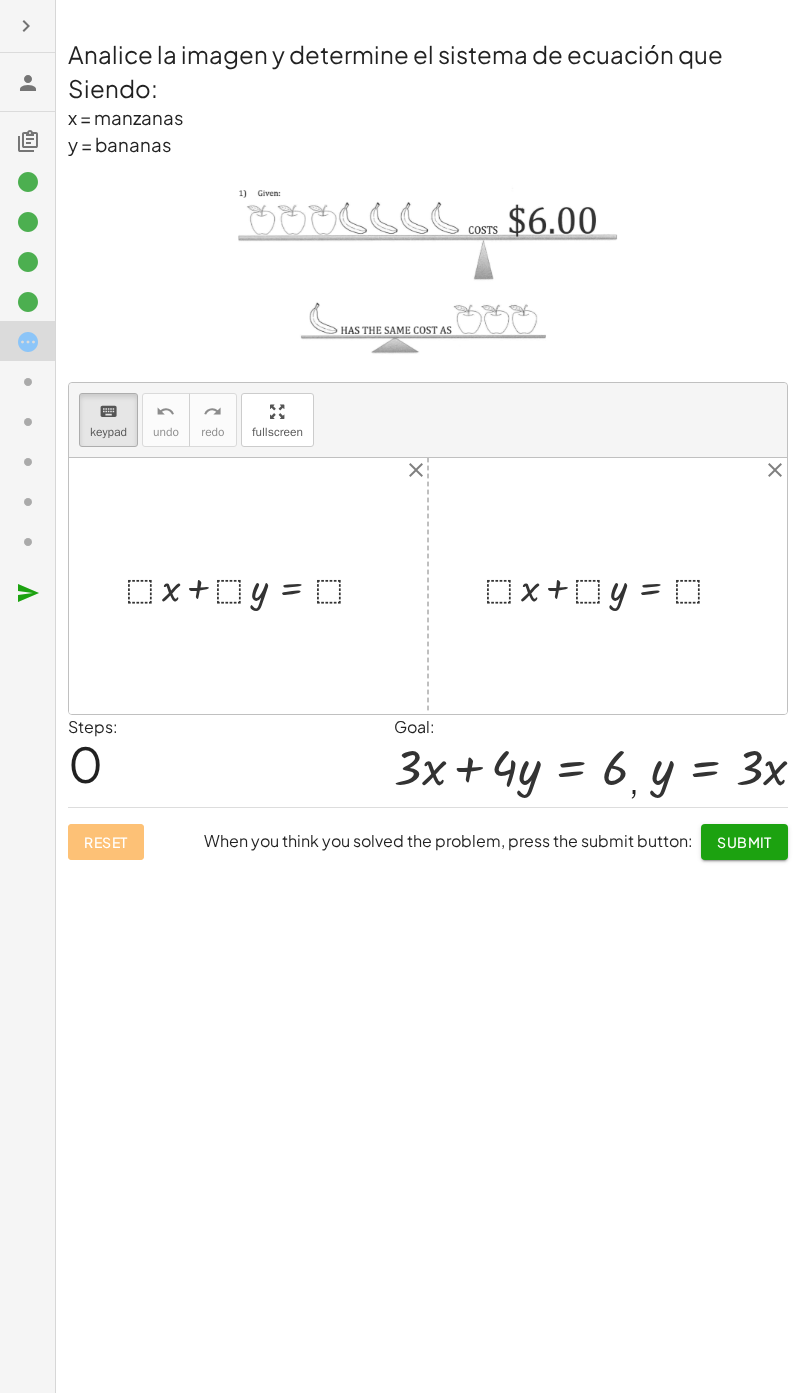 click at bounding box center (256, 586) 